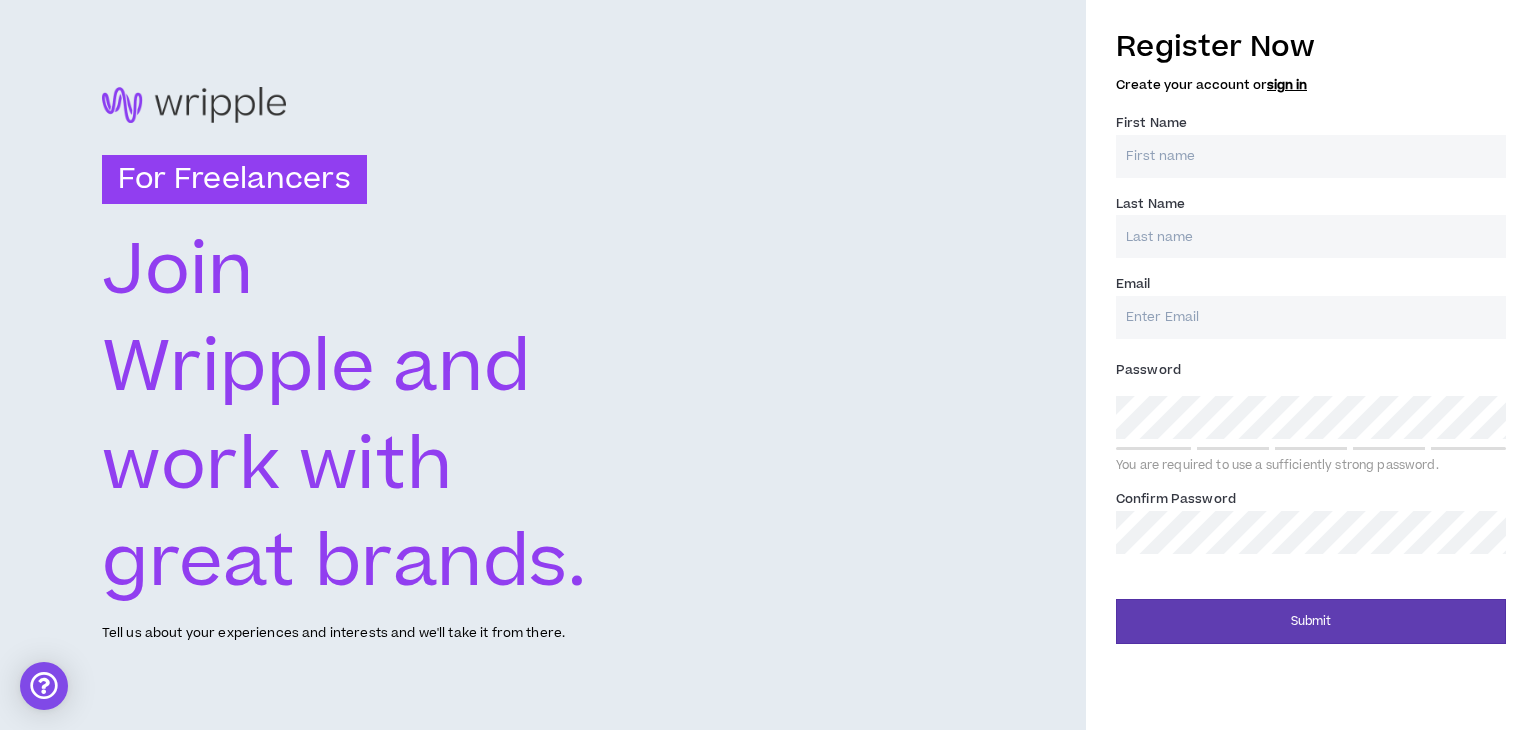 scroll, scrollTop: 0, scrollLeft: 0, axis: both 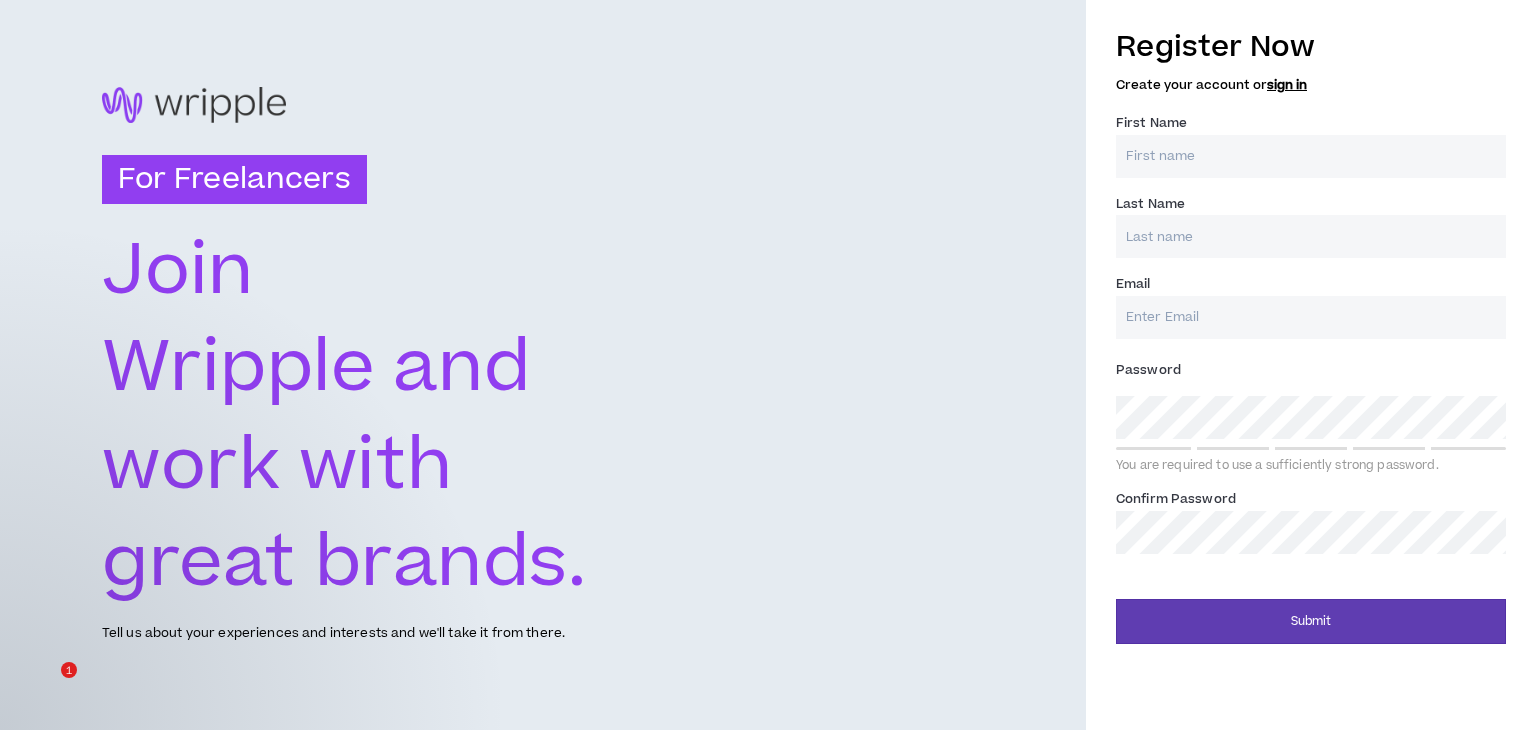 type on "CJ" 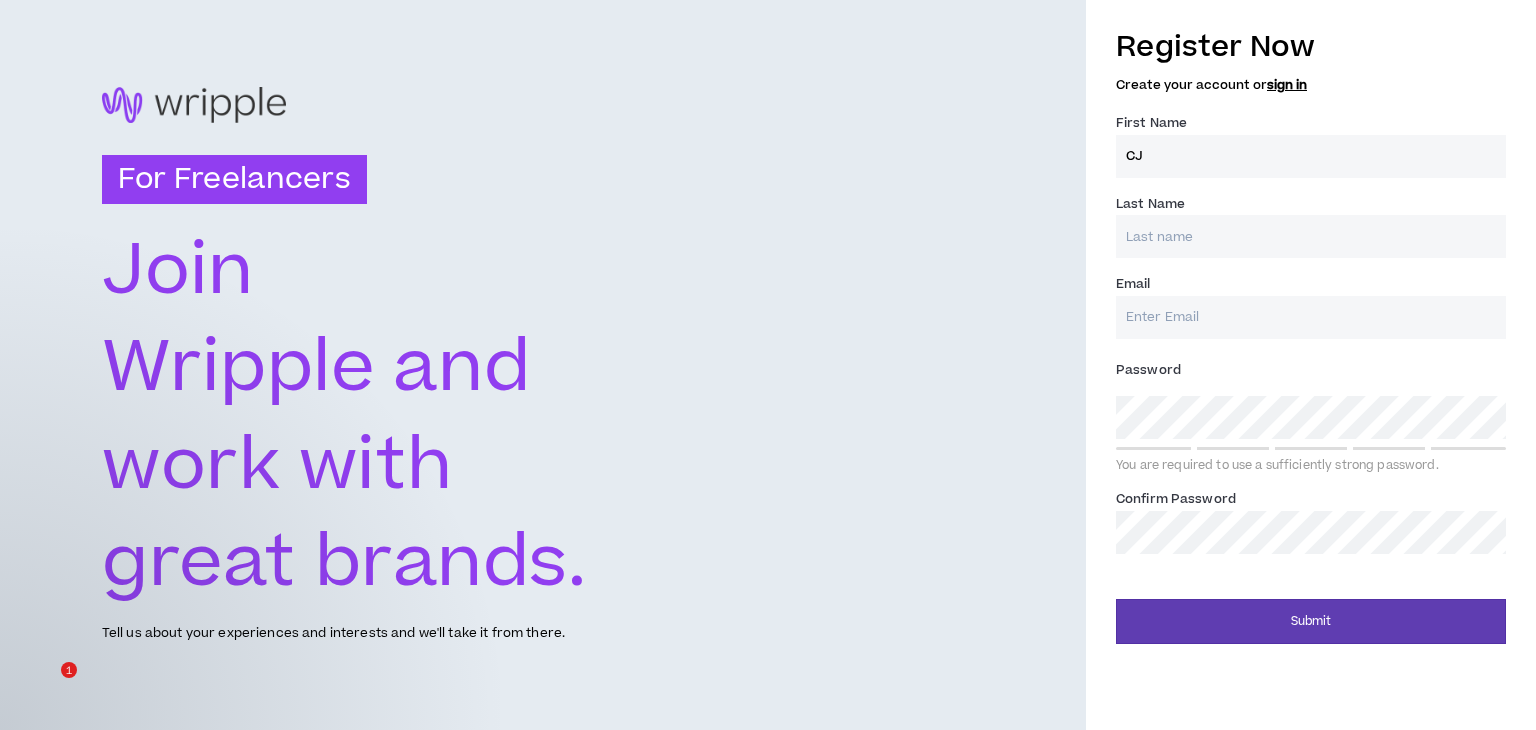 type on "Soliva" 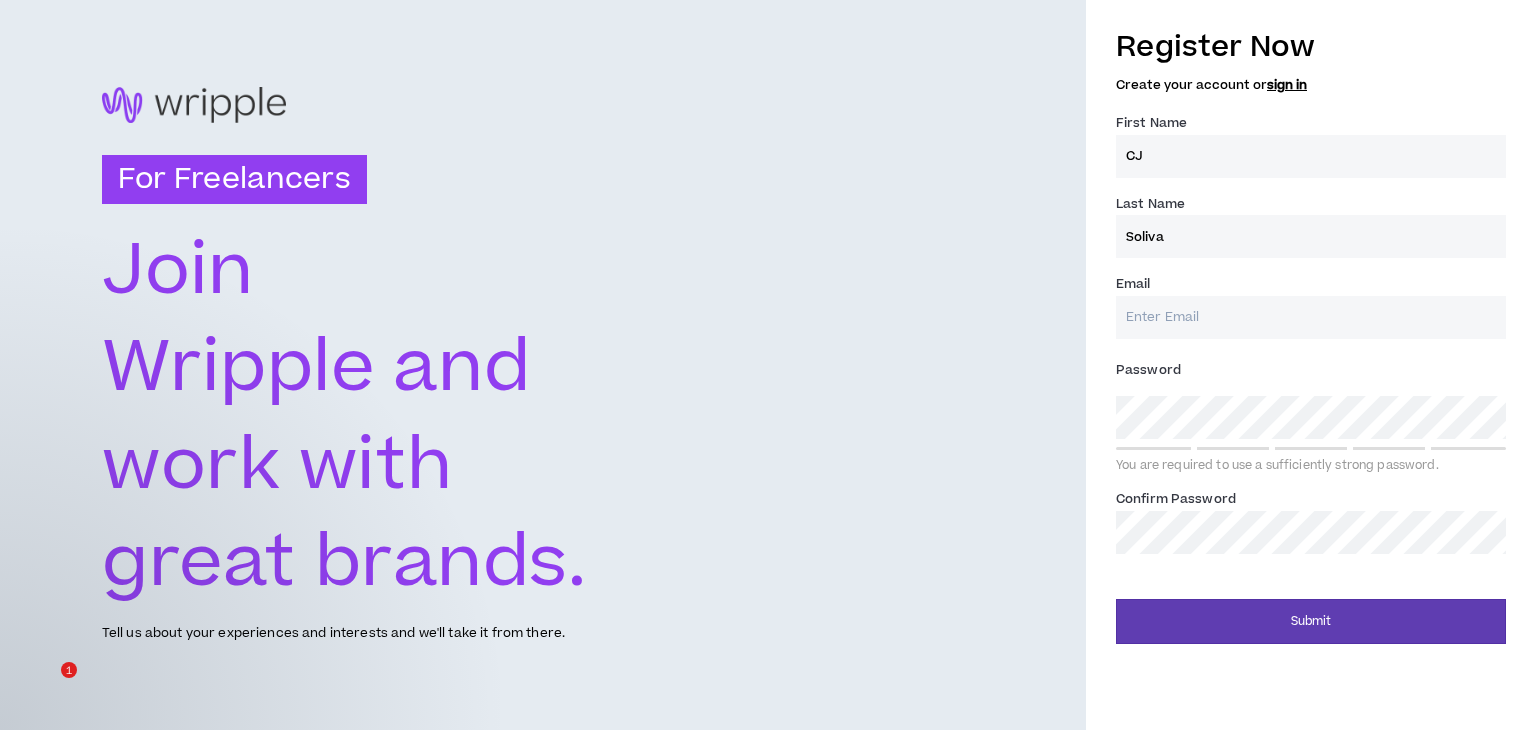 type on "[EMAIL_ADDRESS][DOMAIN_NAME]" 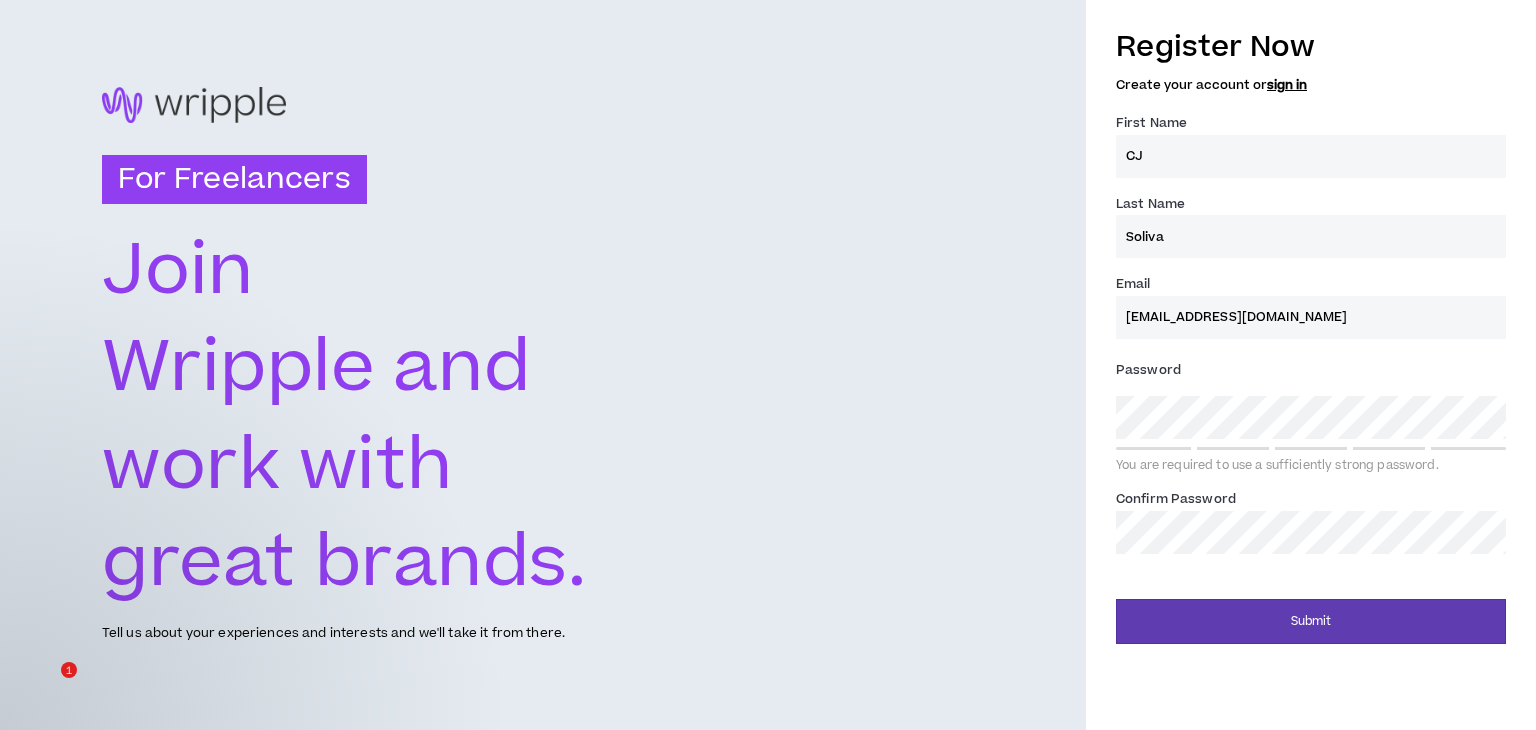 type on "Soliva" 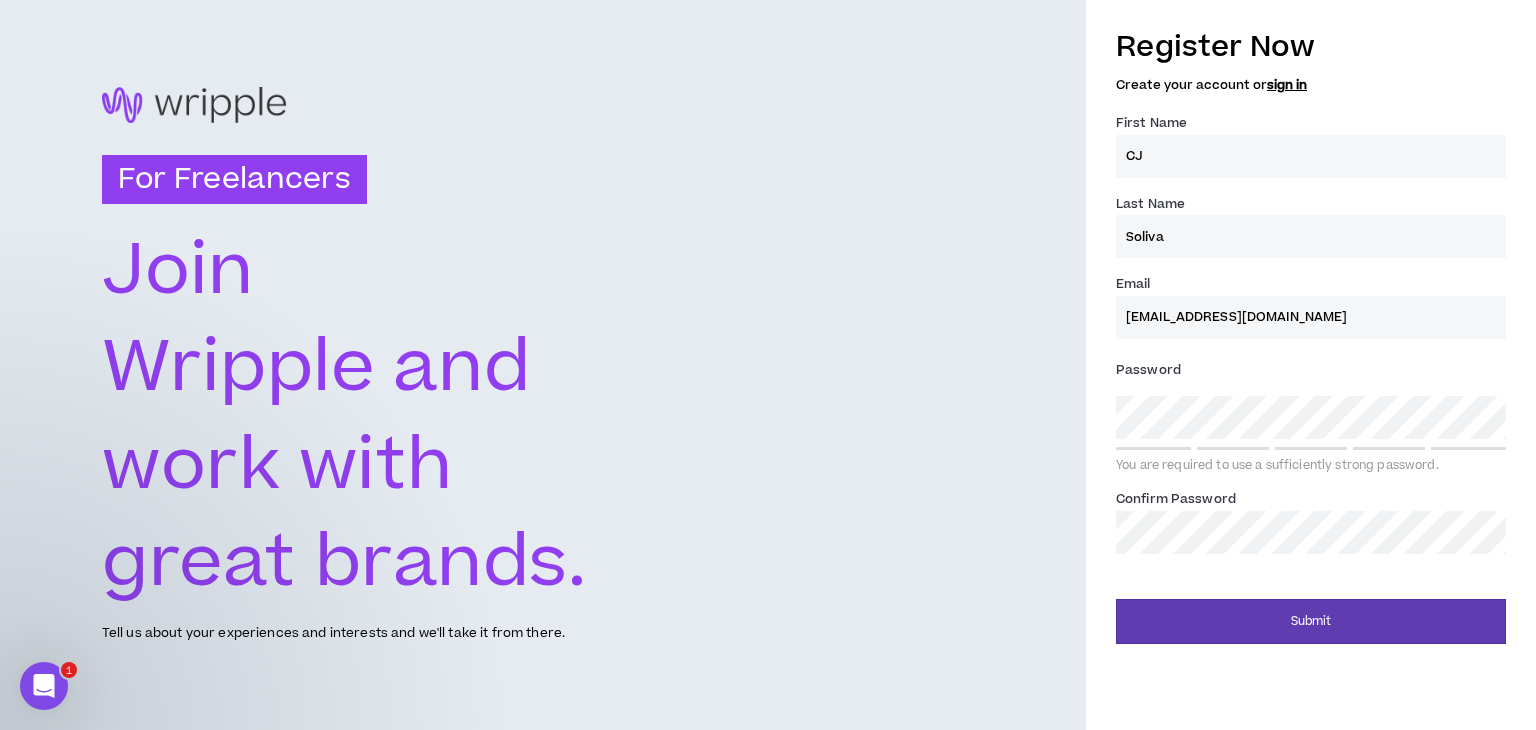 scroll, scrollTop: 0, scrollLeft: 0, axis: both 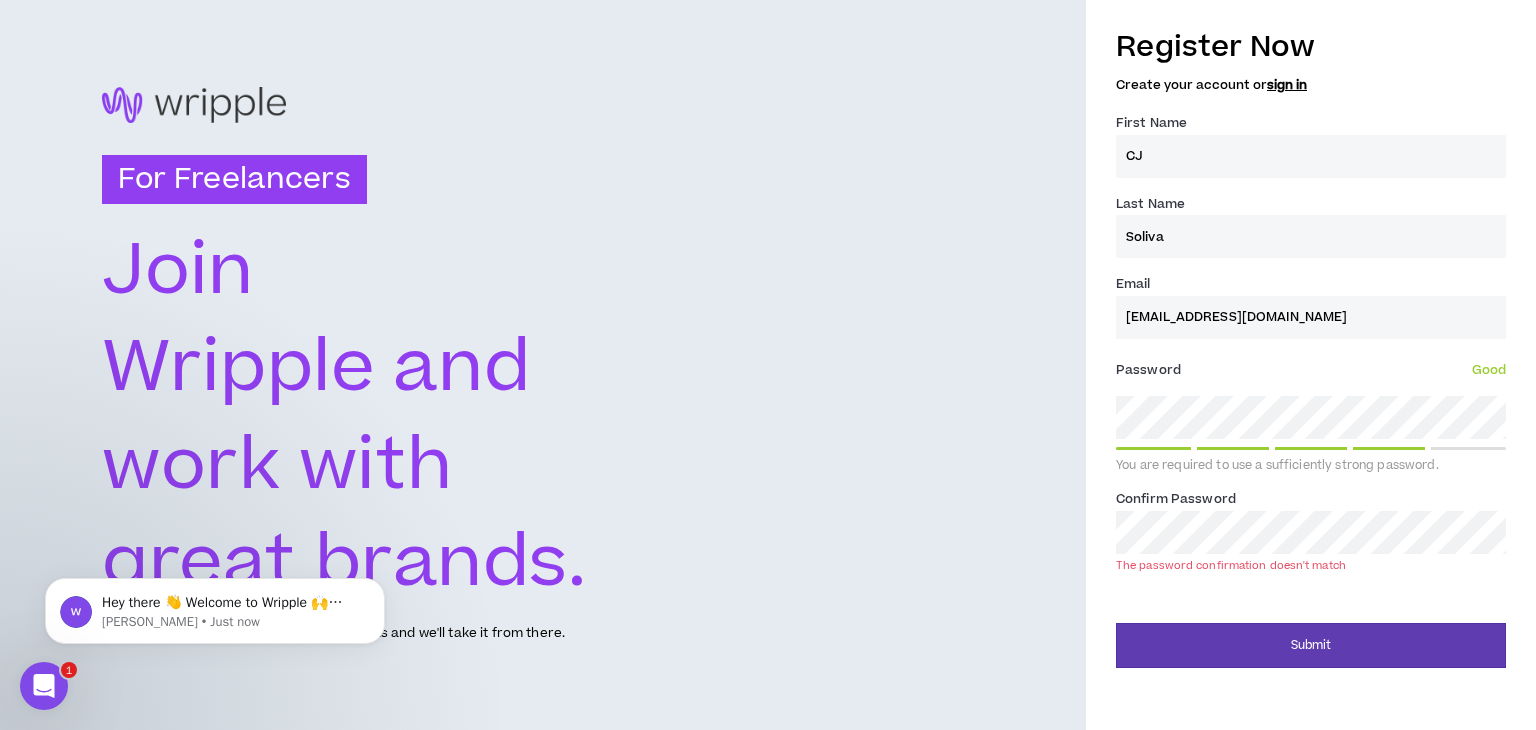 click on "Submit" at bounding box center [1311, 645] 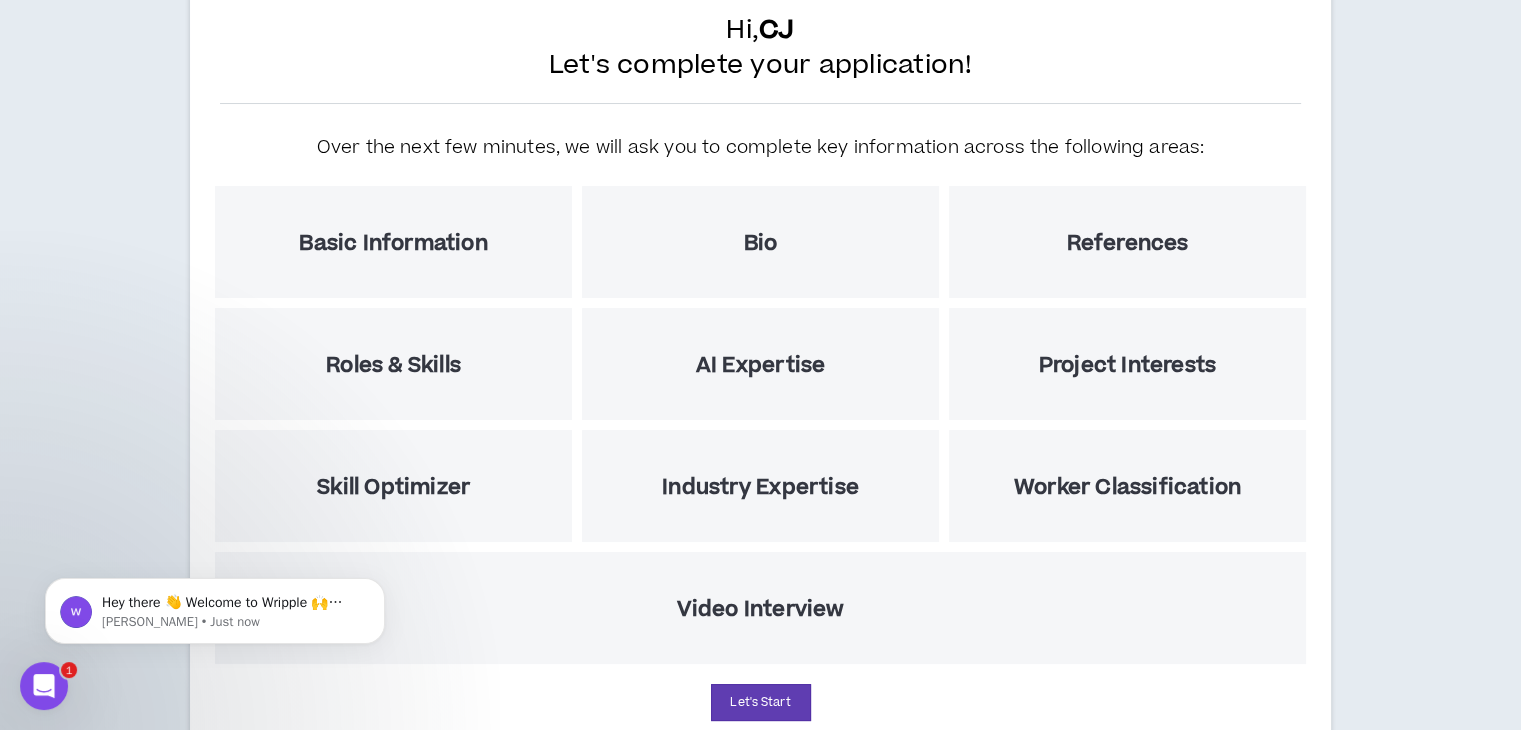 scroll, scrollTop: 200, scrollLeft: 0, axis: vertical 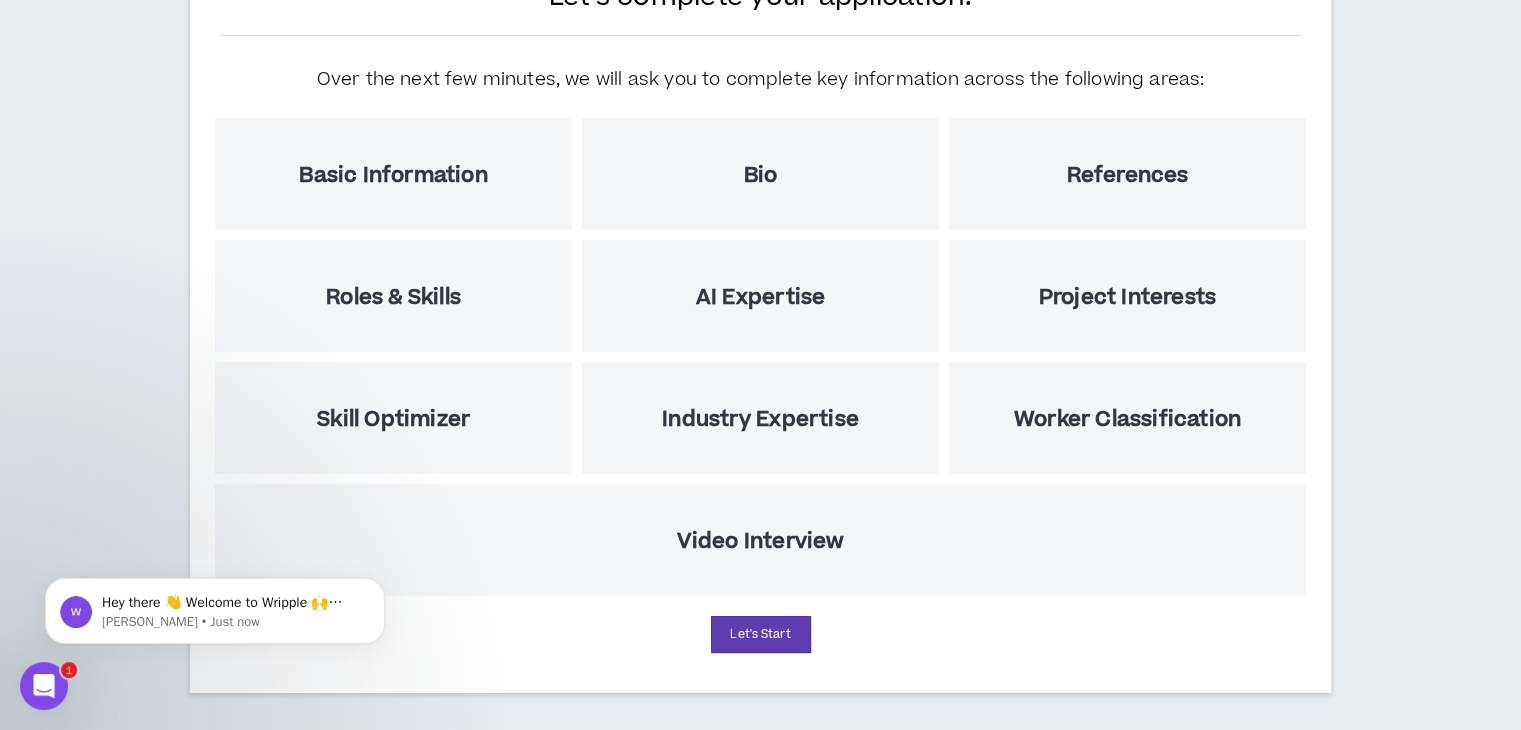 click on "Basic Information" at bounding box center [393, 175] 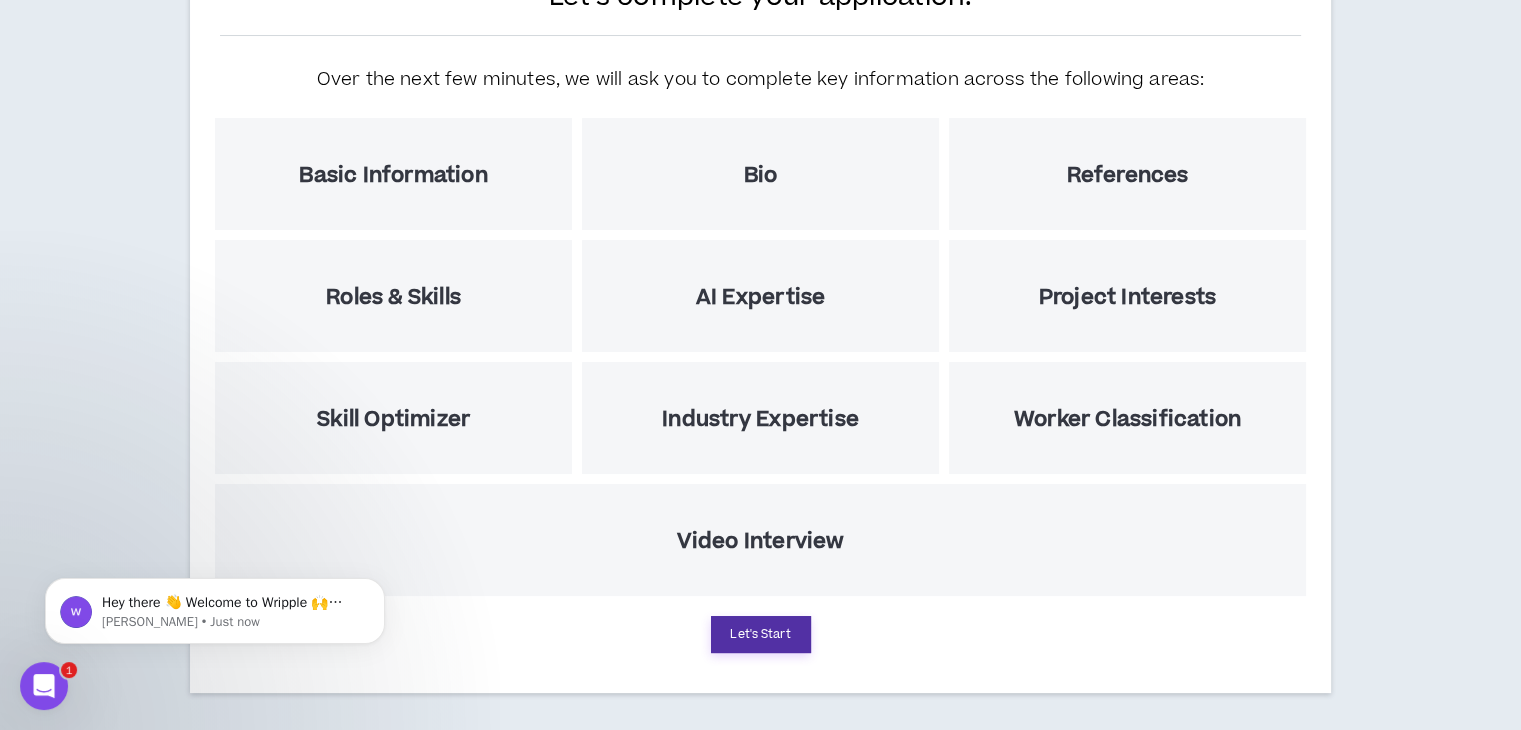 click on "Let's Start" at bounding box center [761, 634] 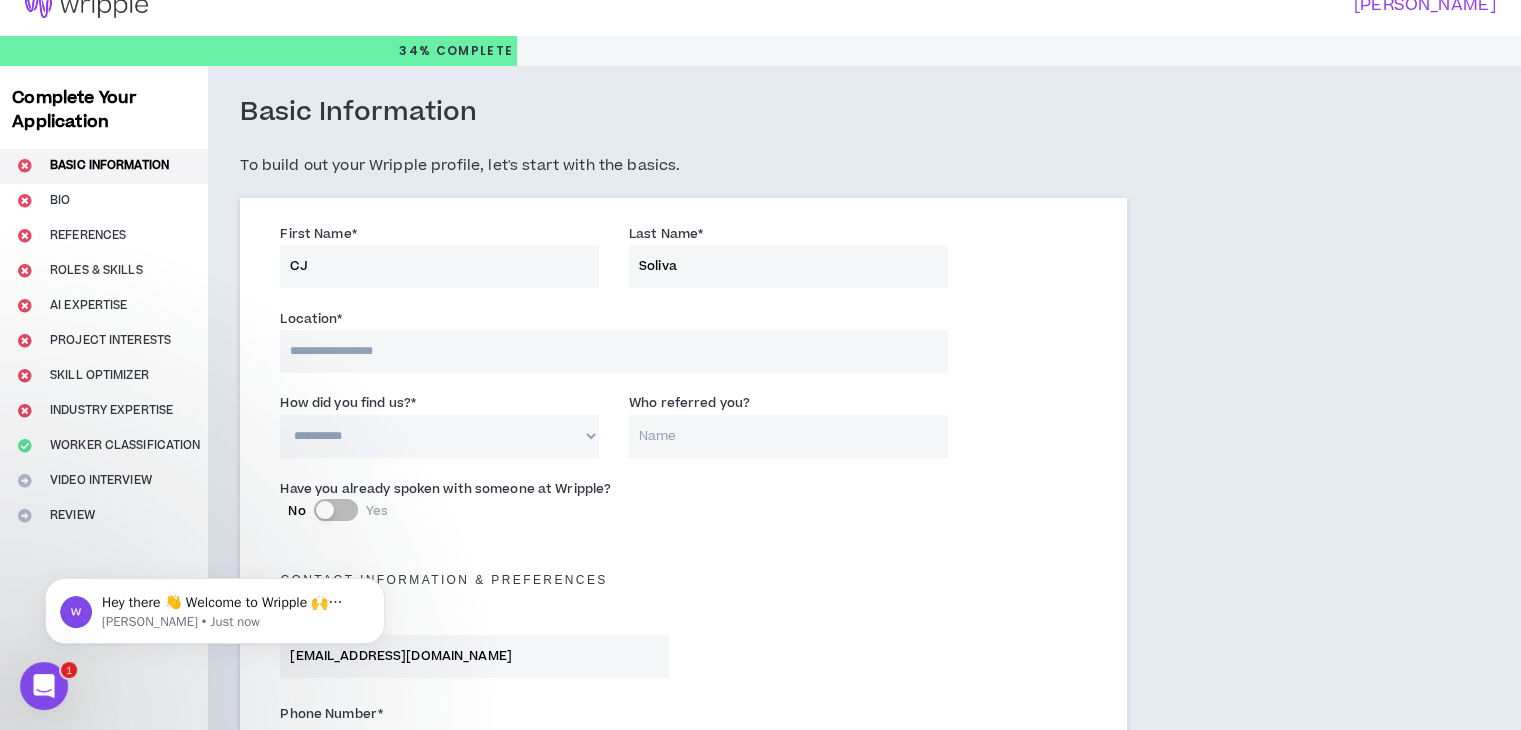 scroll, scrollTop: 0, scrollLeft: 0, axis: both 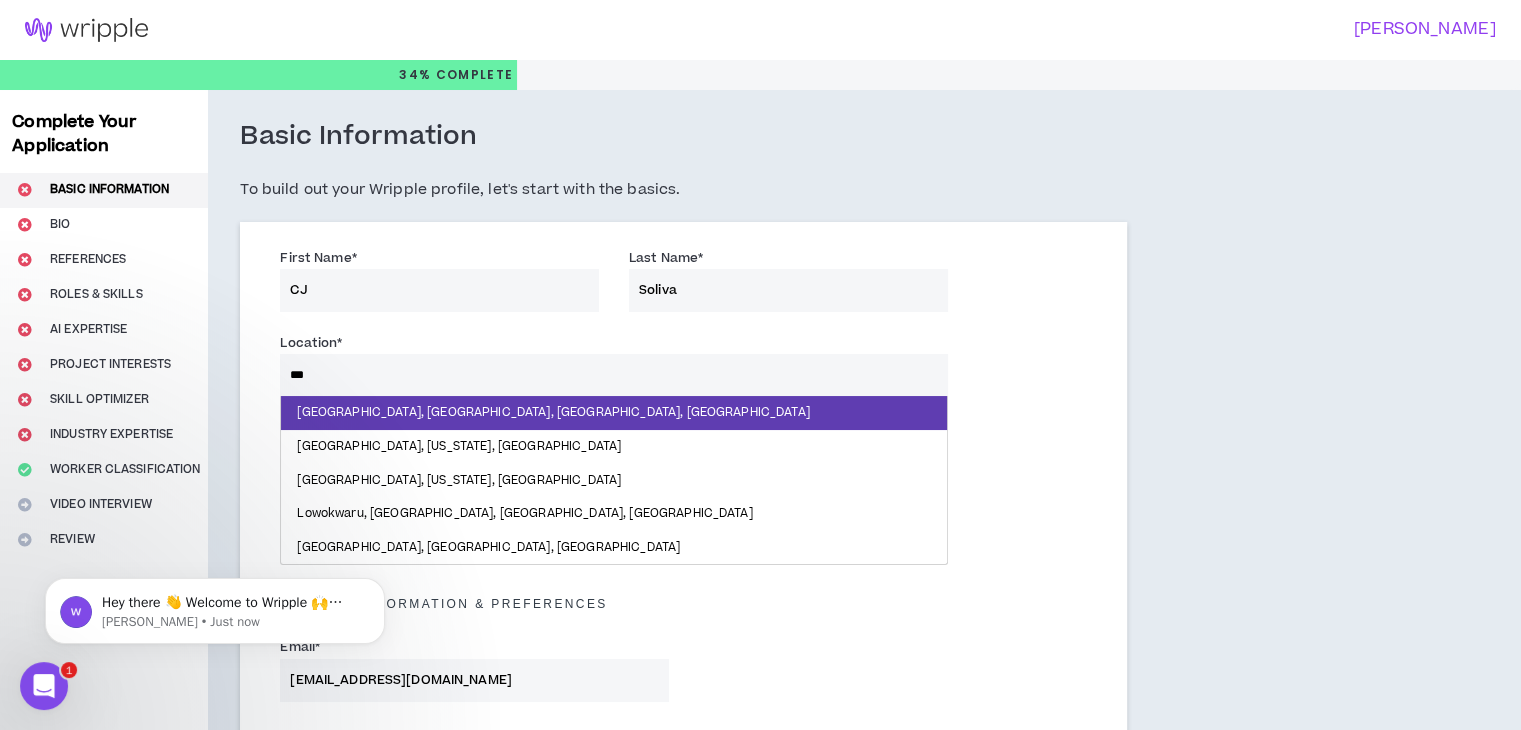 type on "****" 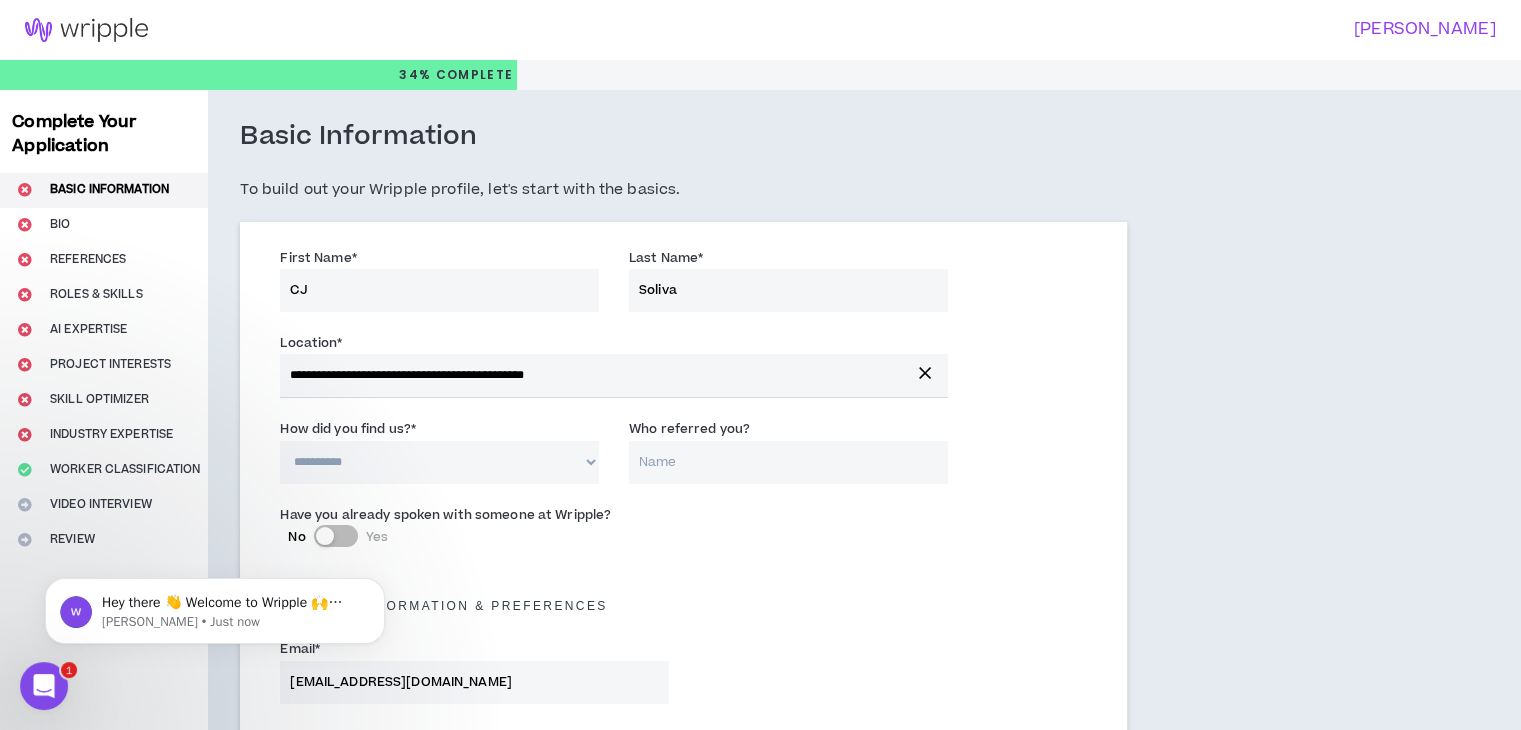 click on "**********" at bounding box center [439, 462] 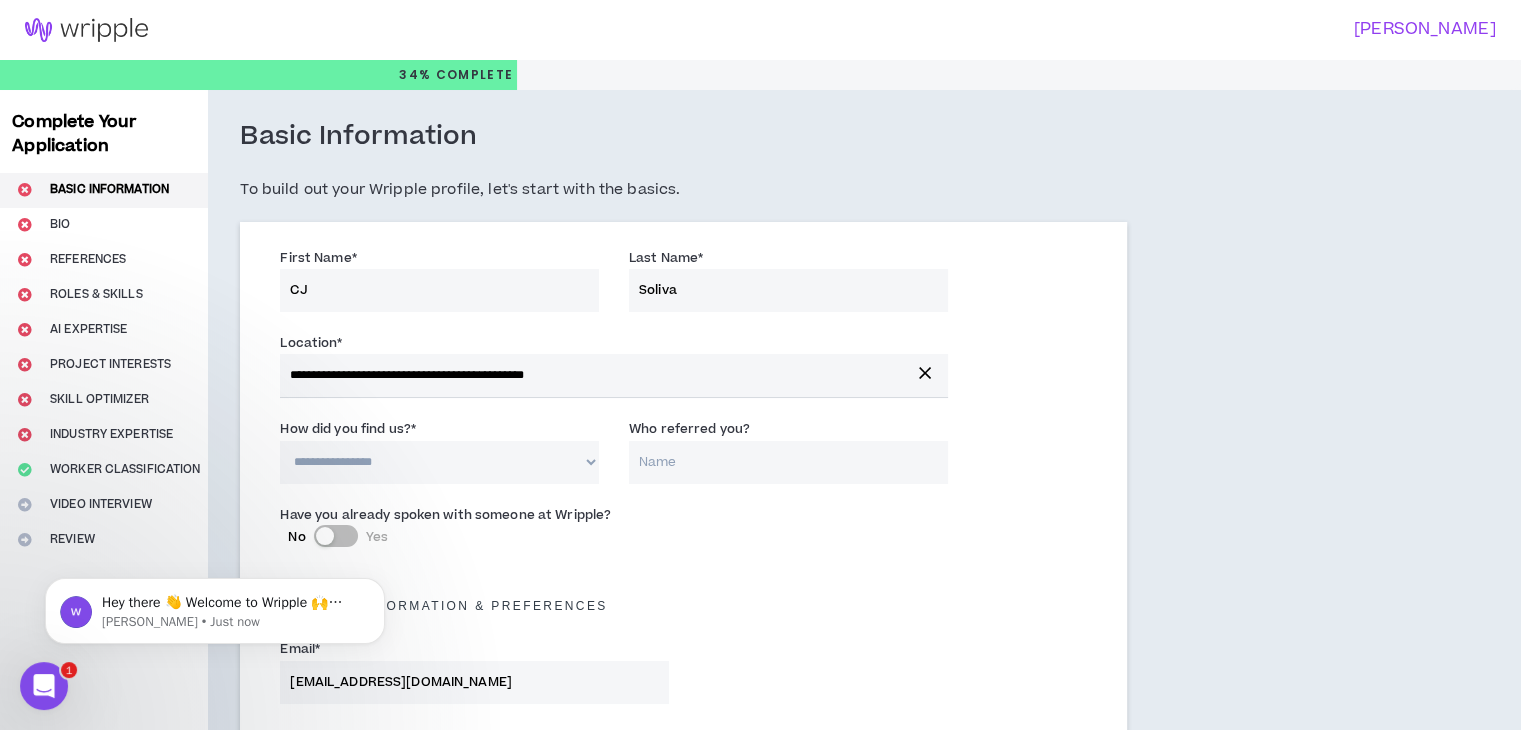 click on "**********" at bounding box center (439, 462) 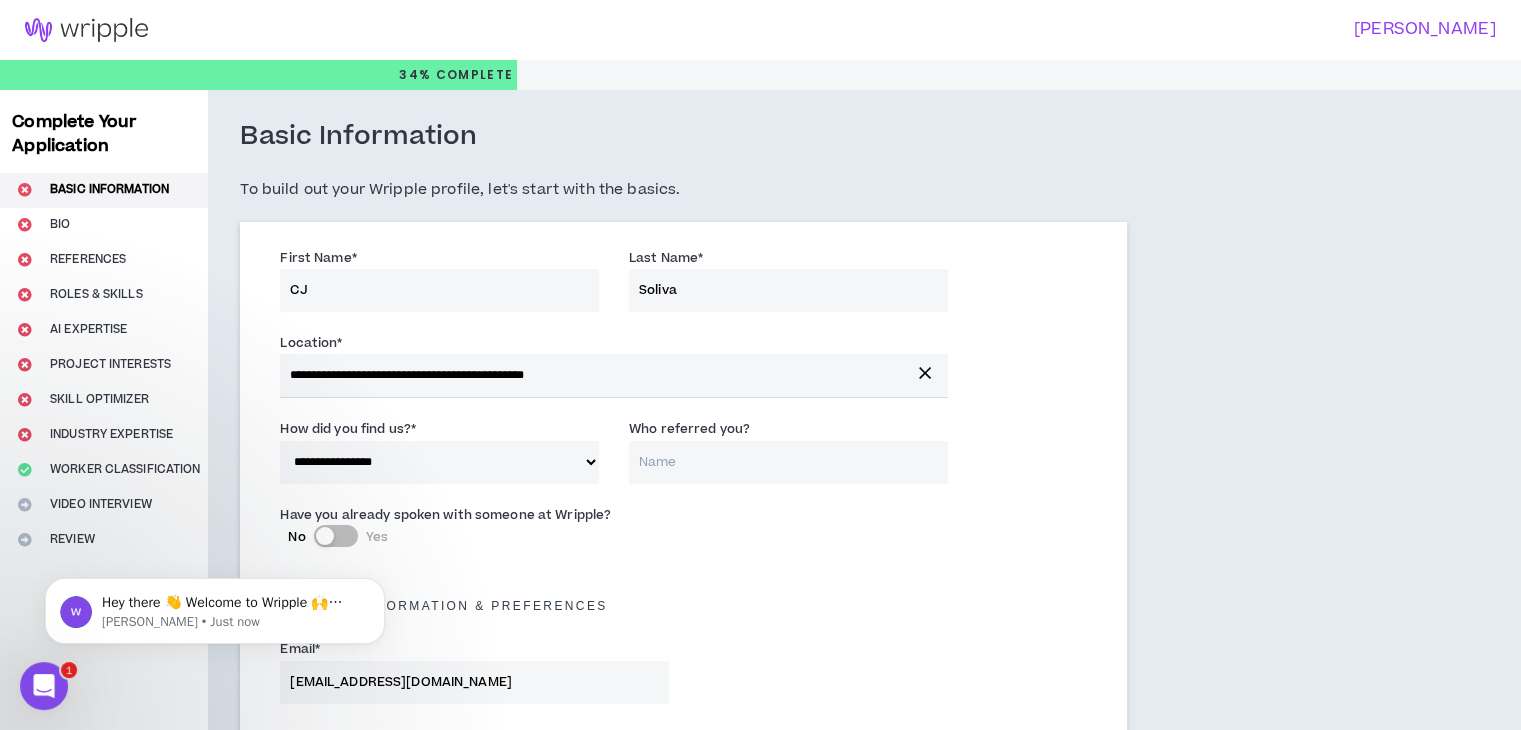 drag, startPoint x: 480, startPoint y: 466, endPoint x: 472, endPoint y: 478, distance: 14.422205 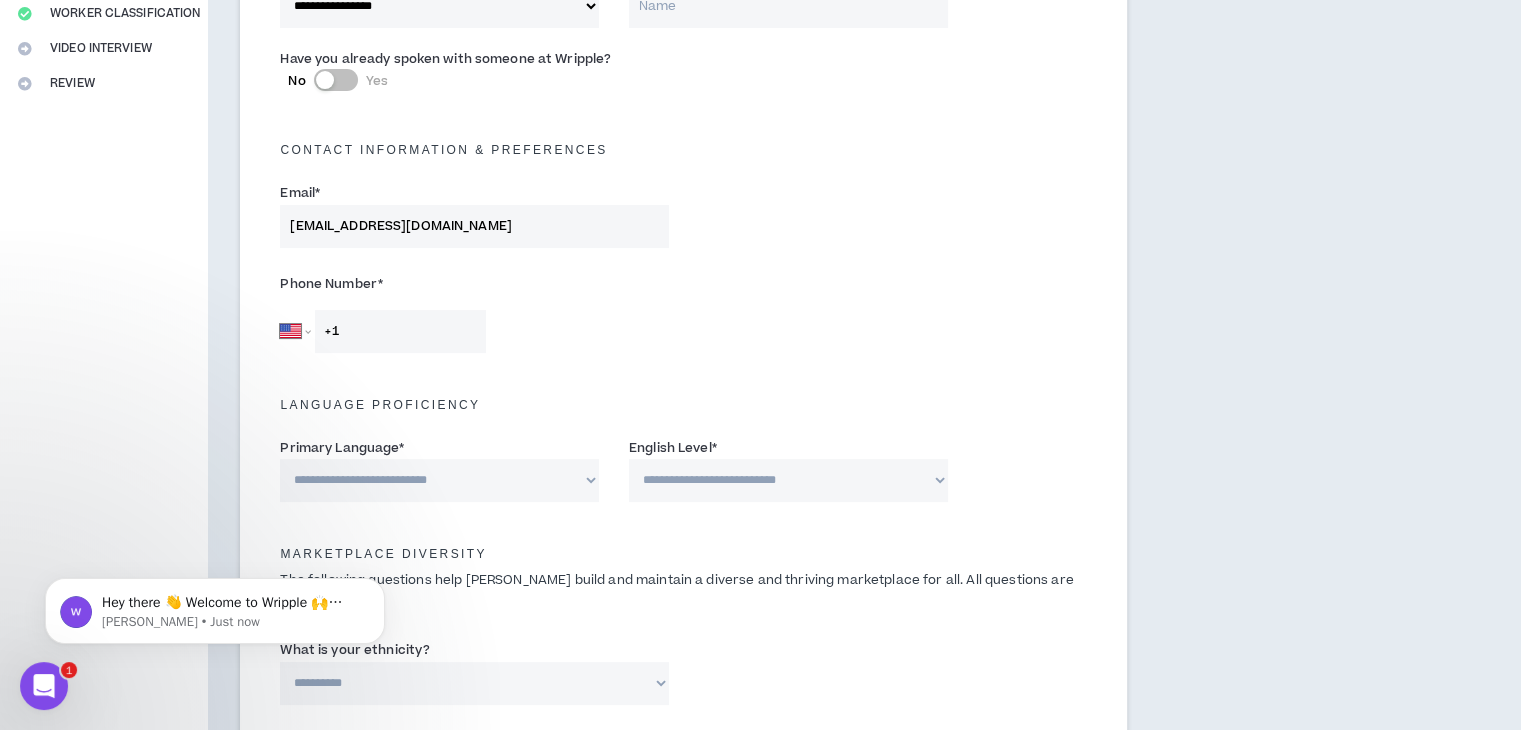 scroll, scrollTop: 500, scrollLeft: 0, axis: vertical 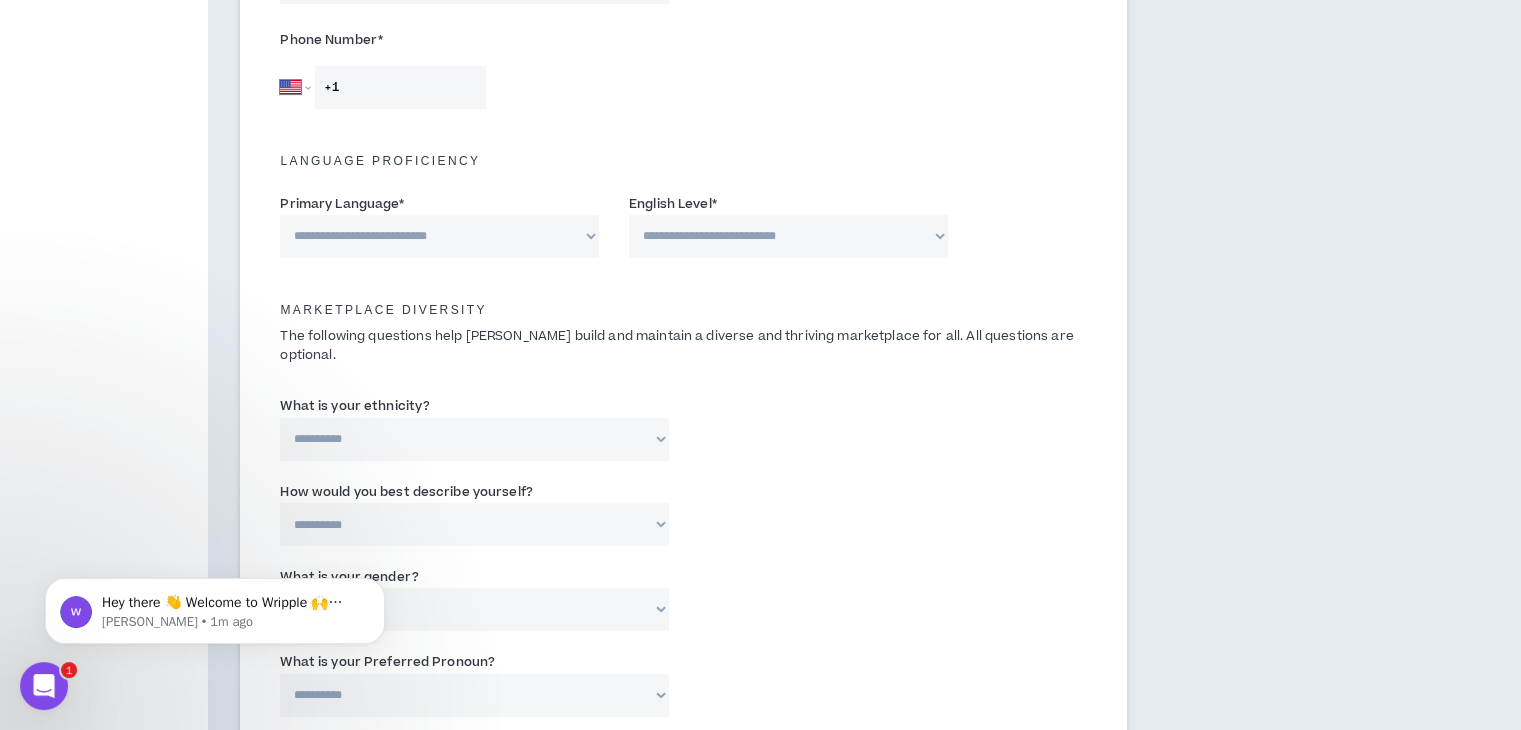 click on "**********" at bounding box center [439, 236] 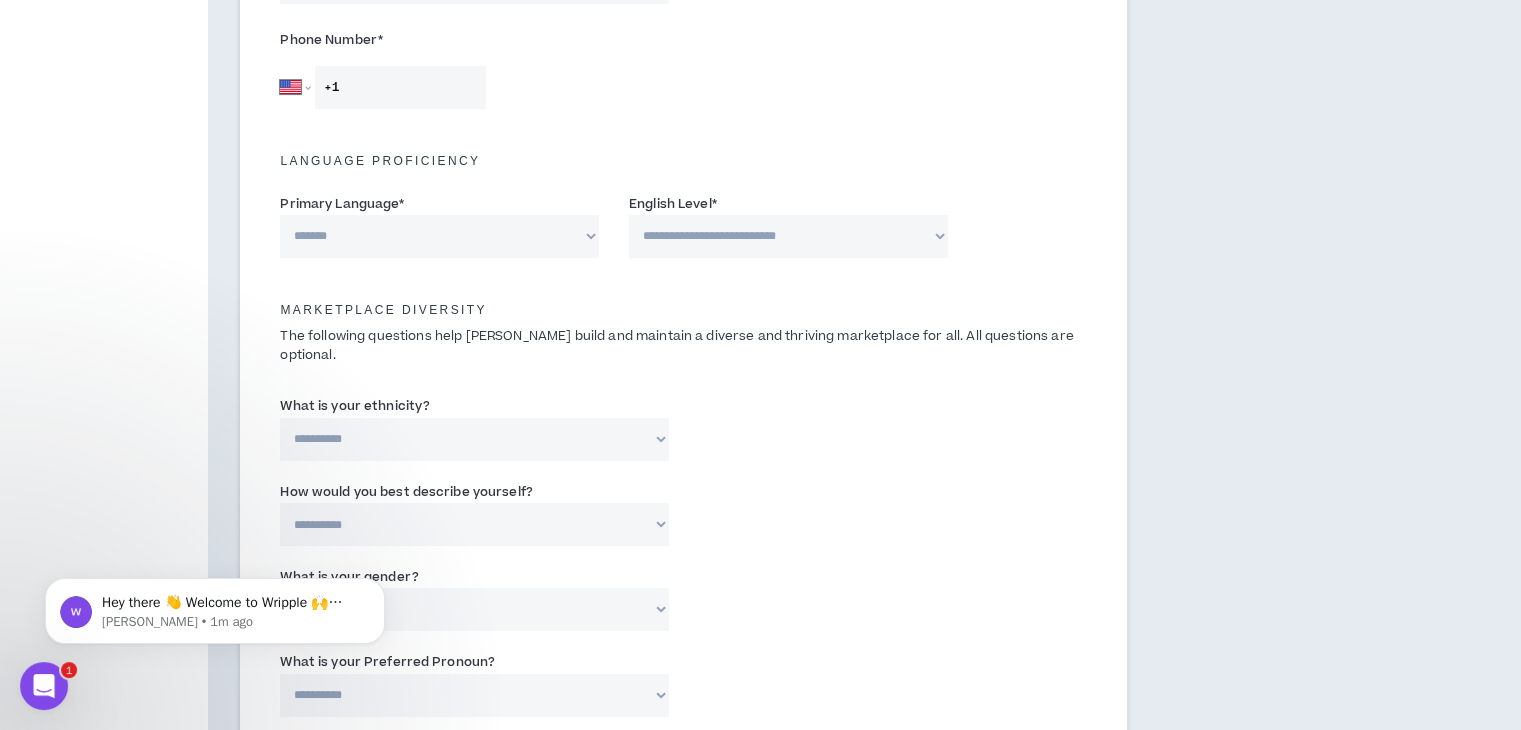 click on "**********" at bounding box center (439, 236) 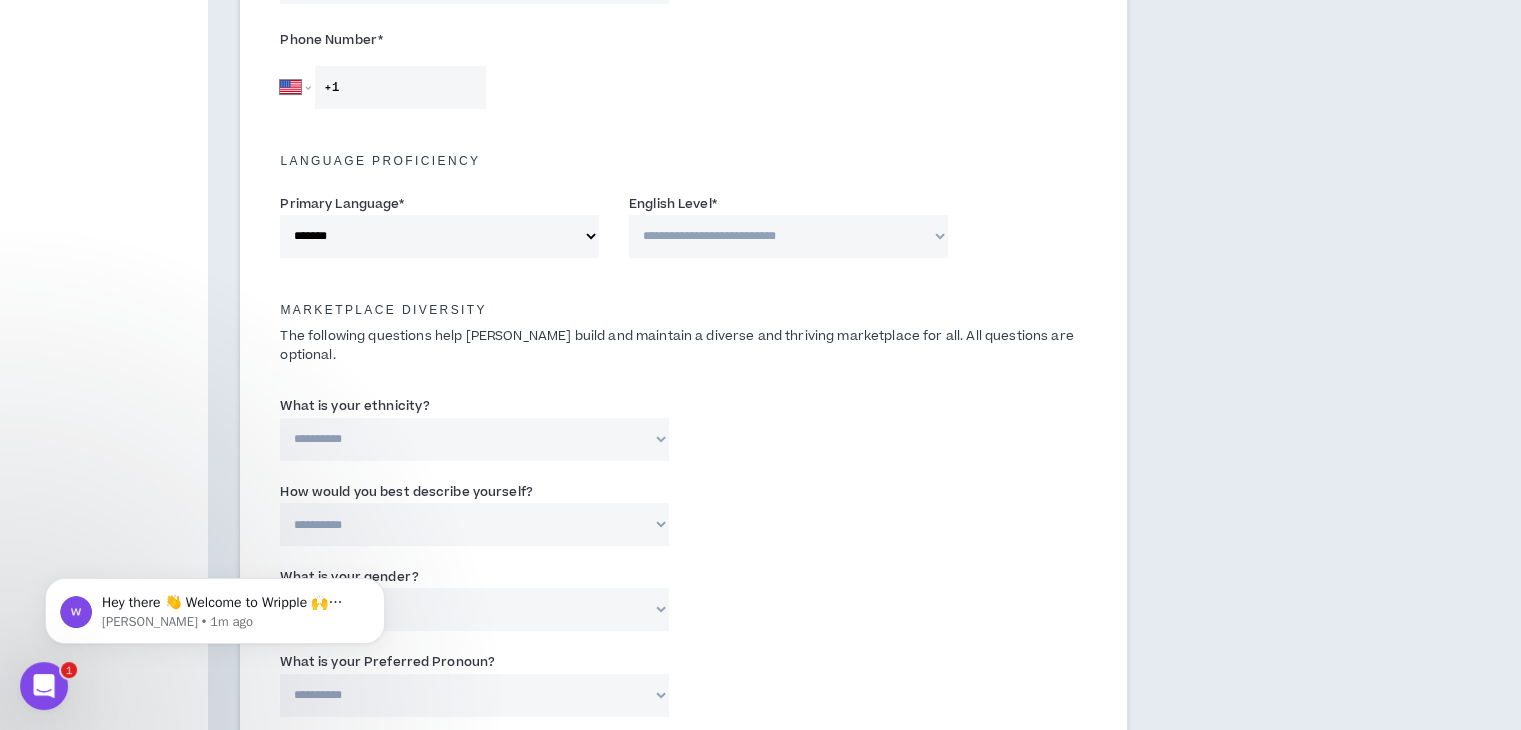 drag, startPoint x: 746, startPoint y: 241, endPoint x: 720, endPoint y: 255, distance: 29.529646 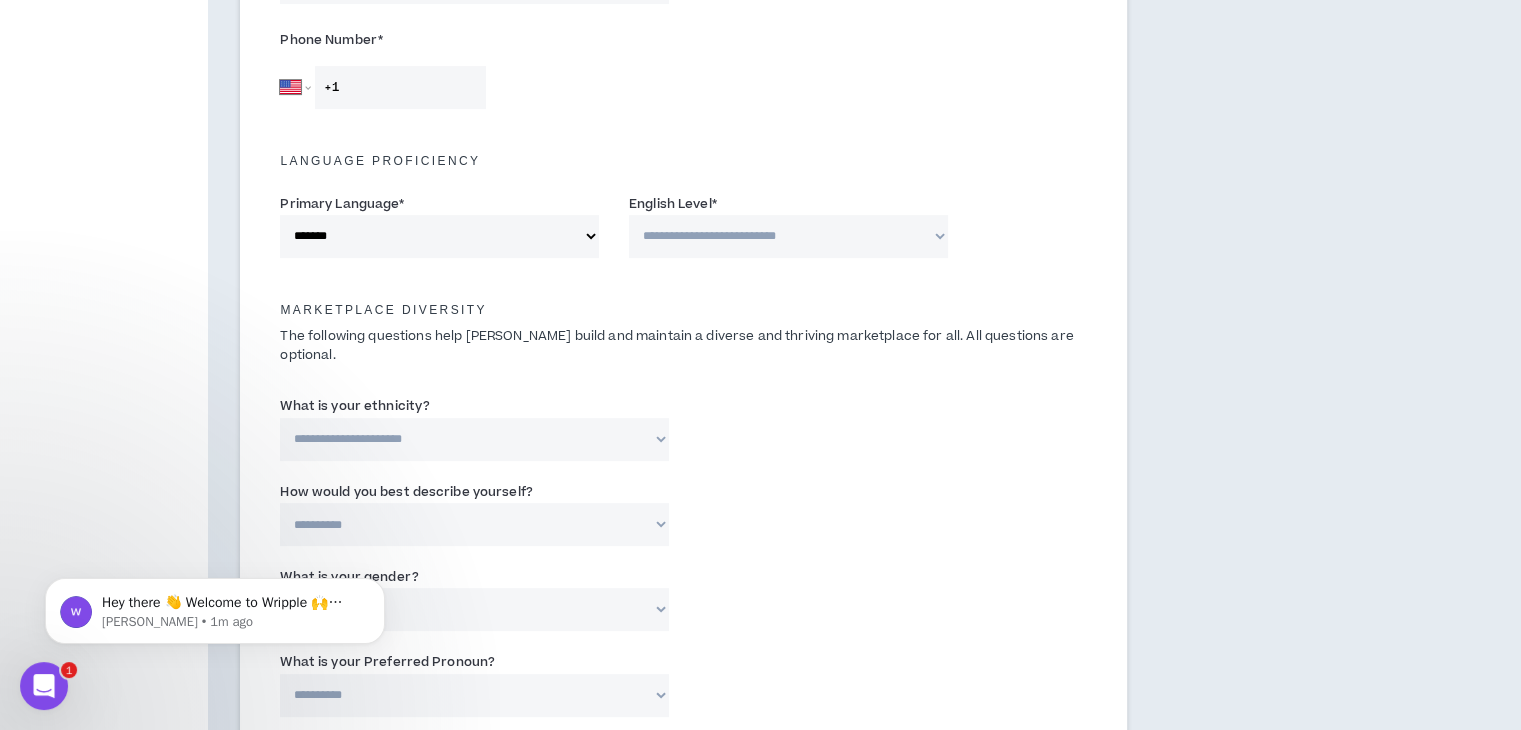 click on "**********" at bounding box center [474, 439] 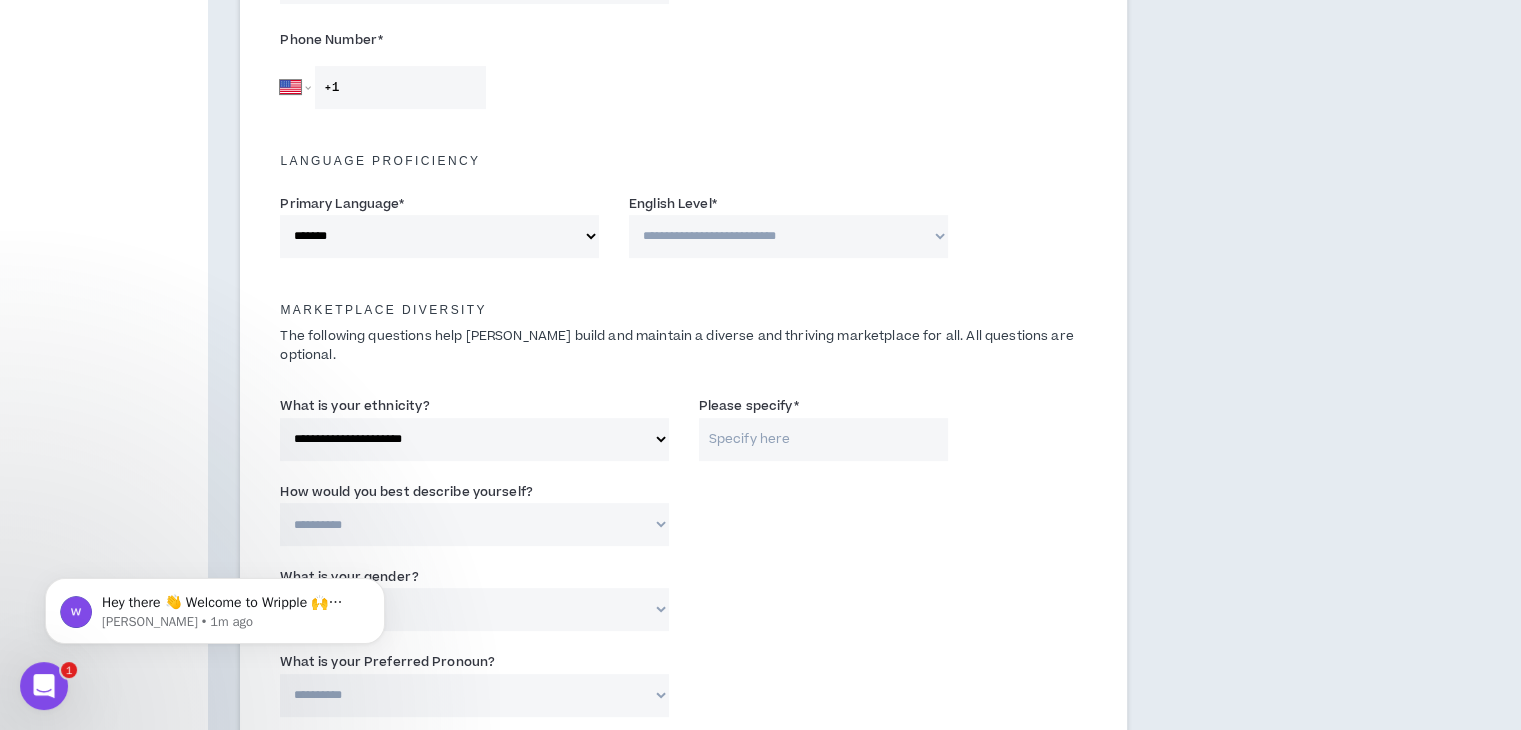 click on "Please specify  *" at bounding box center [823, 439] 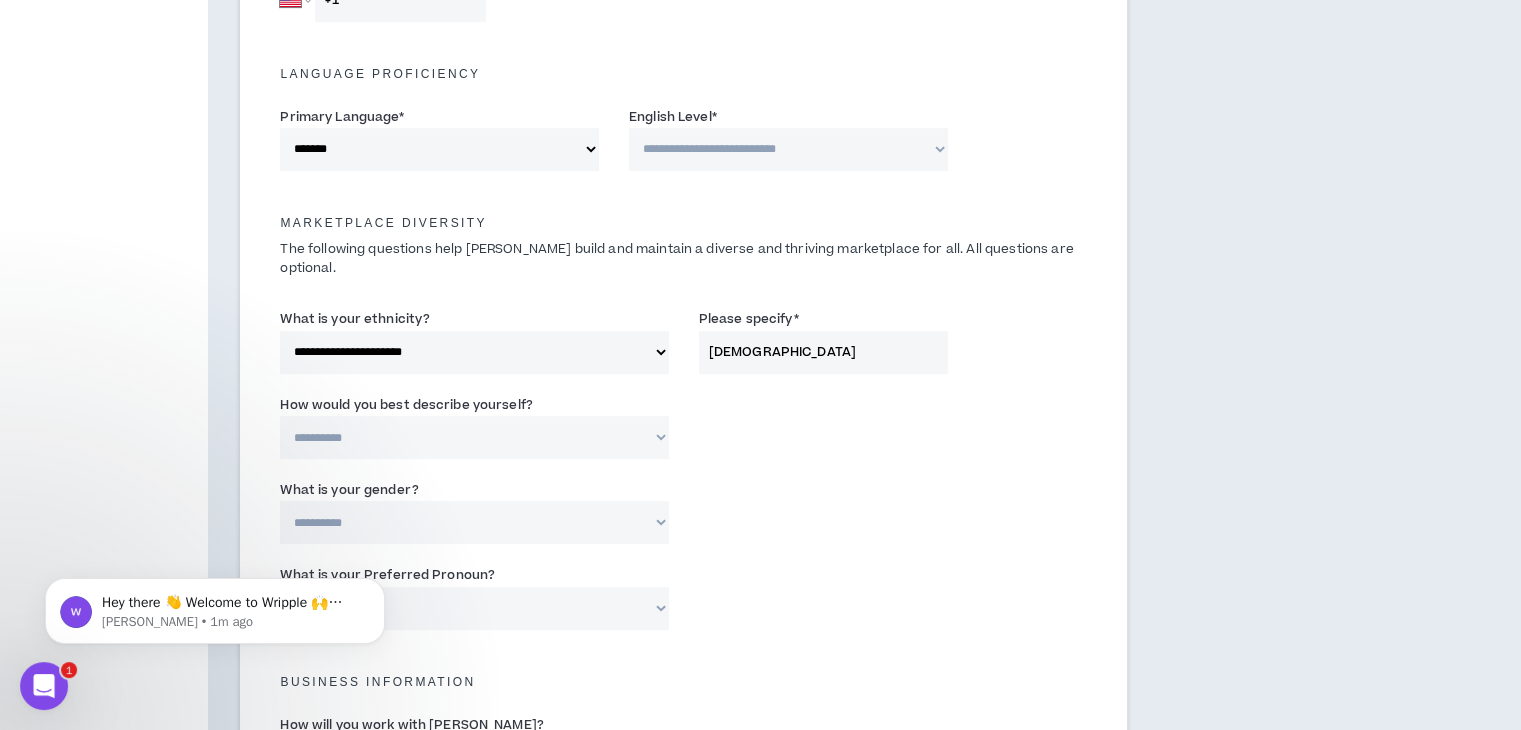 scroll, scrollTop: 900, scrollLeft: 0, axis: vertical 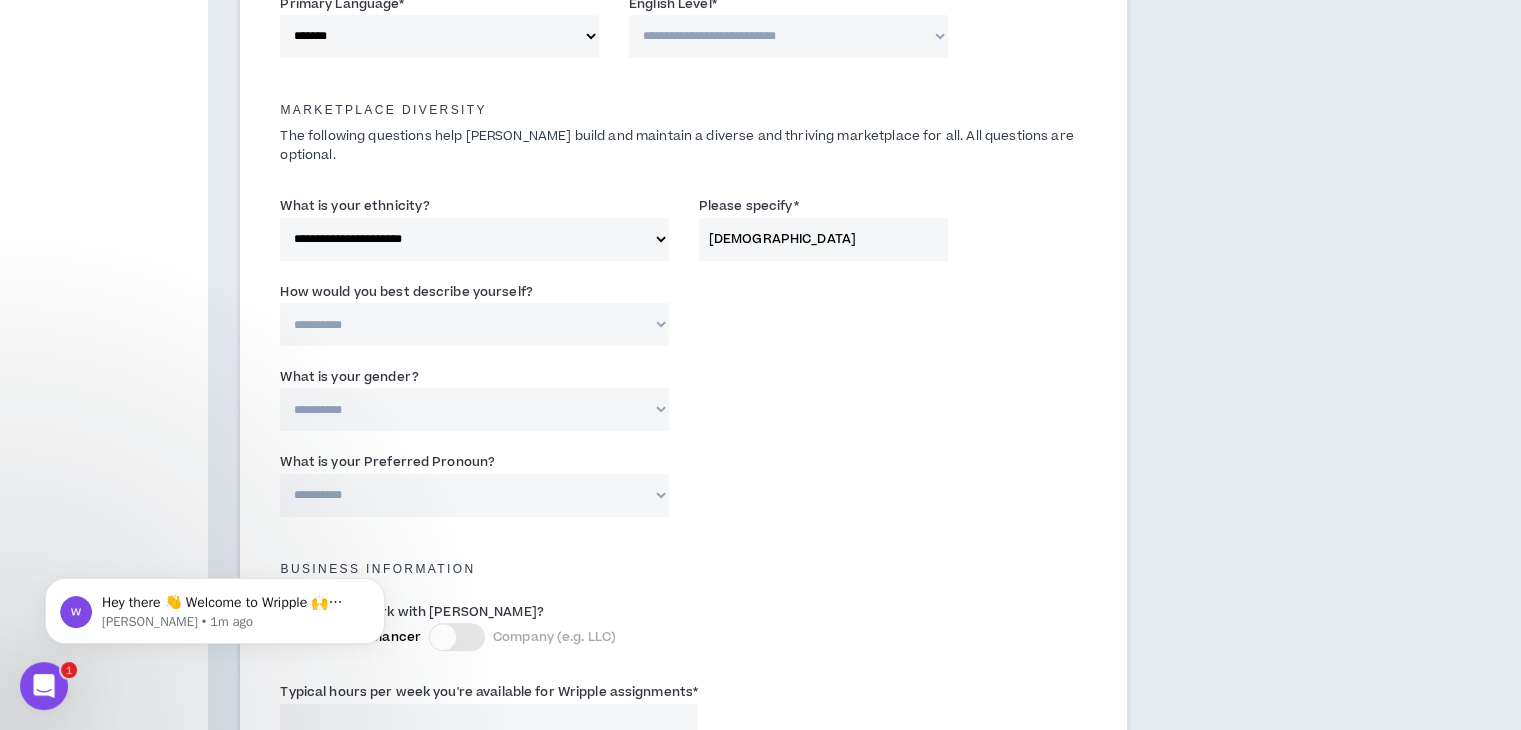 type on "[DEMOGRAPHIC_DATA]" 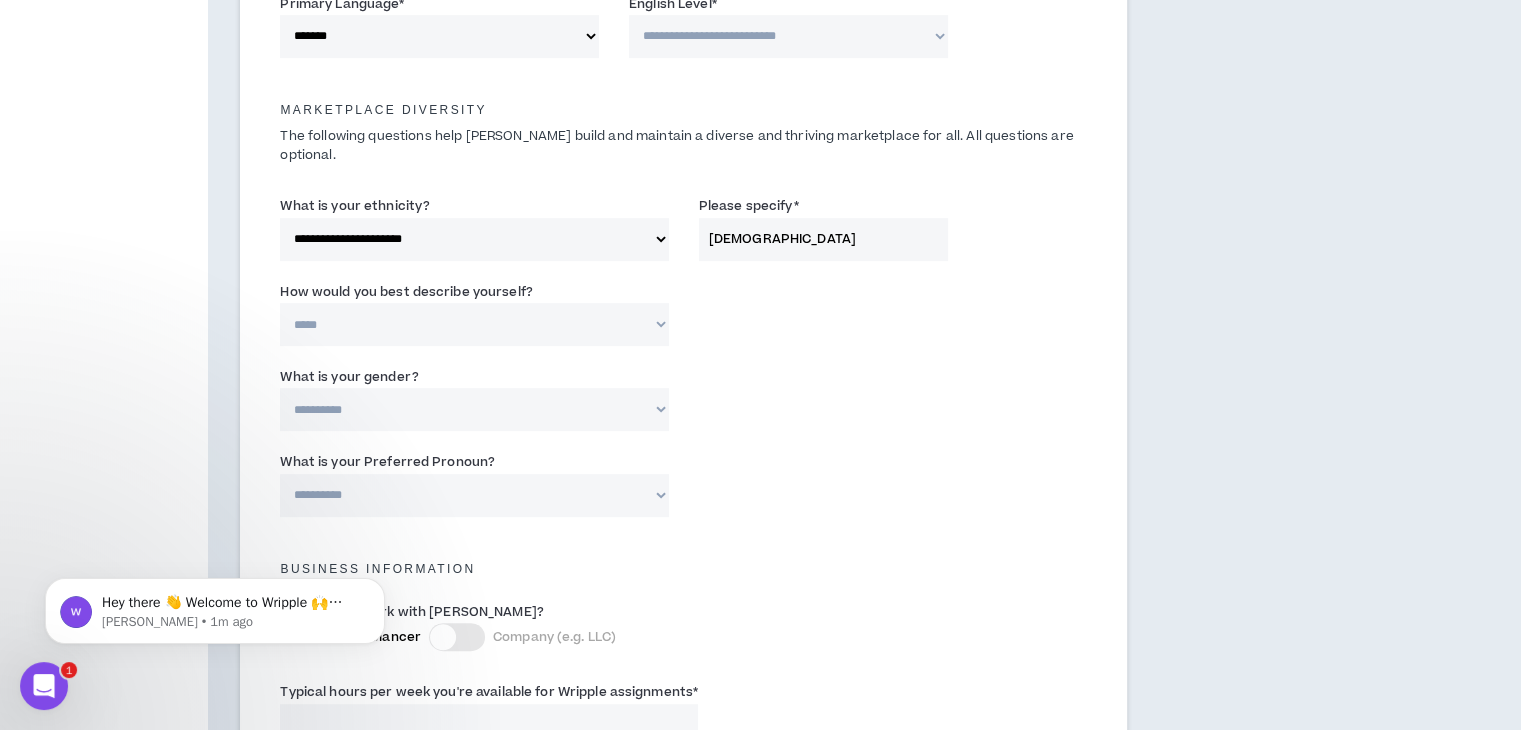click on "**********" at bounding box center [474, 324] 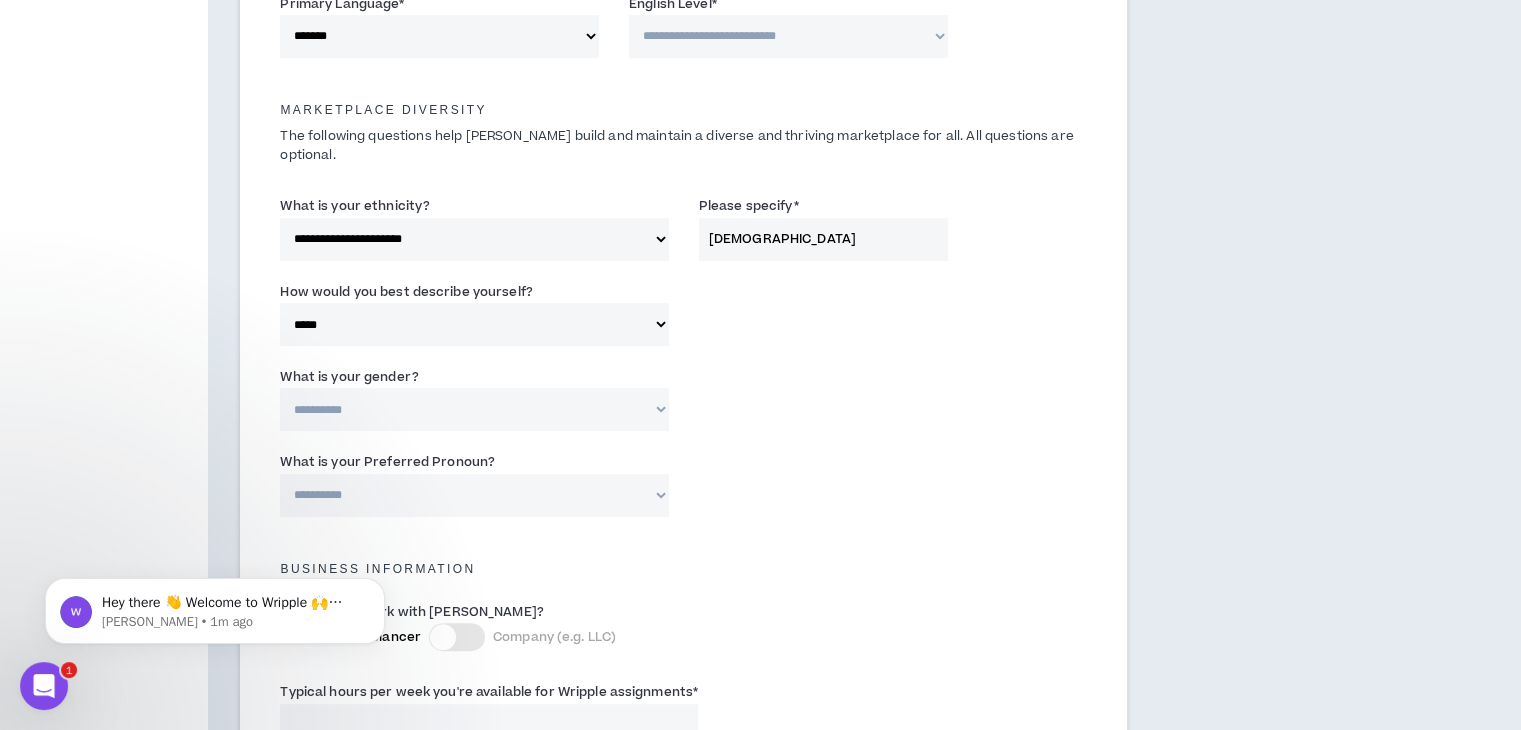 click on "**********" at bounding box center [474, 239] 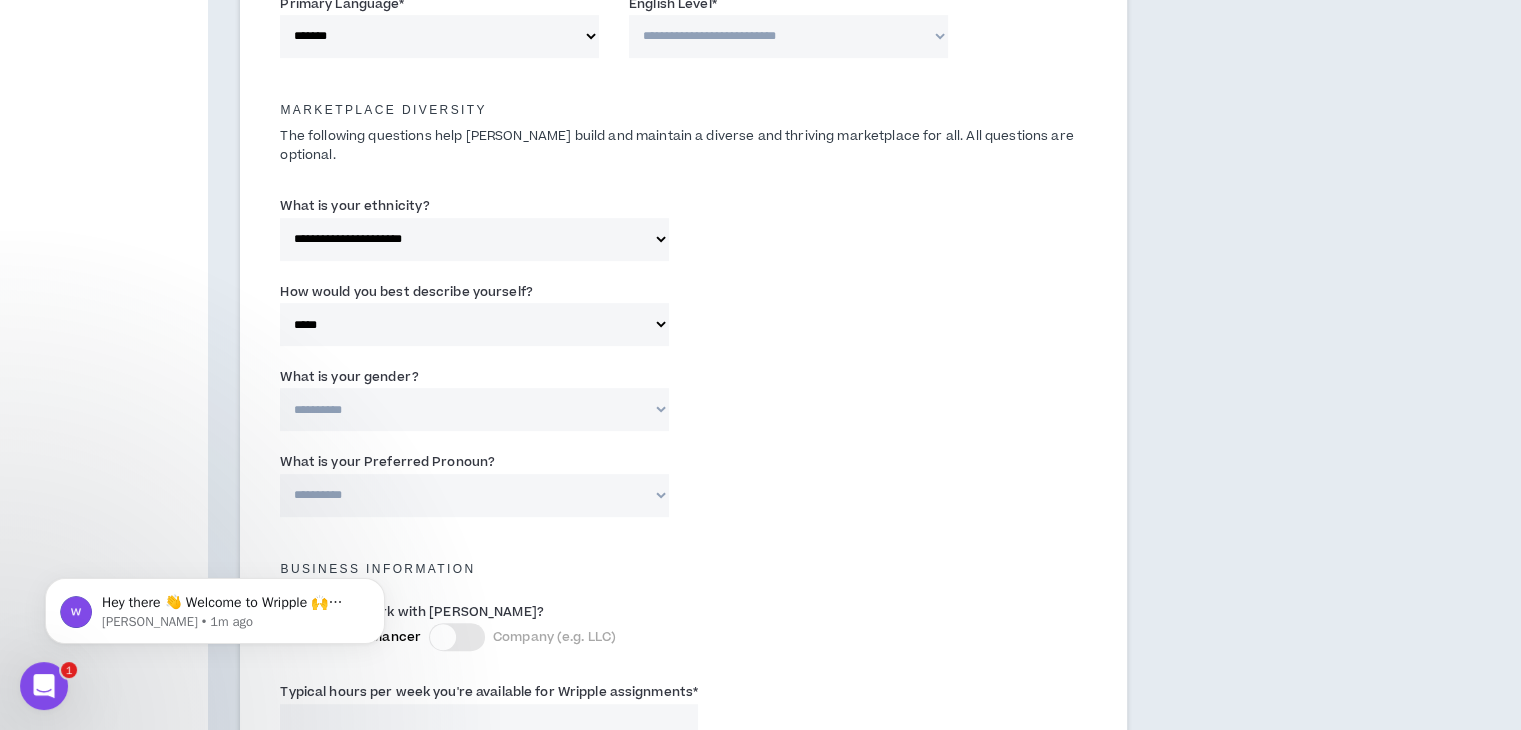 click on "**********" at bounding box center (474, 409) 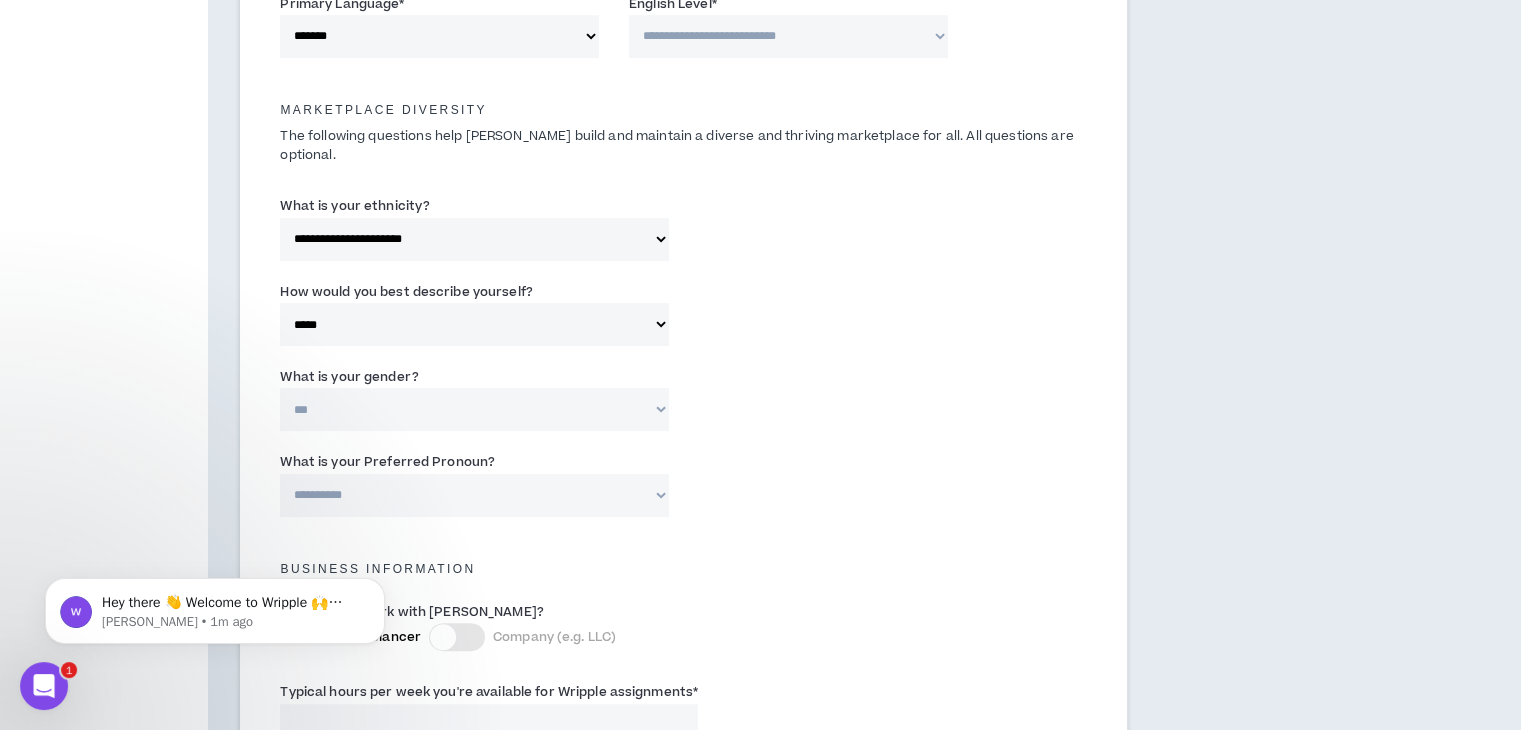 click on "**********" at bounding box center (474, 409) 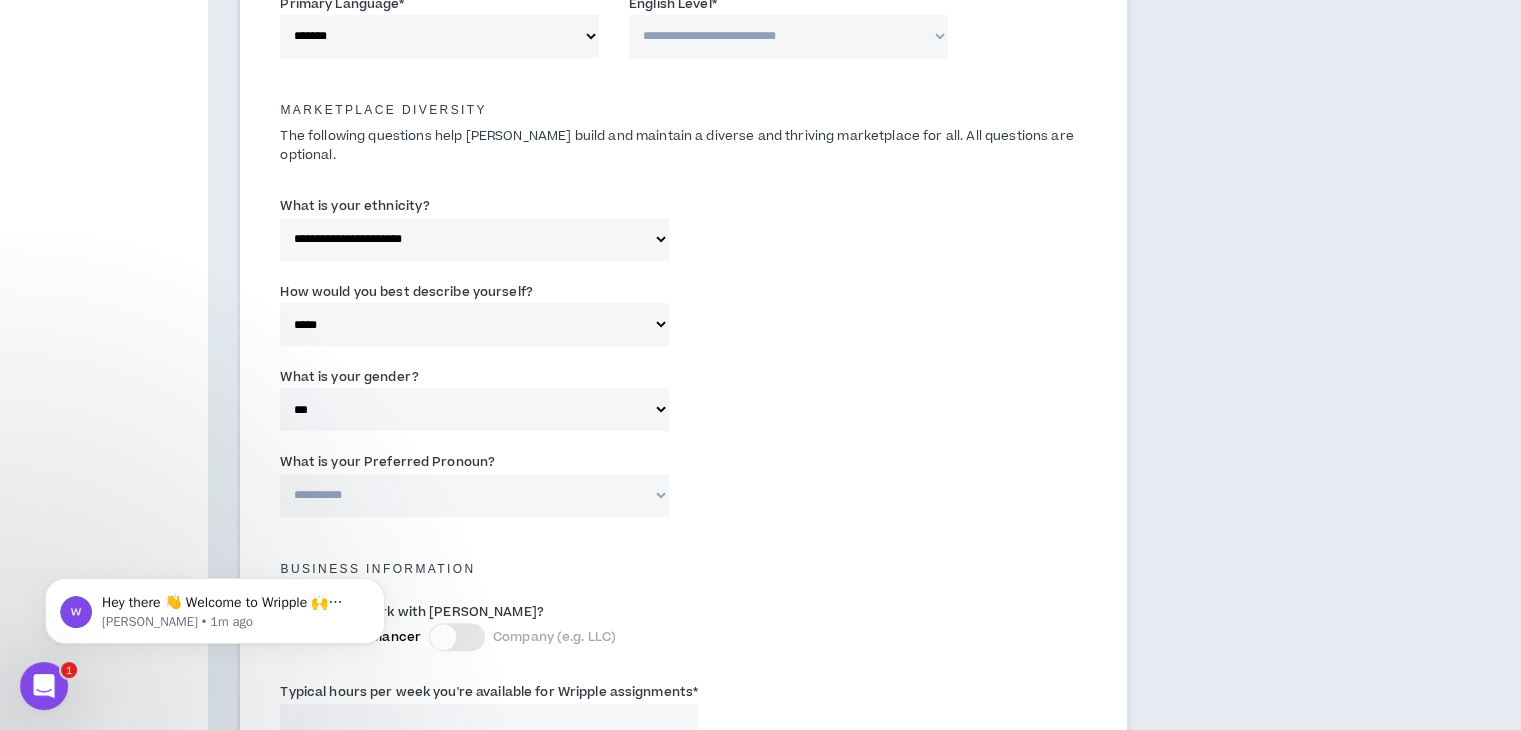 click on "What is your Preferred Pronoun?" at bounding box center [387, 462] 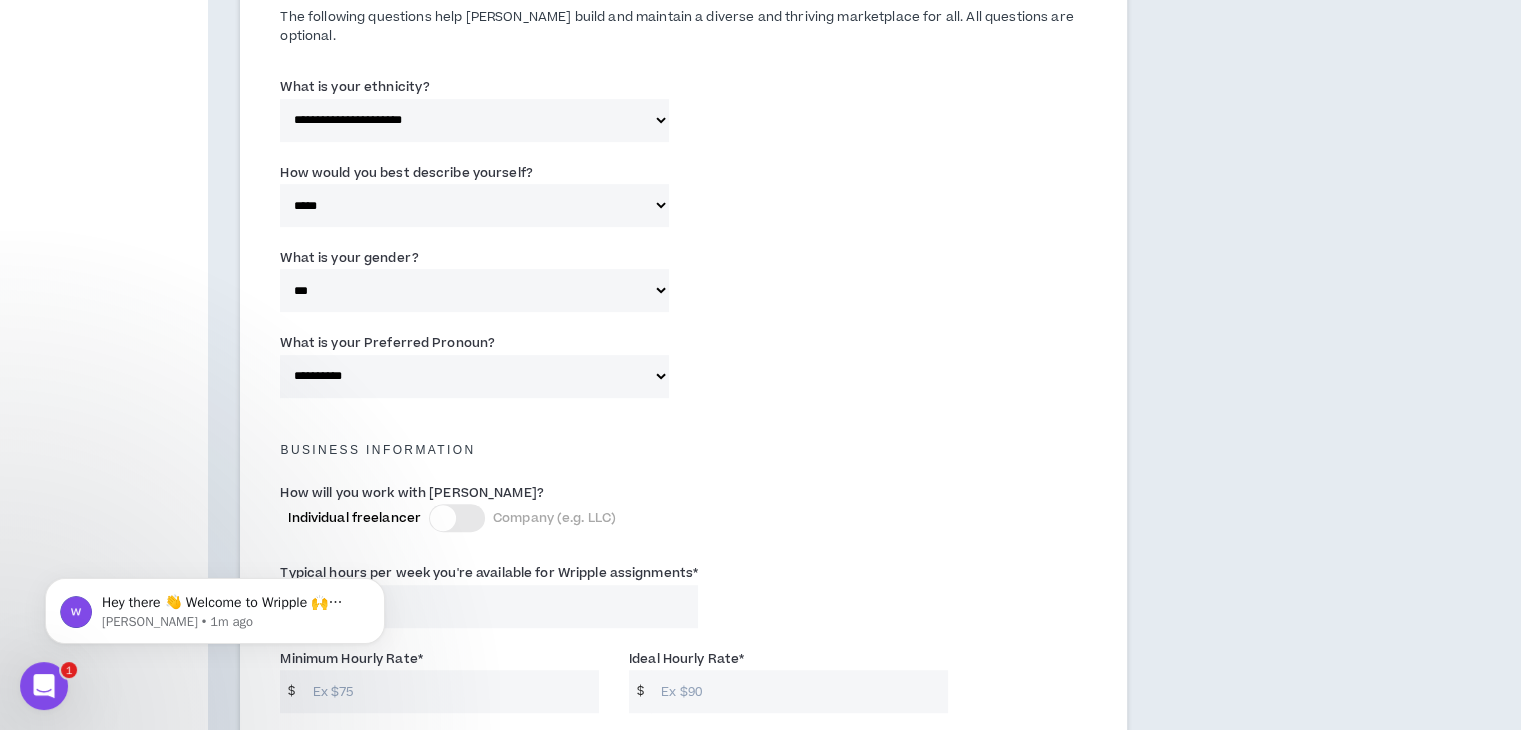 scroll, scrollTop: 1200, scrollLeft: 0, axis: vertical 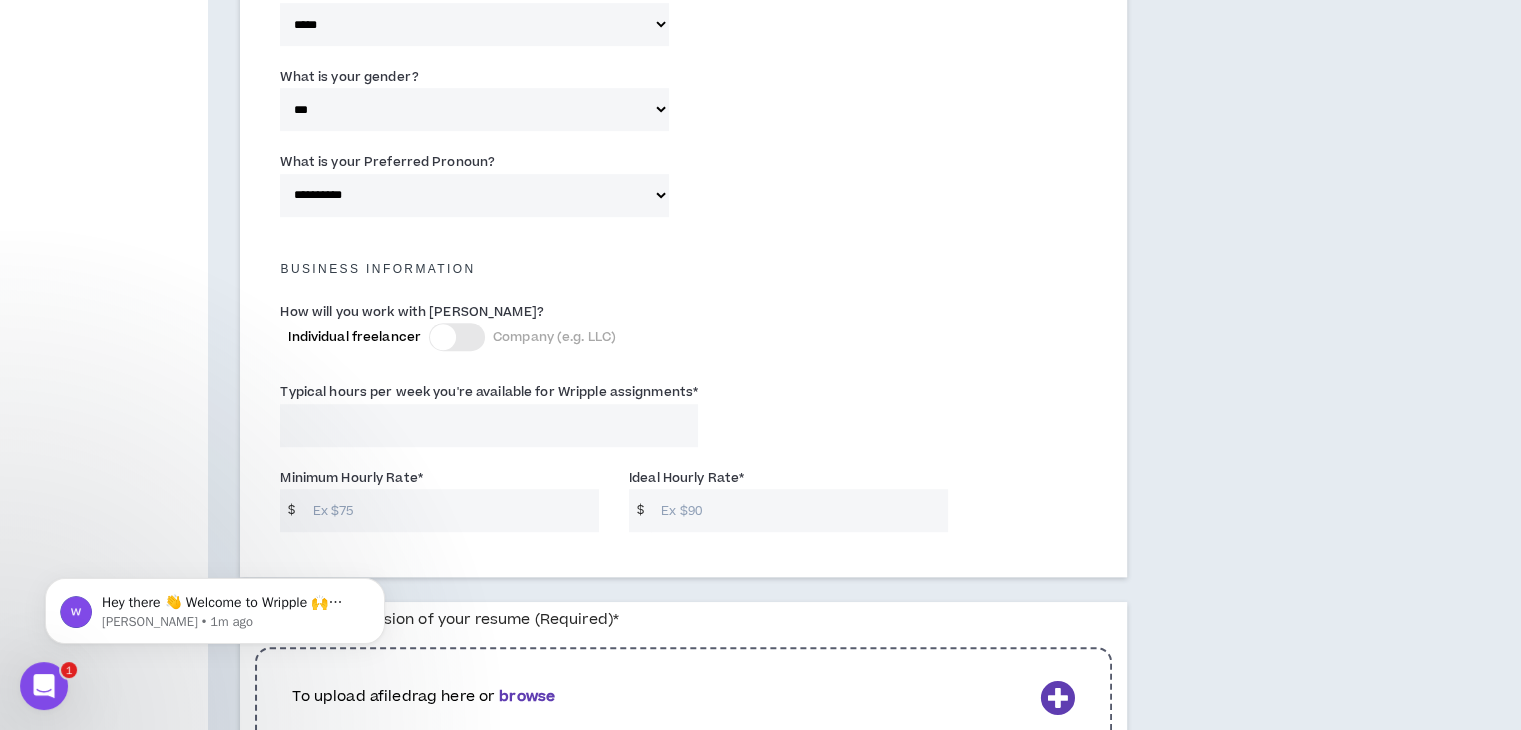 click at bounding box center (443, 337) 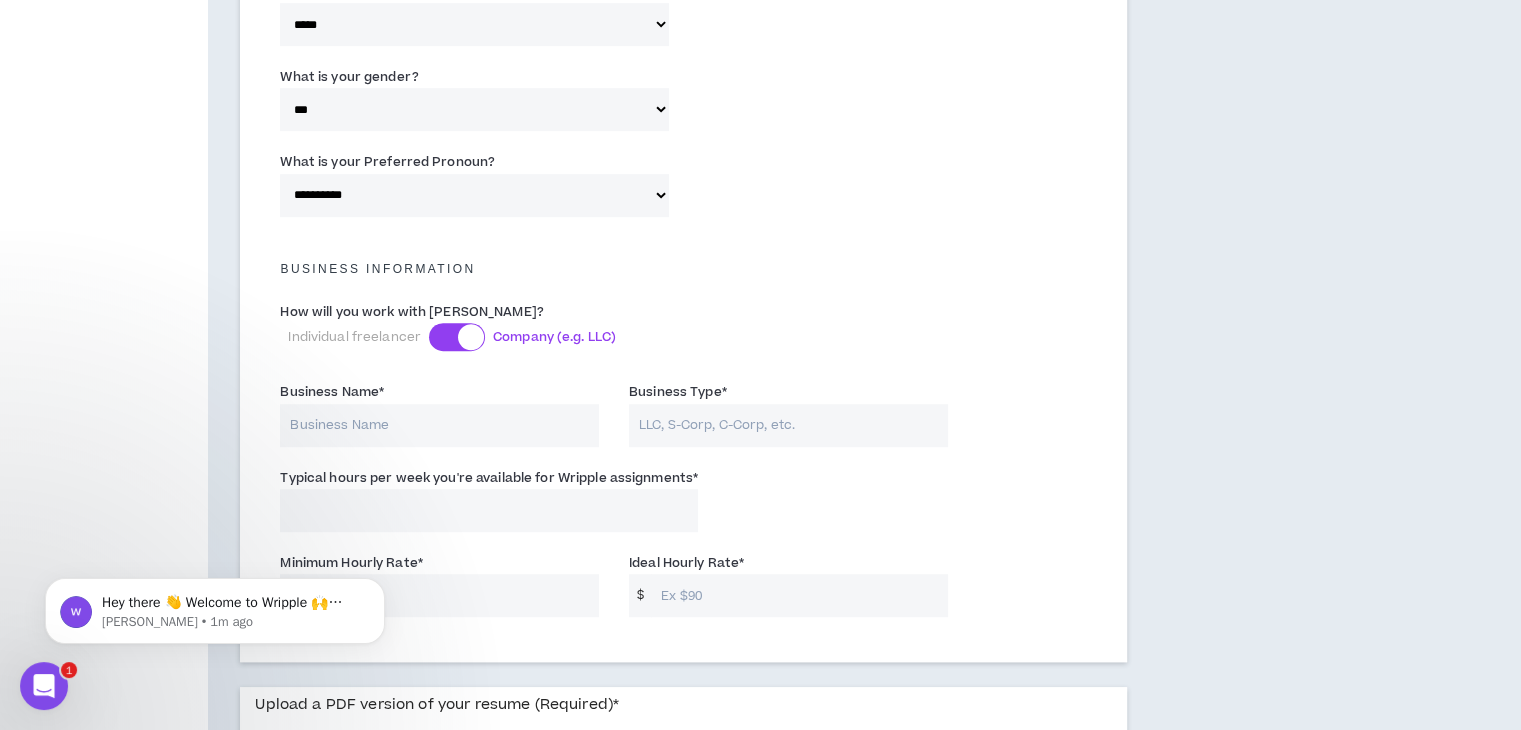 click at bounding box center [457, 337] 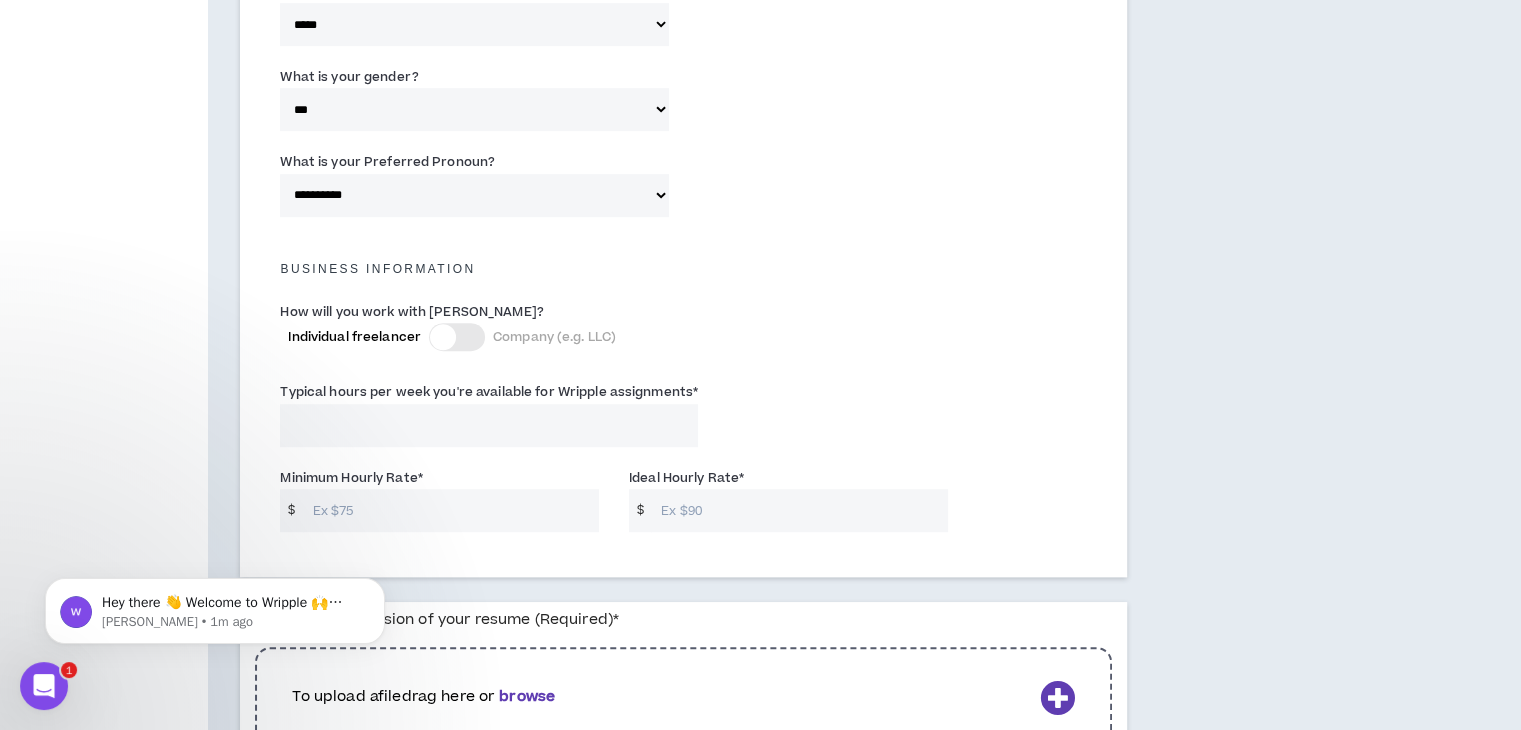 click at bounding box center (443, 337) 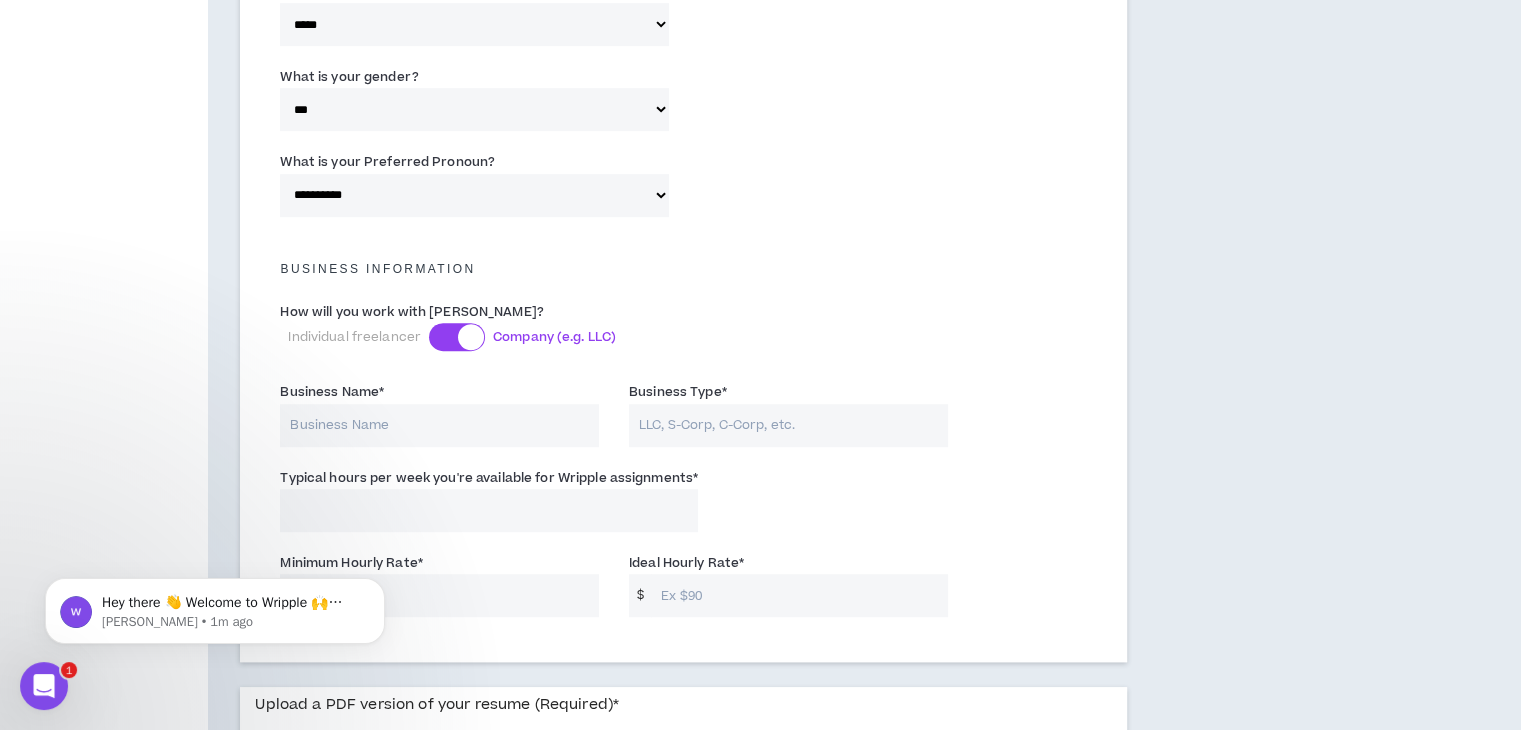click at bounding box center (457, 337) 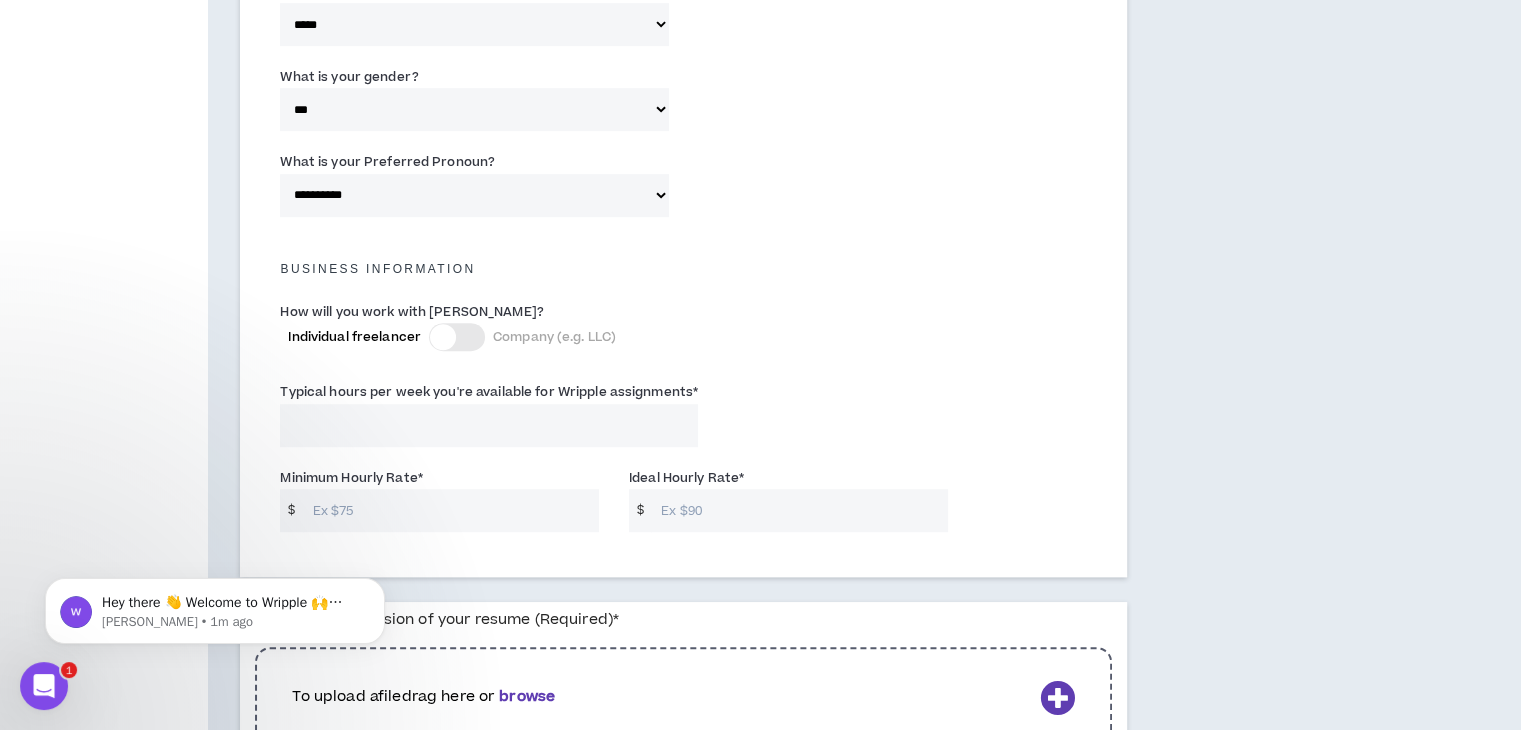 click on "Typical hours per week you're available for Wripple assignments  *" at bounding box center (489, 425) 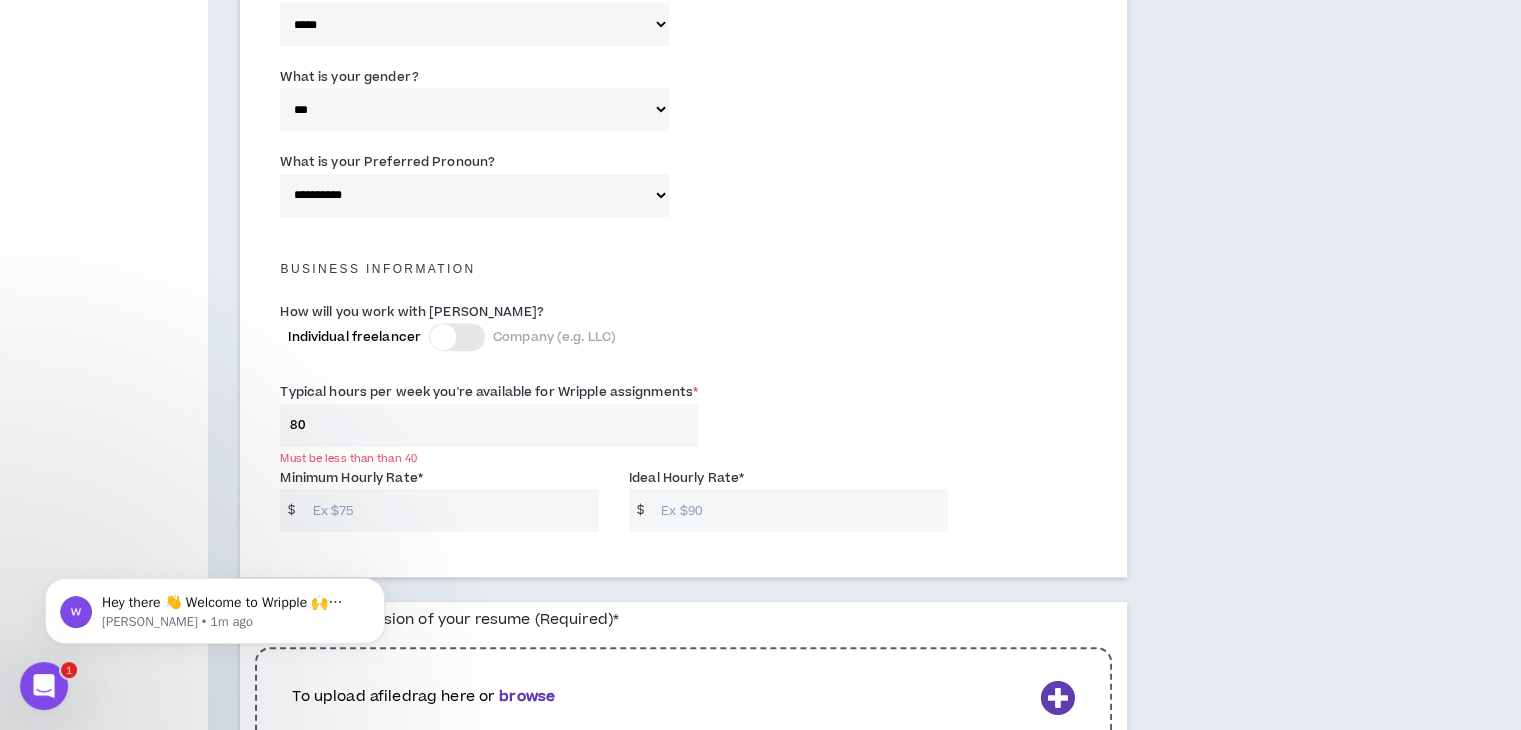 type on "8" 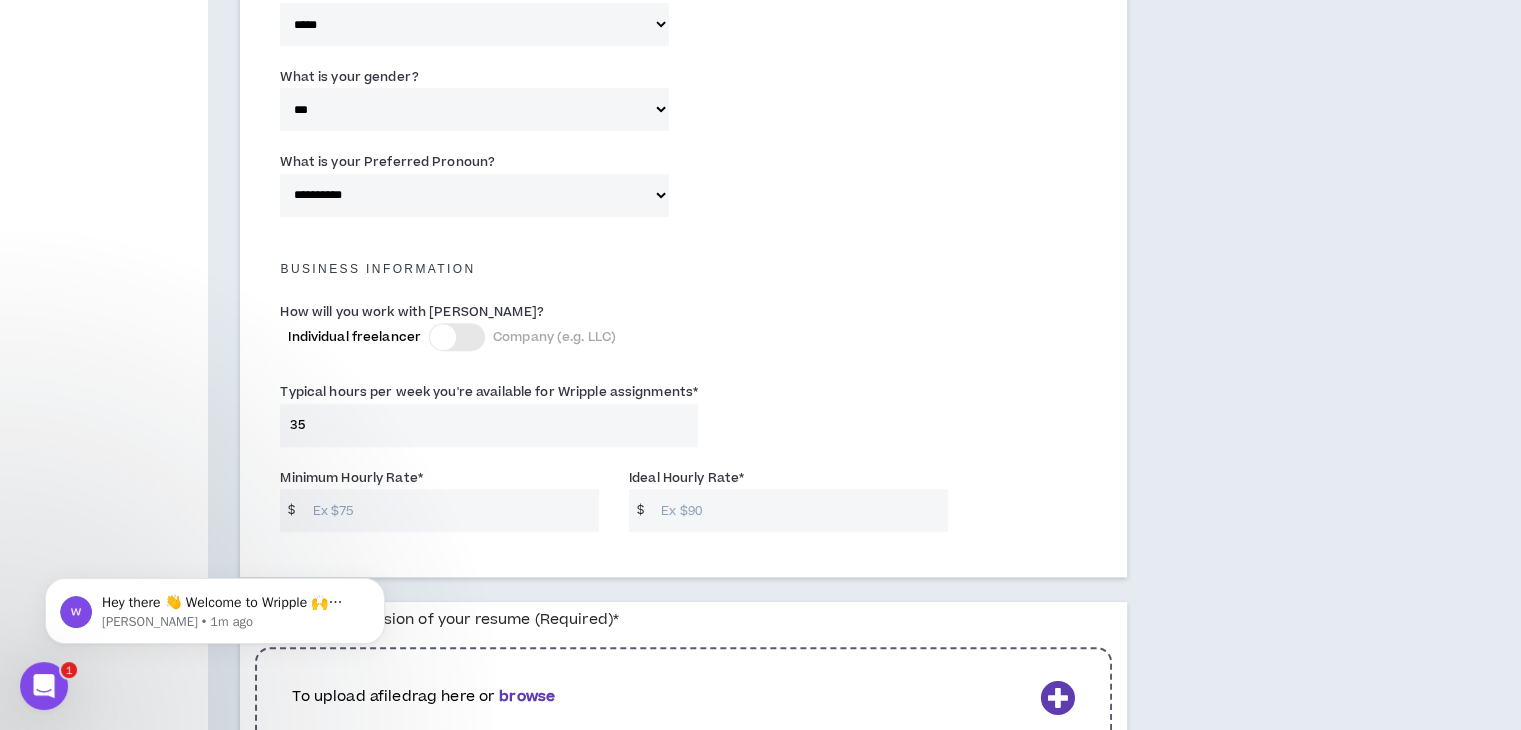 type on "35" 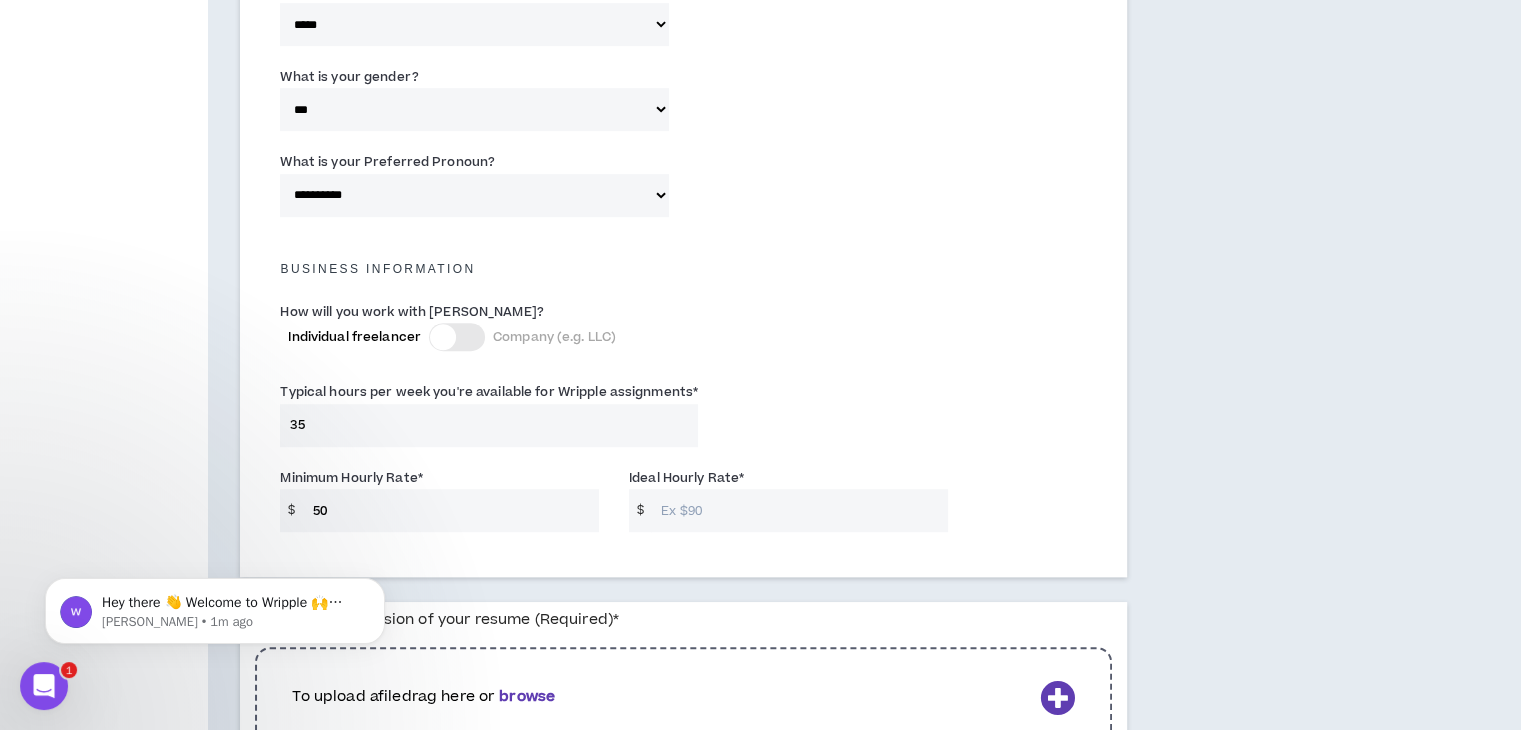 type on "5" 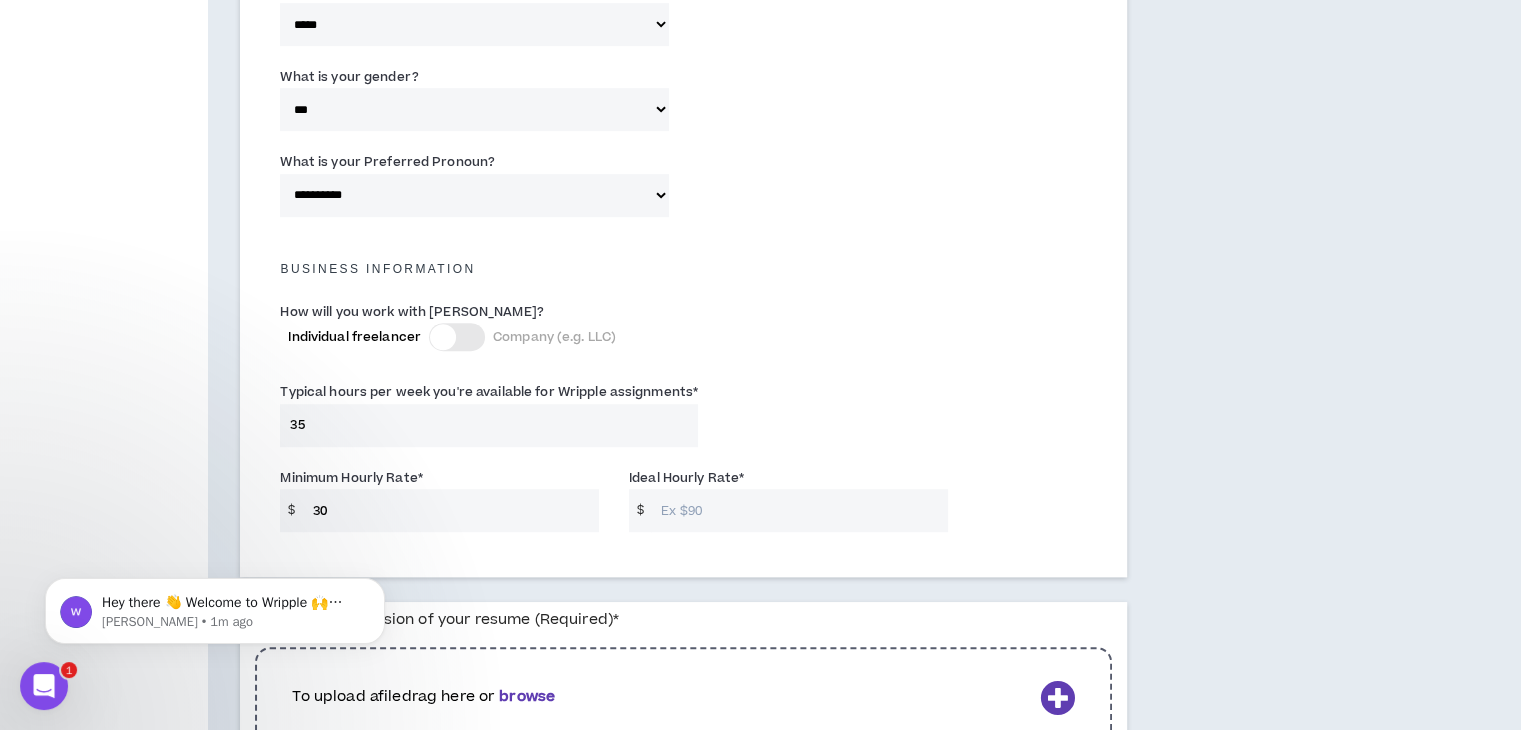 type on "30" 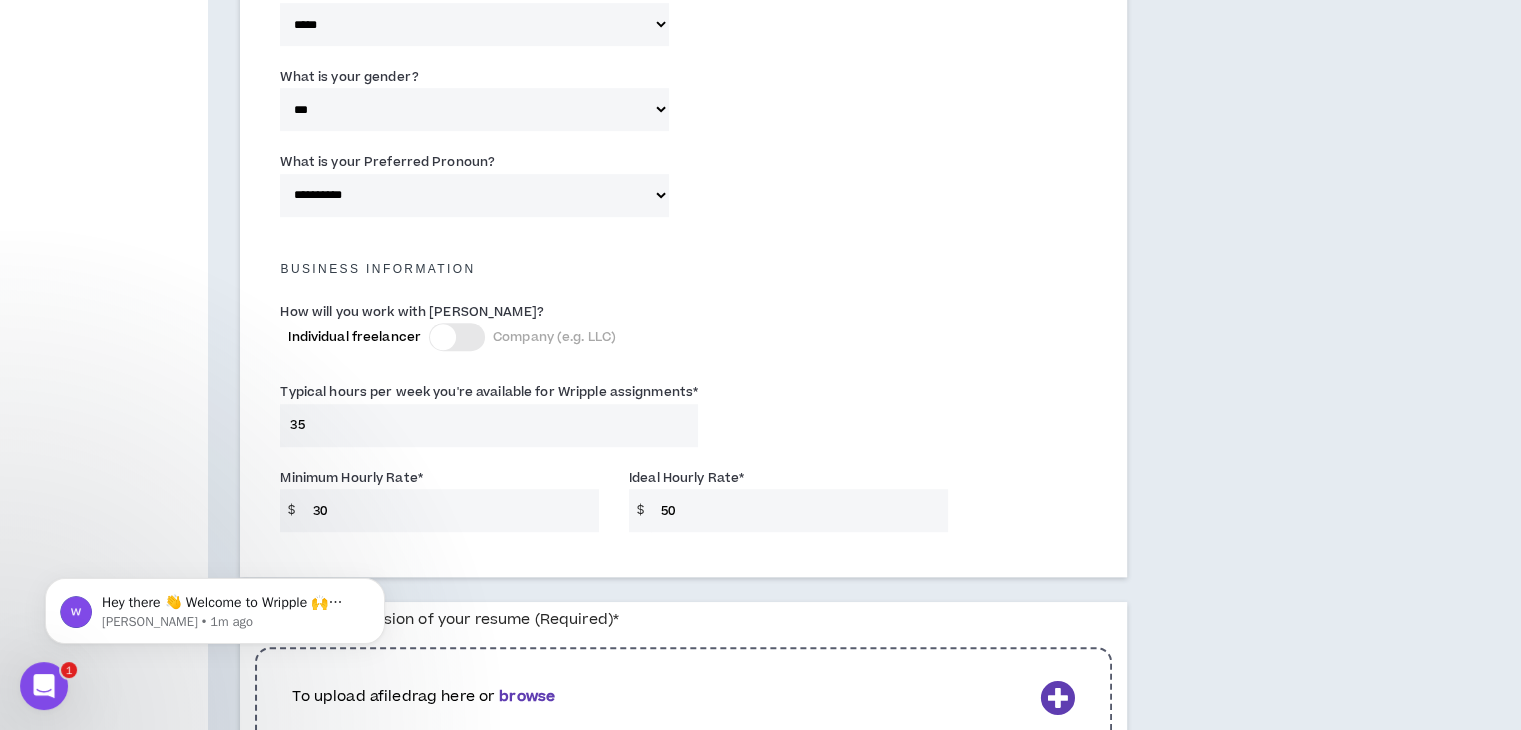 type on "5" 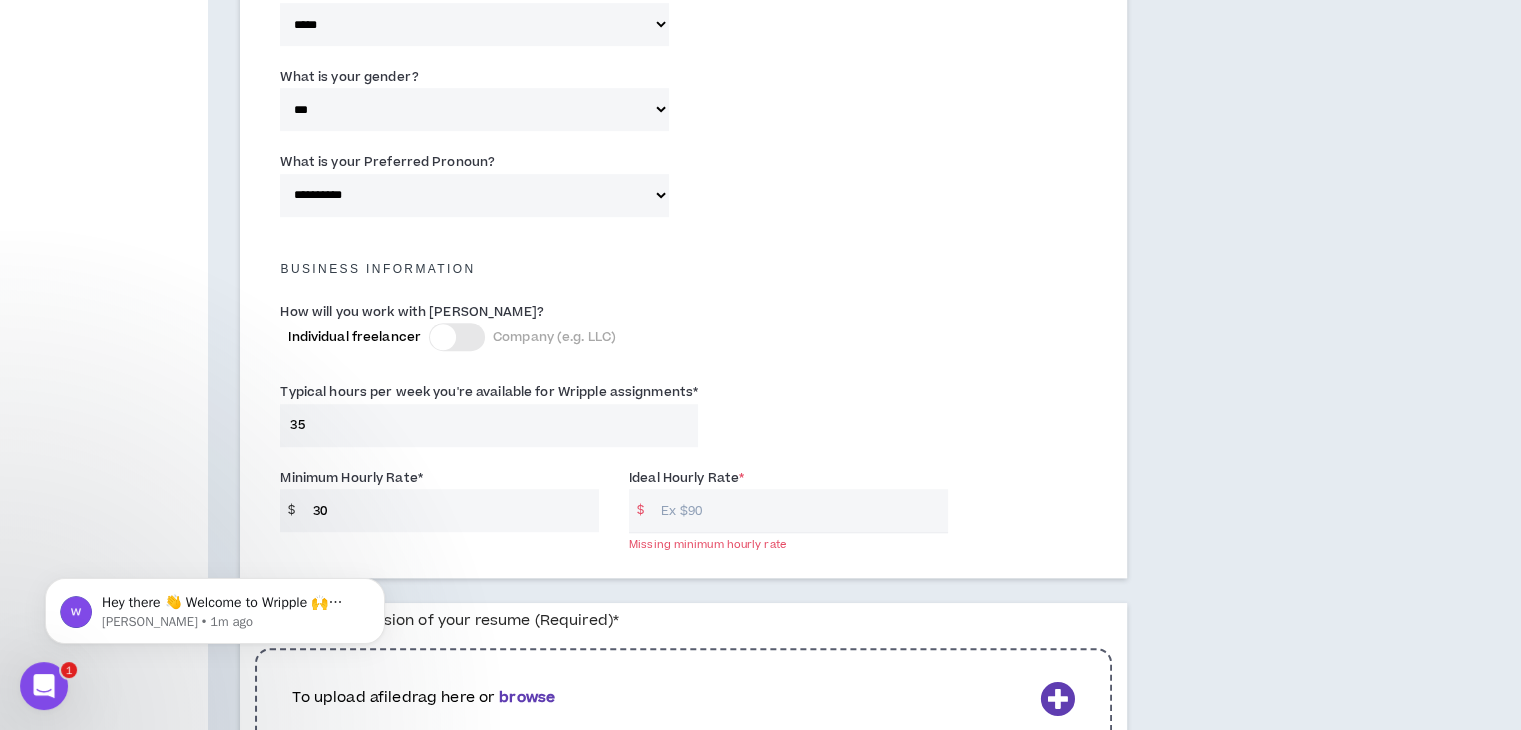 type on "5" 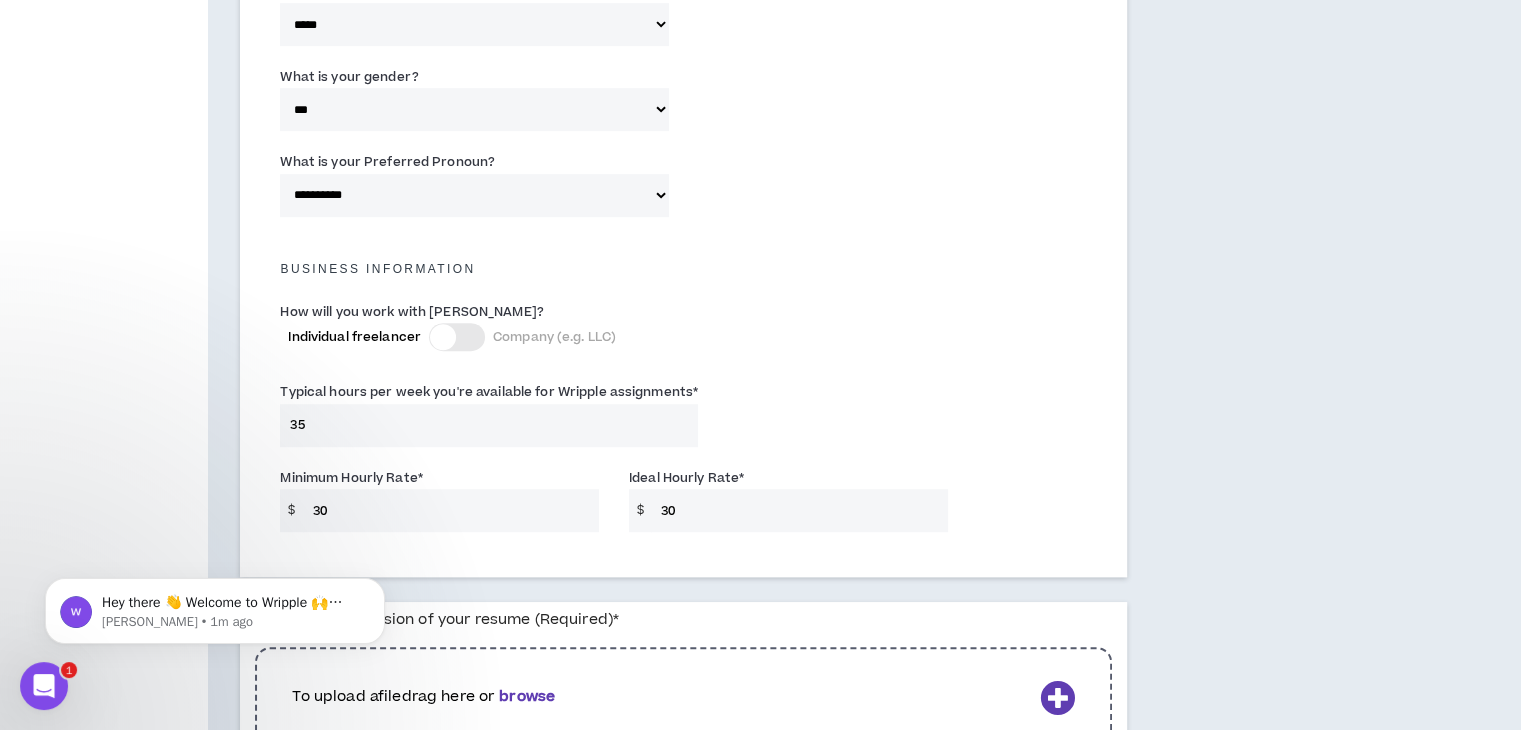type on "30" 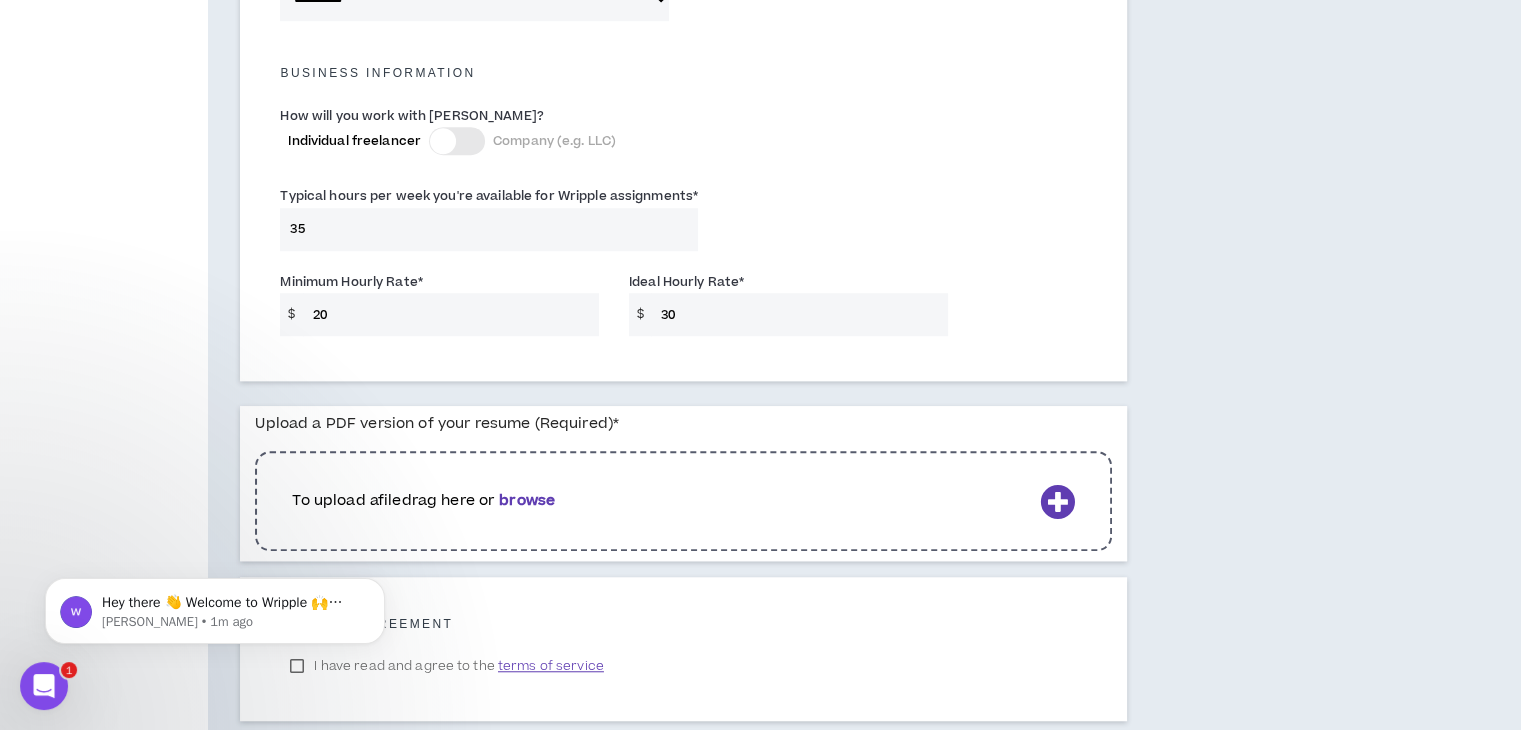 scroll, scrollTop: 1496, scrollLeft: 0, axis: vertical 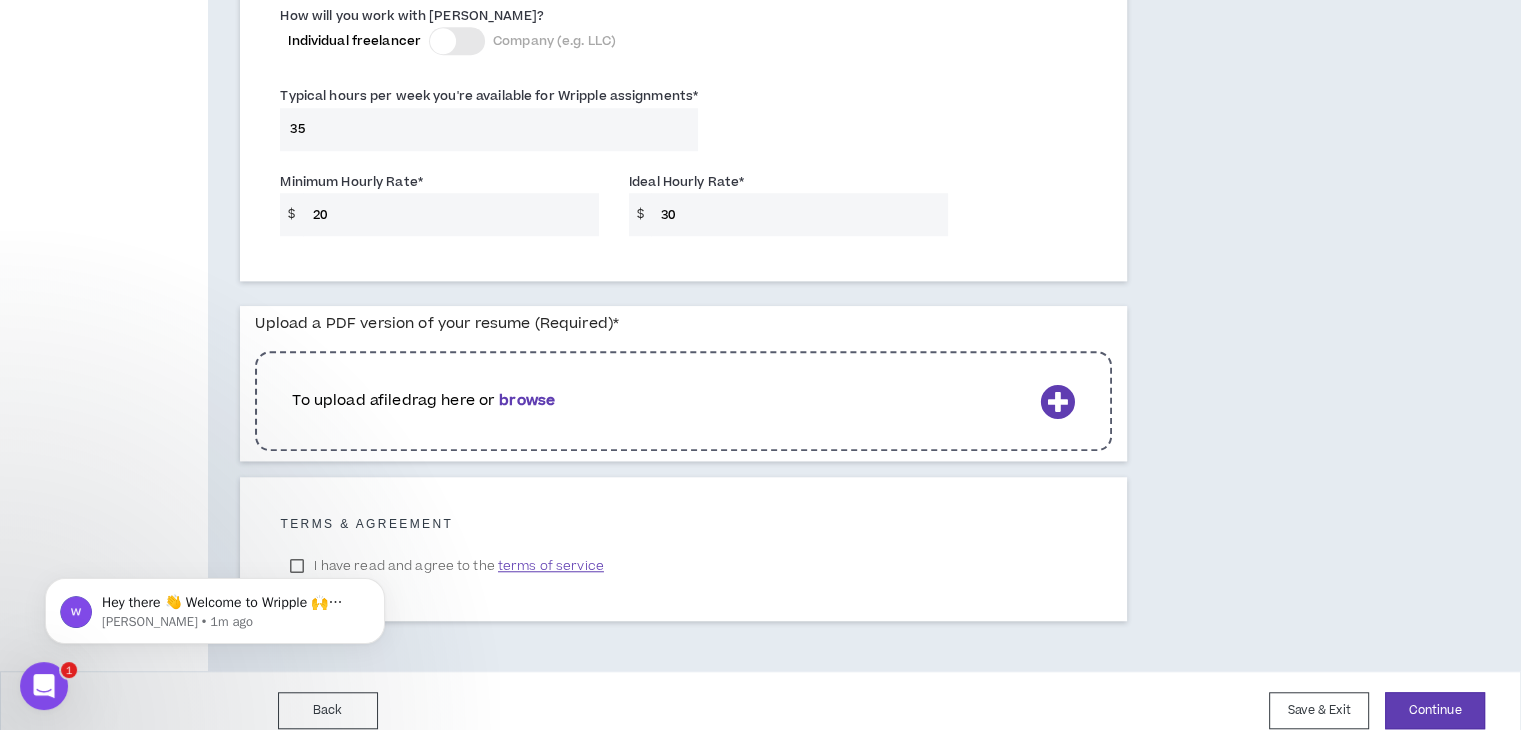 type on "20" 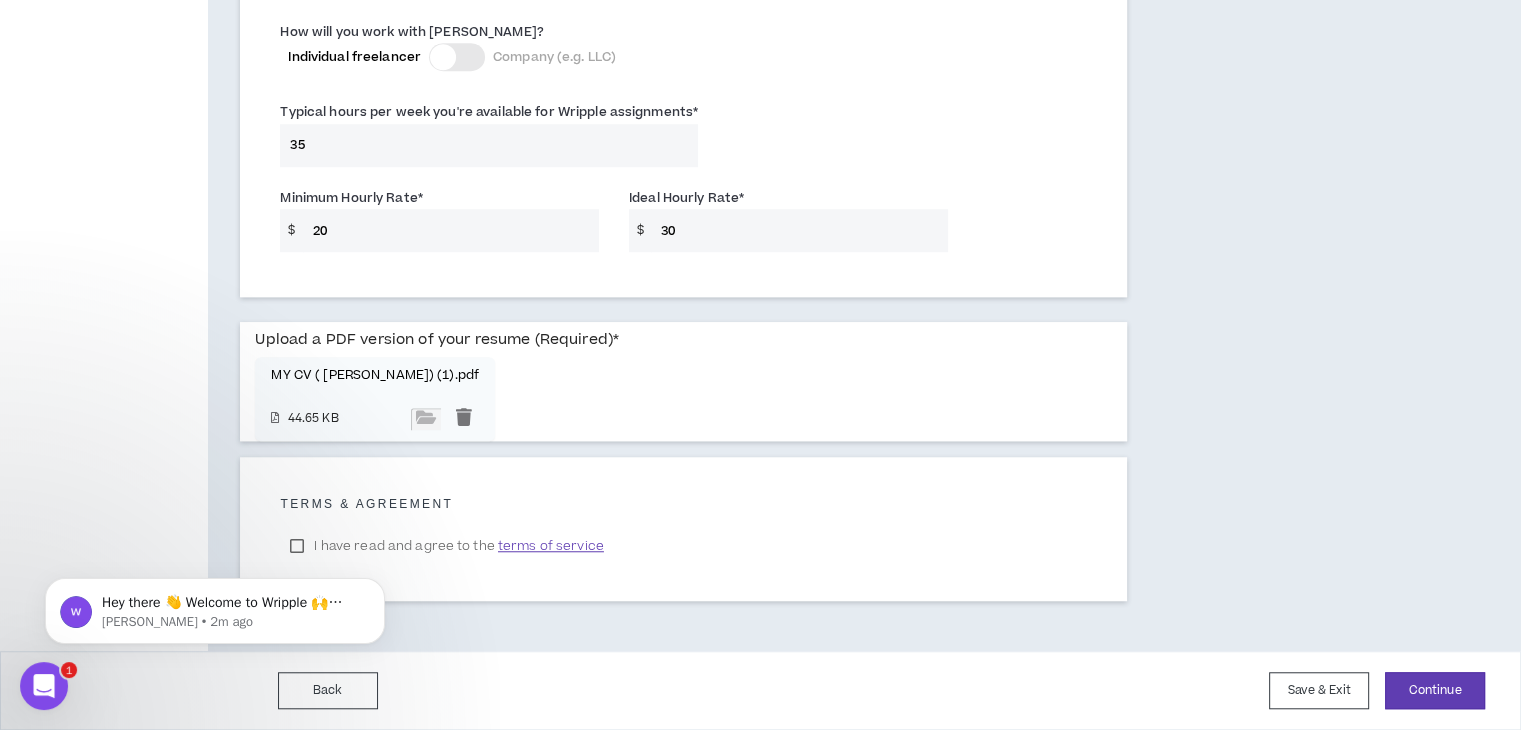 scroll, scrollTop: 1460, scrollLeft: 0, axis: vertical 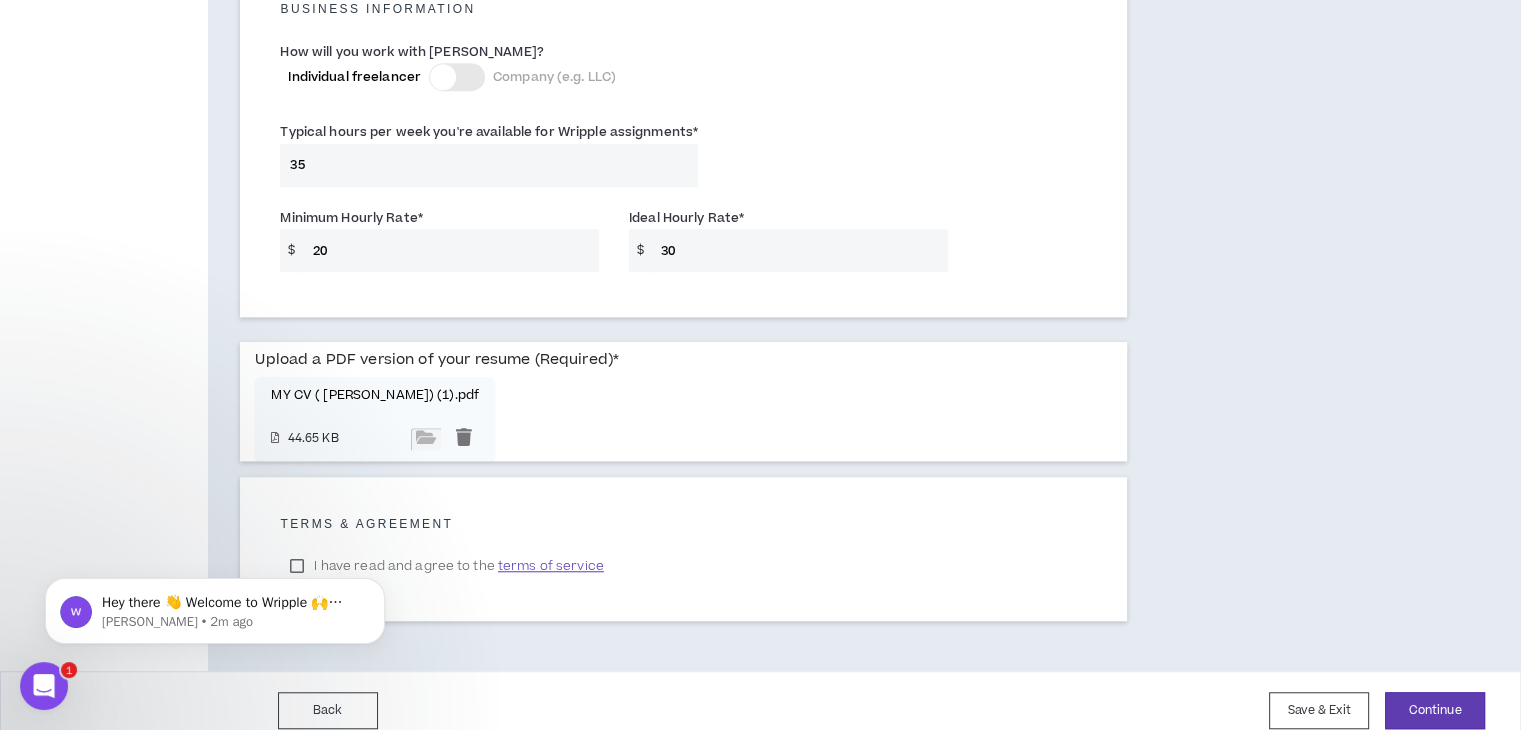 click on "Hey there 👋 Welcome to Wripple 🙌 Take a look around! If you have any questions, just reply to this message. [PERSON_NAME] • 2m ago" 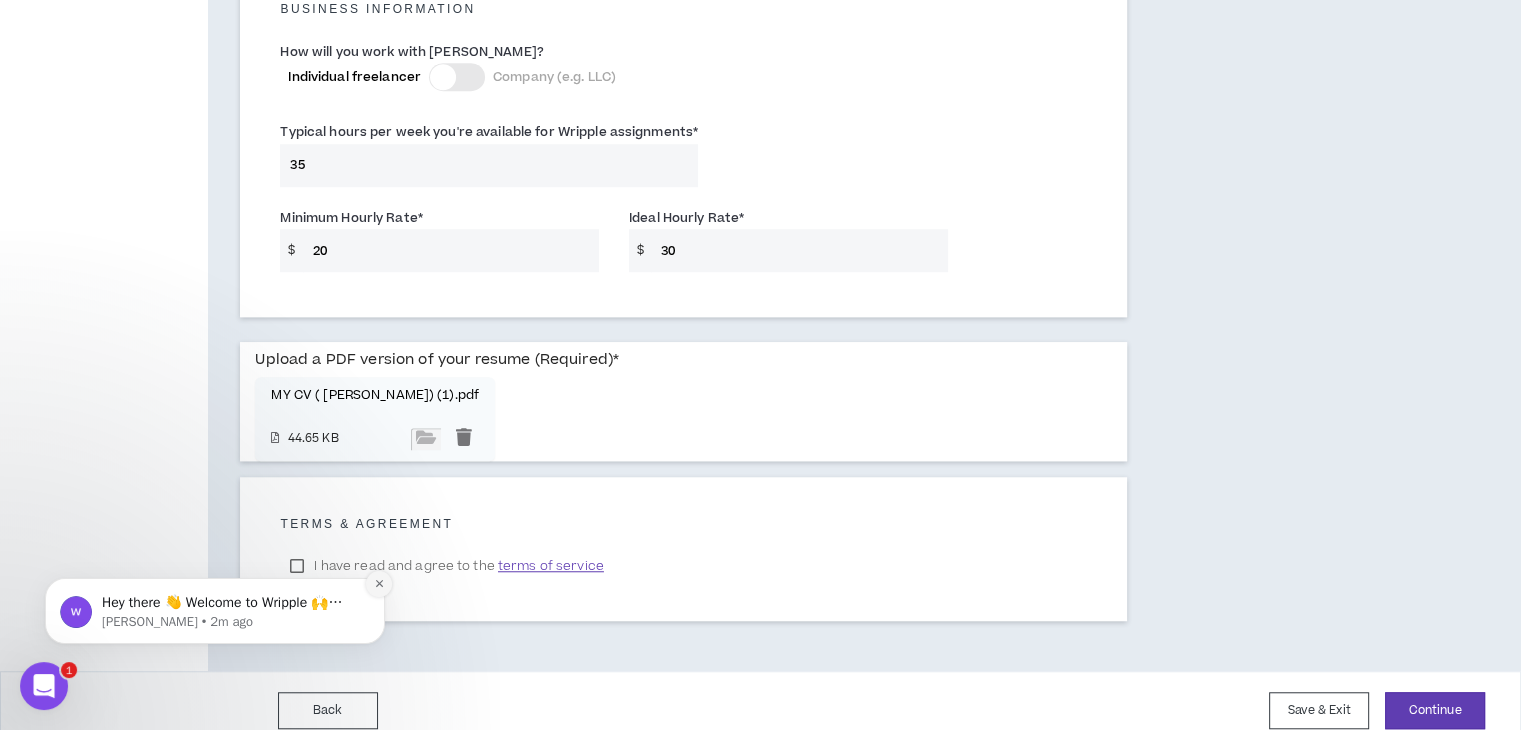click at bounding box center [379, 584] 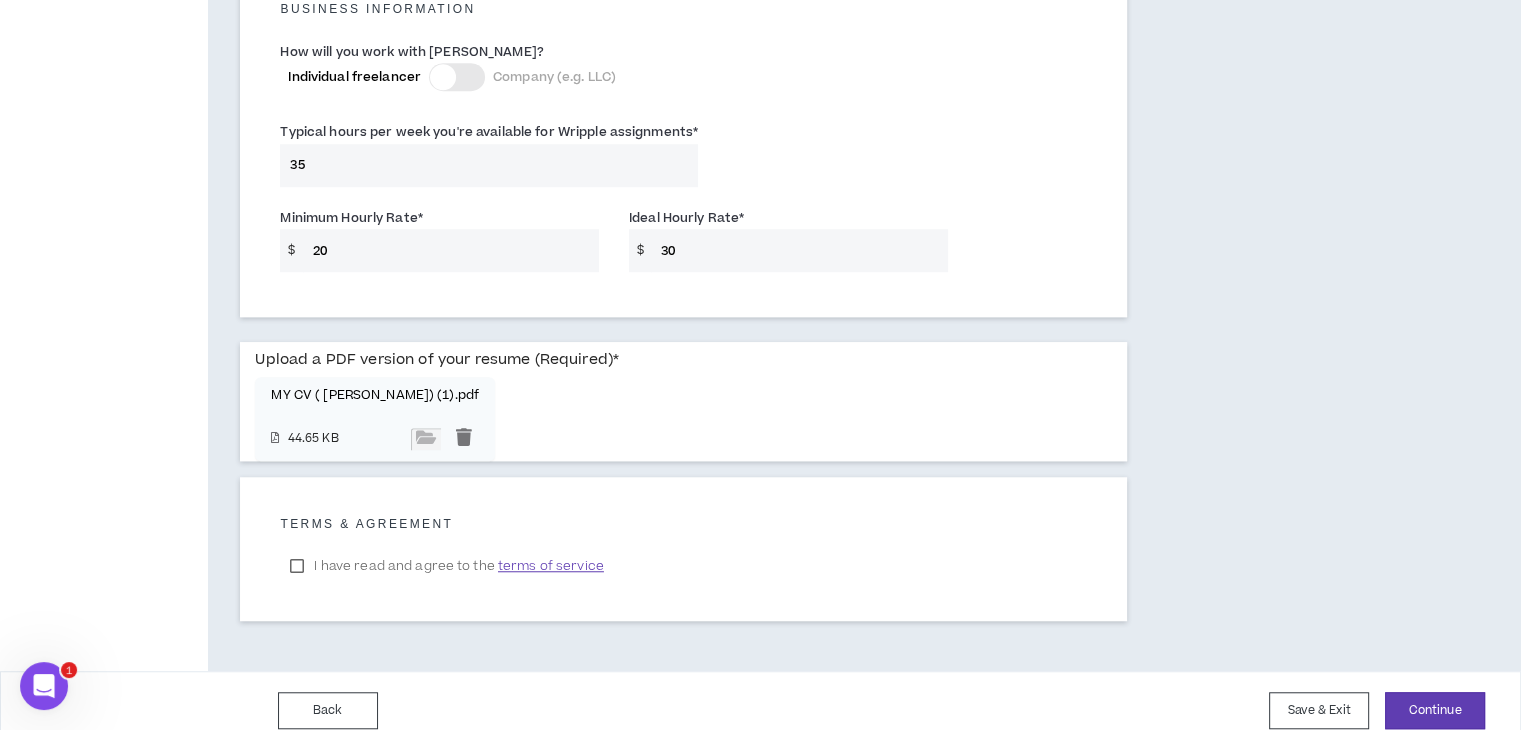 click on "I have read and agree to the    terms of service" at bounding box center (446, 566) 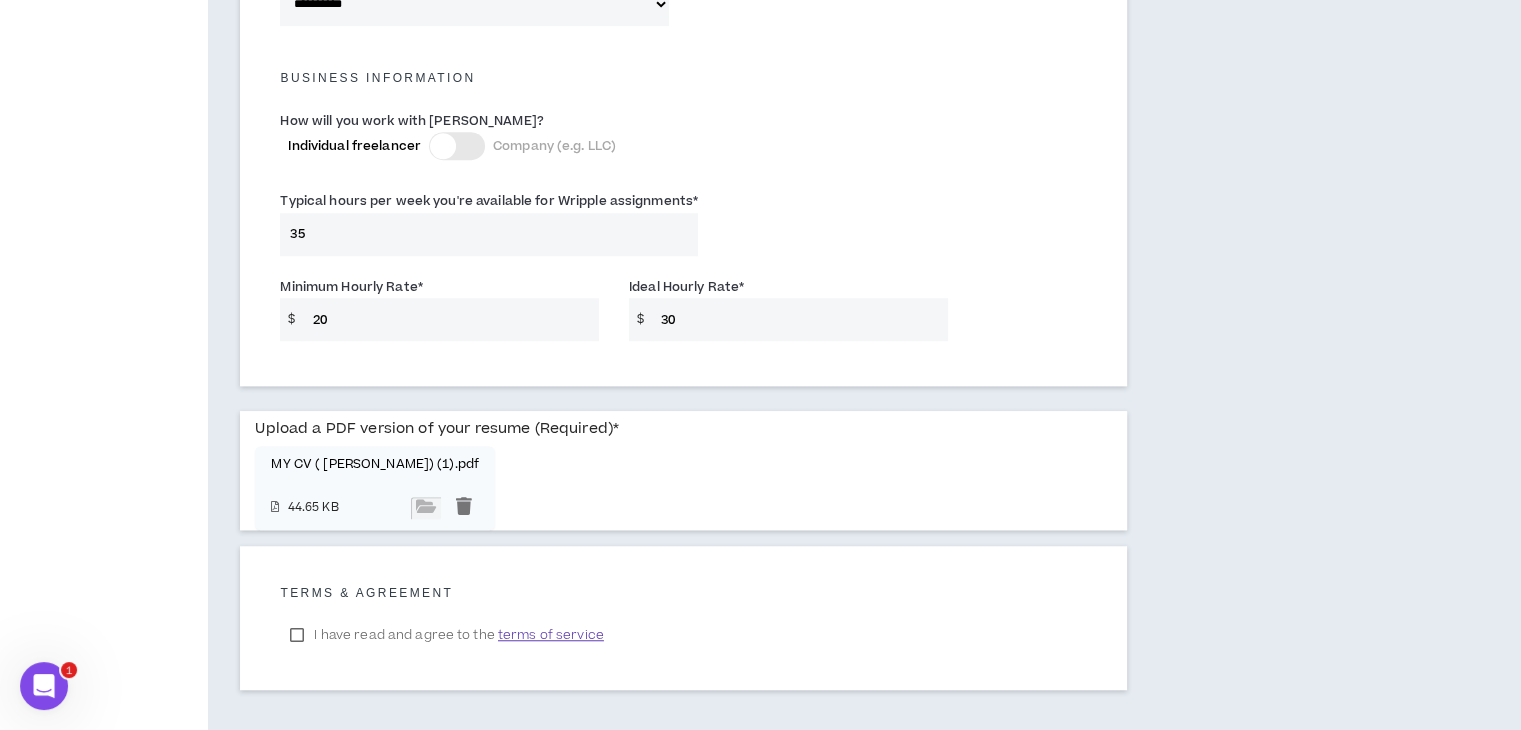 scroll, scrollTop: 1460, scrollLeft: 0, axis: vertical 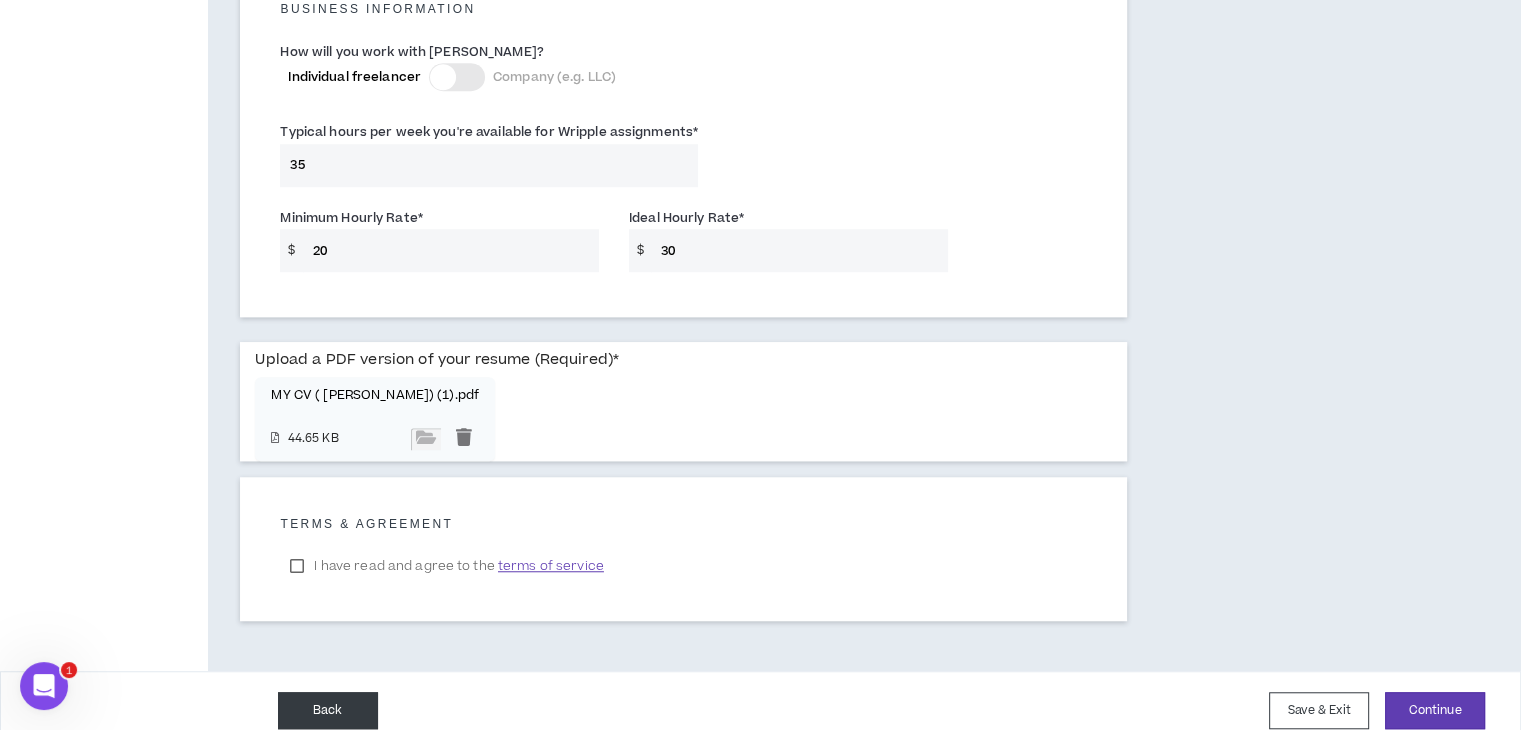 click on "Back" at bounding box center [328, 710] 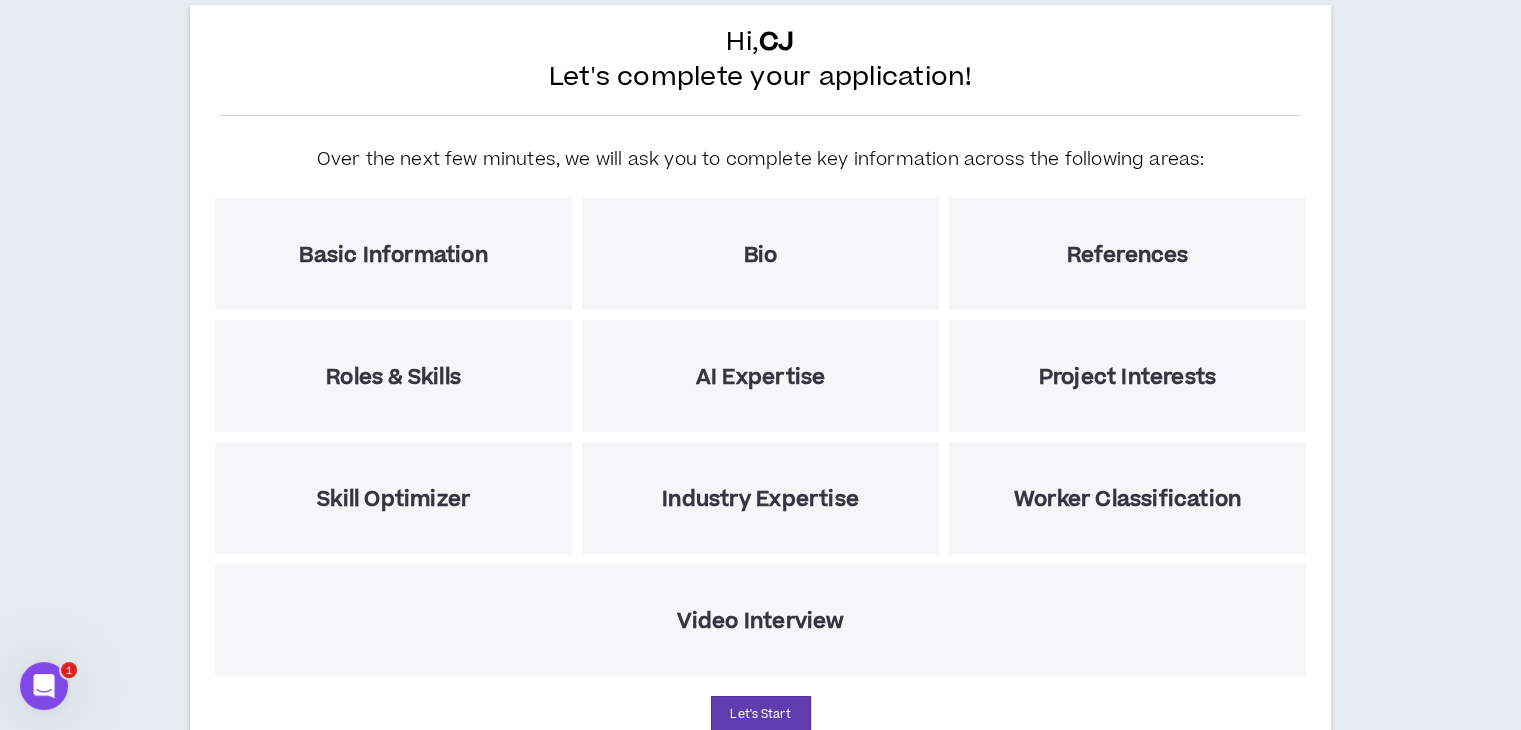scroll, scrollTop: 208, scrollLeft: 0, axis: vertical 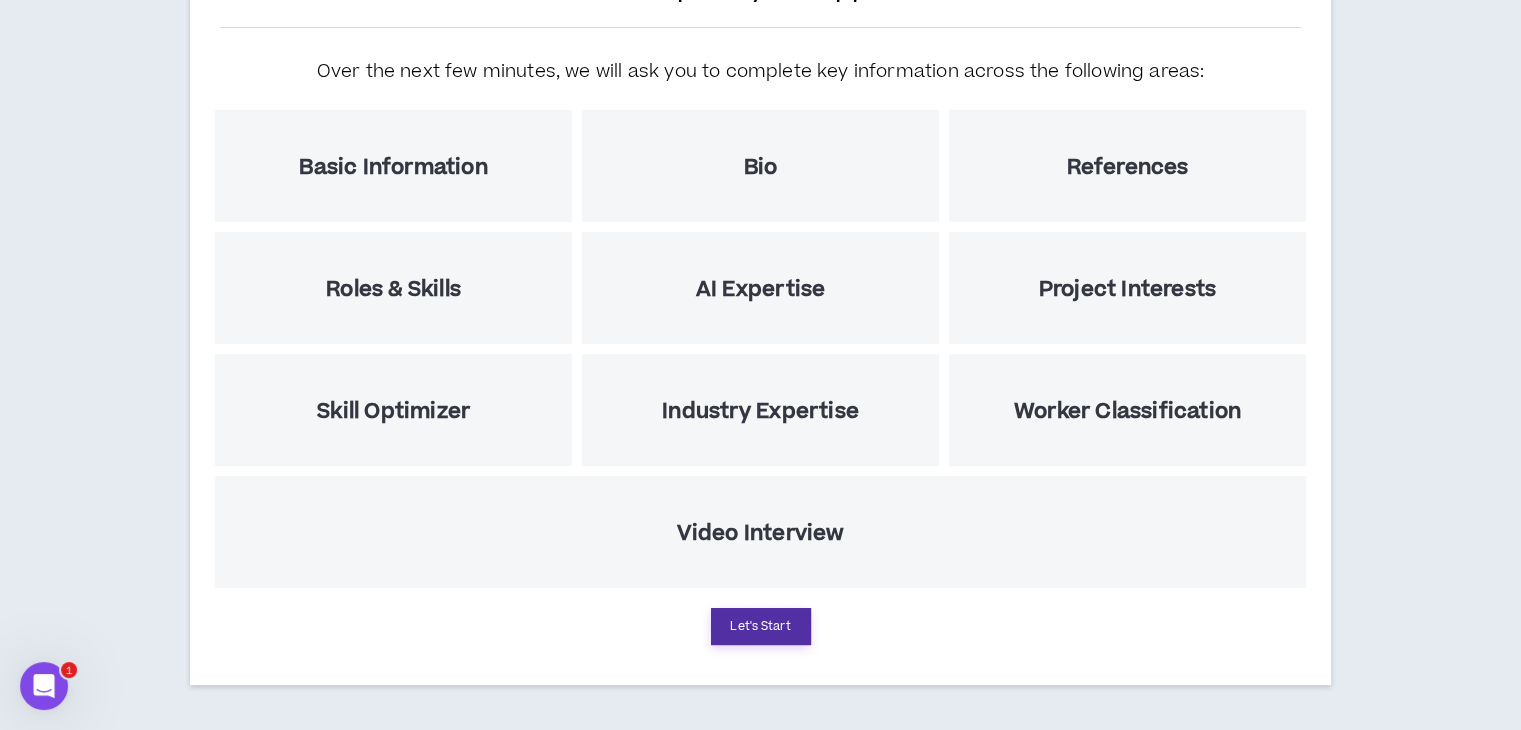click on "Let's Start" at bounding box center [761, 626] 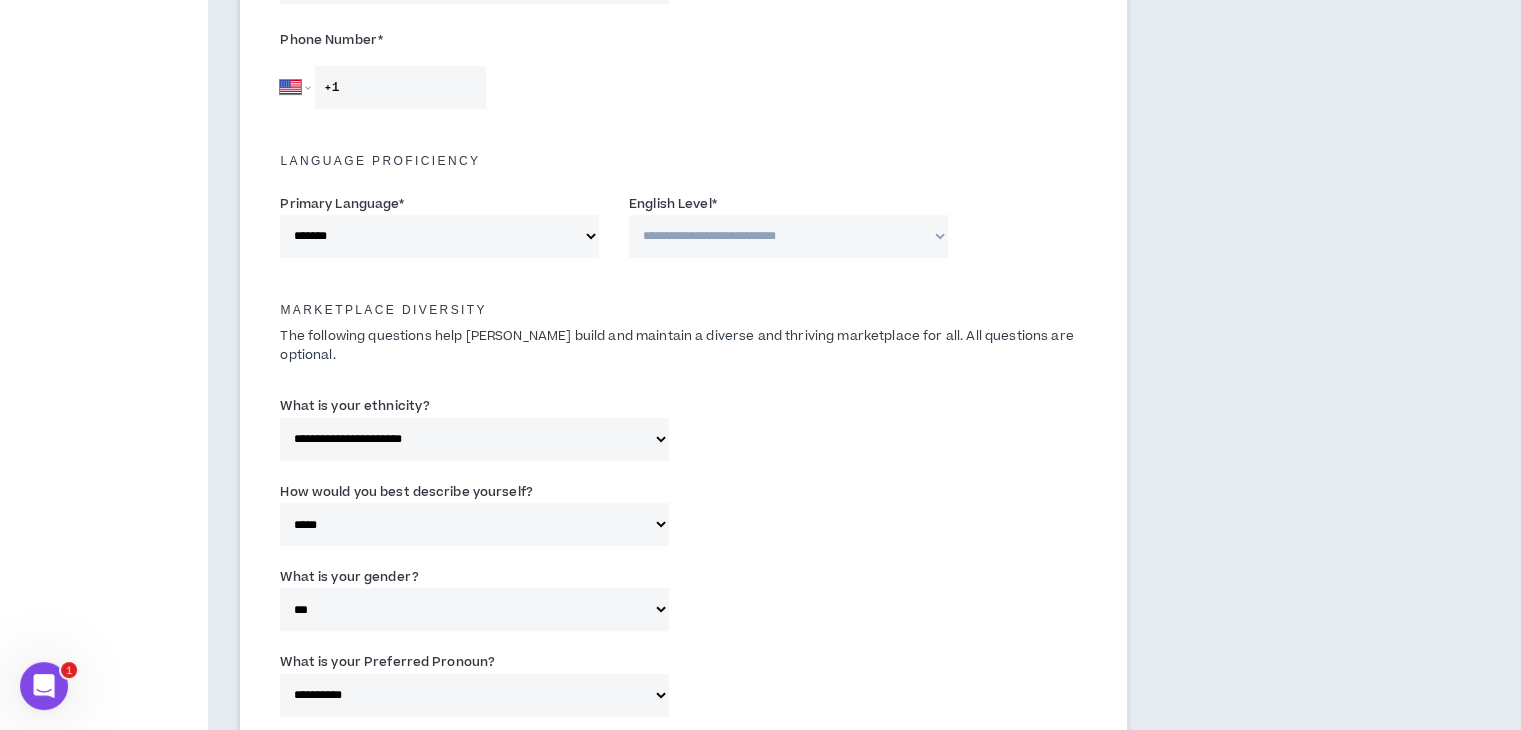 scroll, scrollTop: 500, scrollLeft: 0, axis: vertical 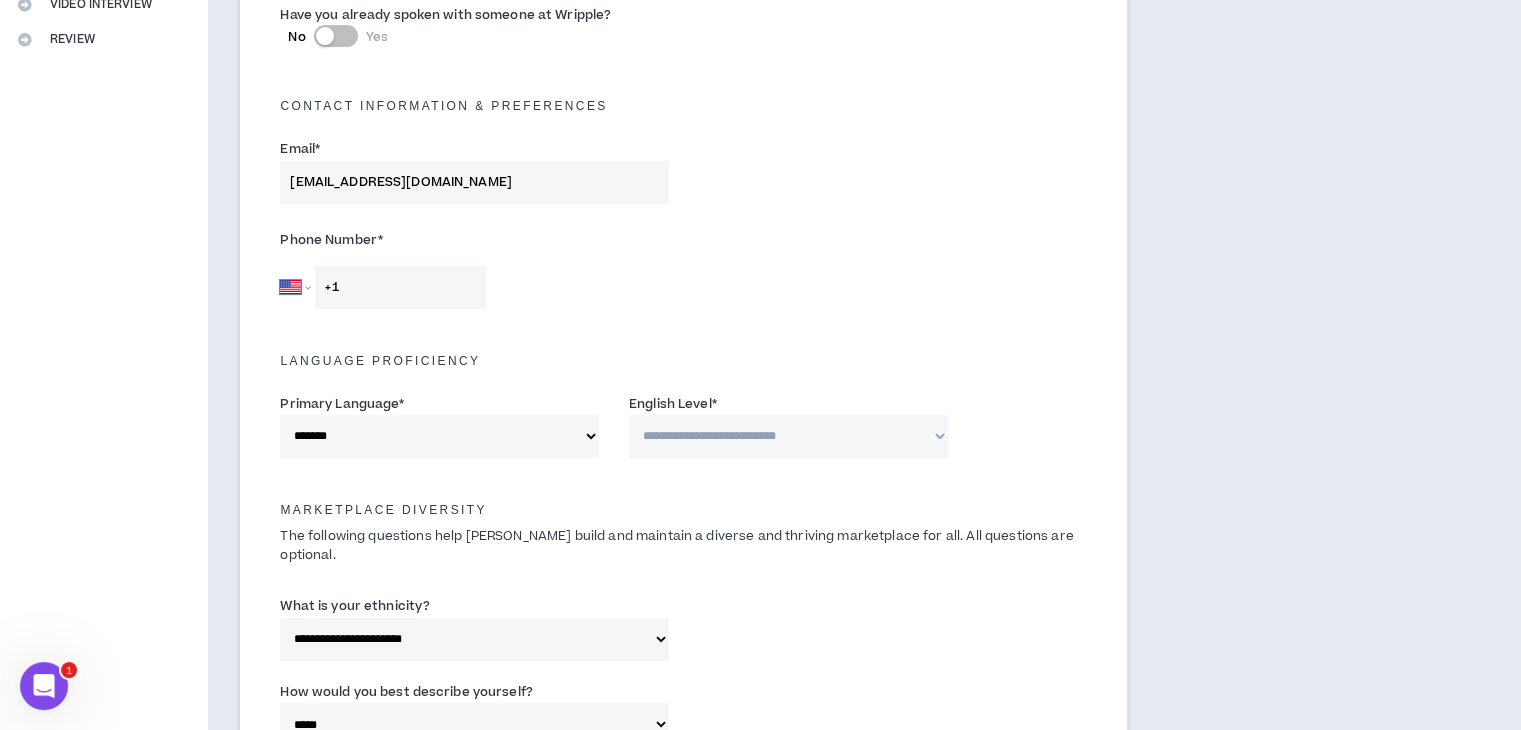 click on "+1" at bounding box center (400, 287) 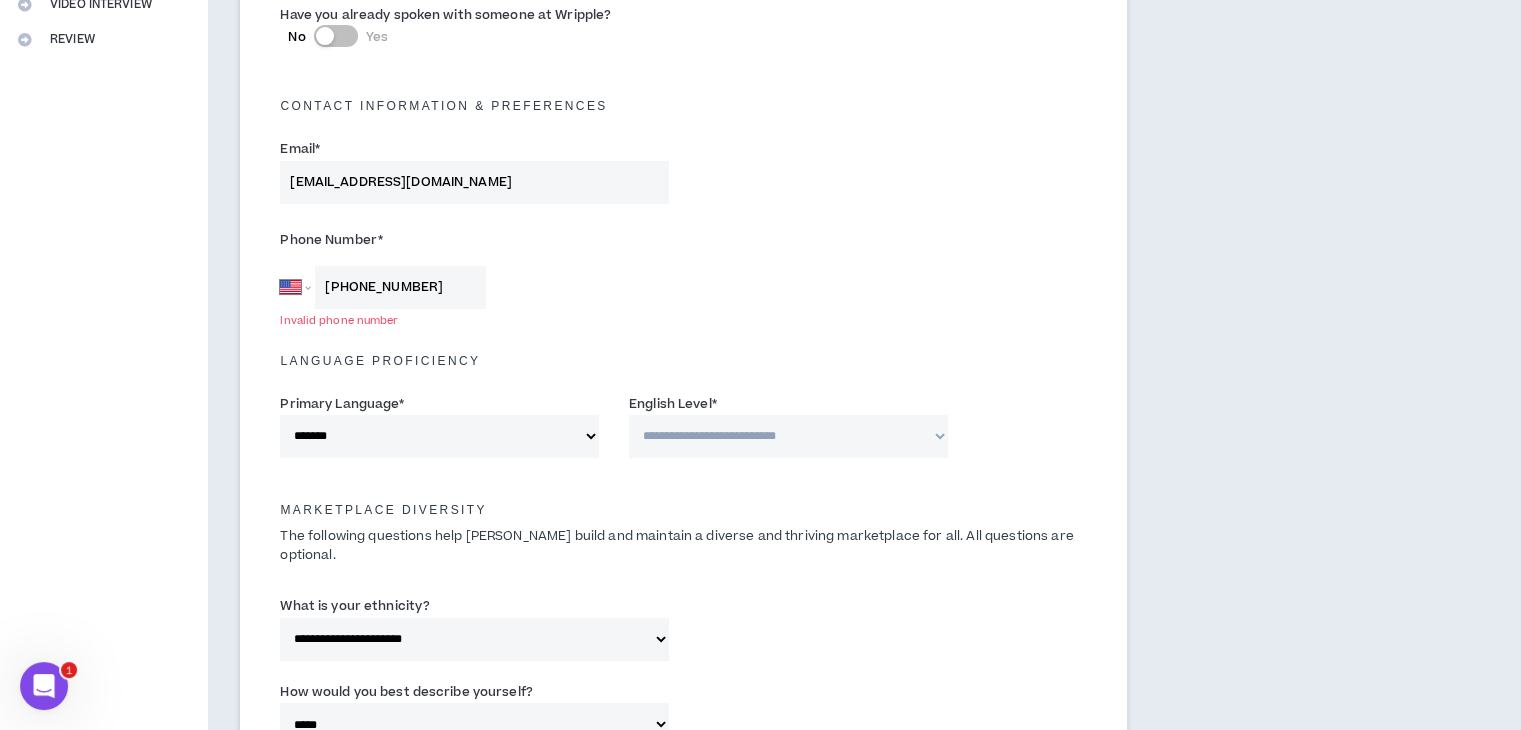 type on "[PHONE_NUMBER]" 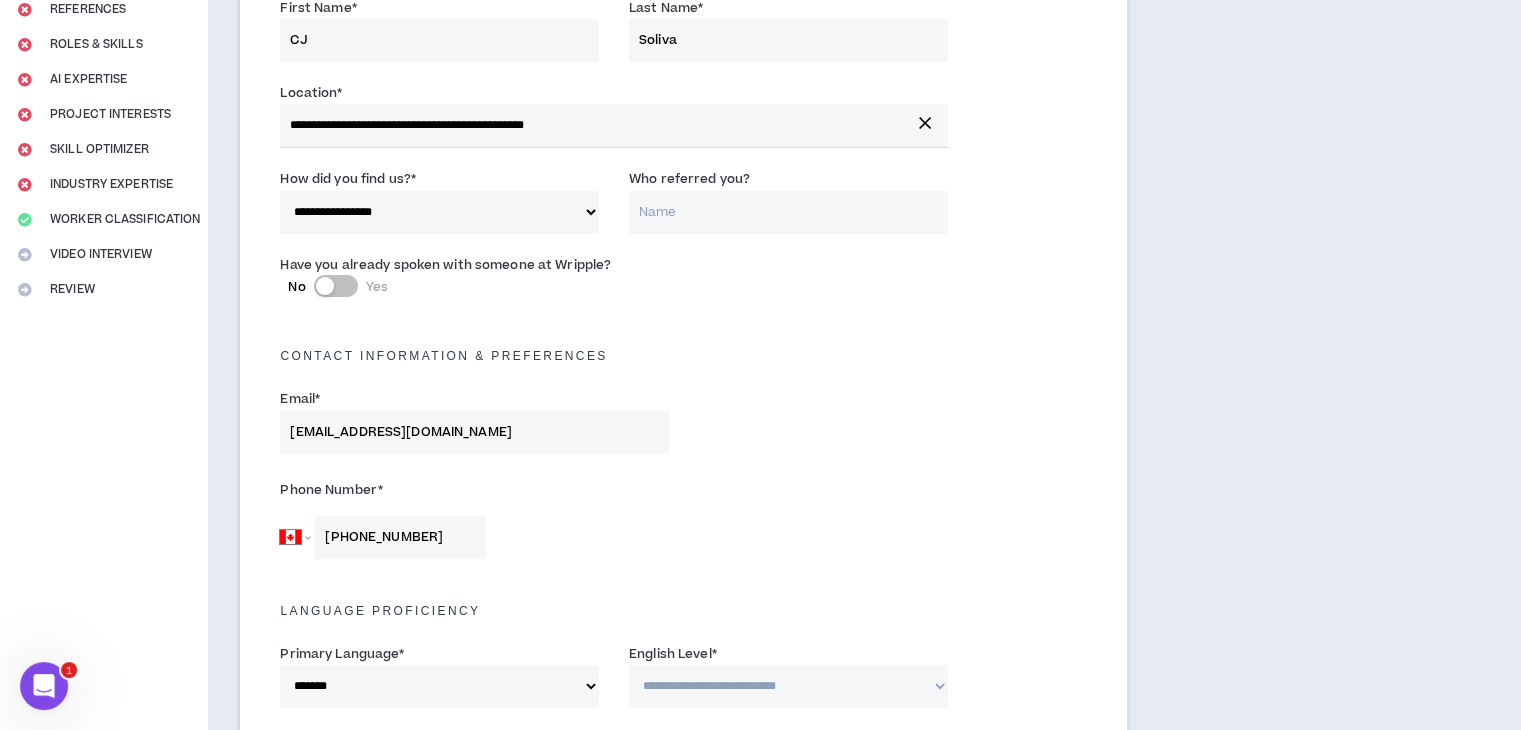 scroll, scrollTop: 100, scrollLeft: 0, axis: vertical 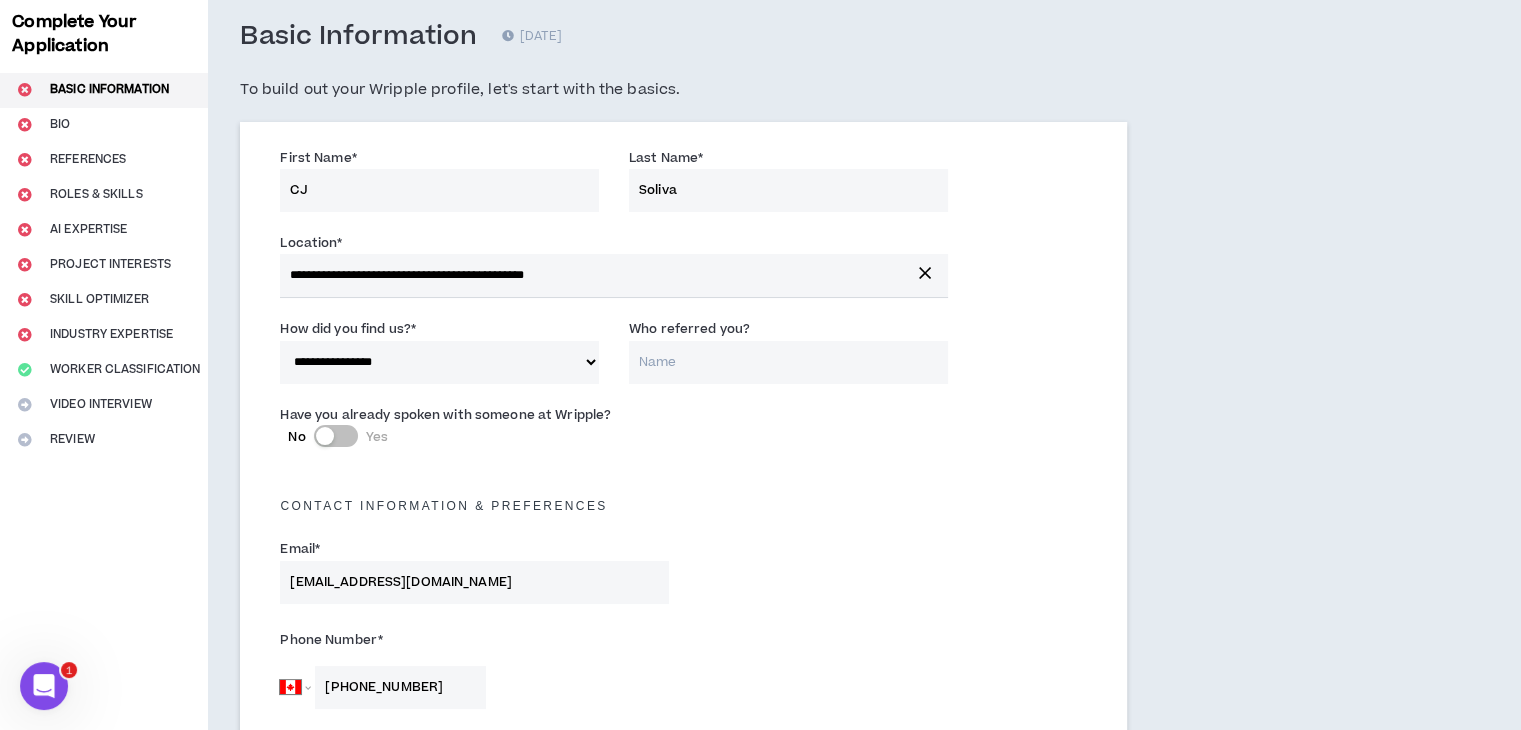 type on "[PHONE_NUMBER]" 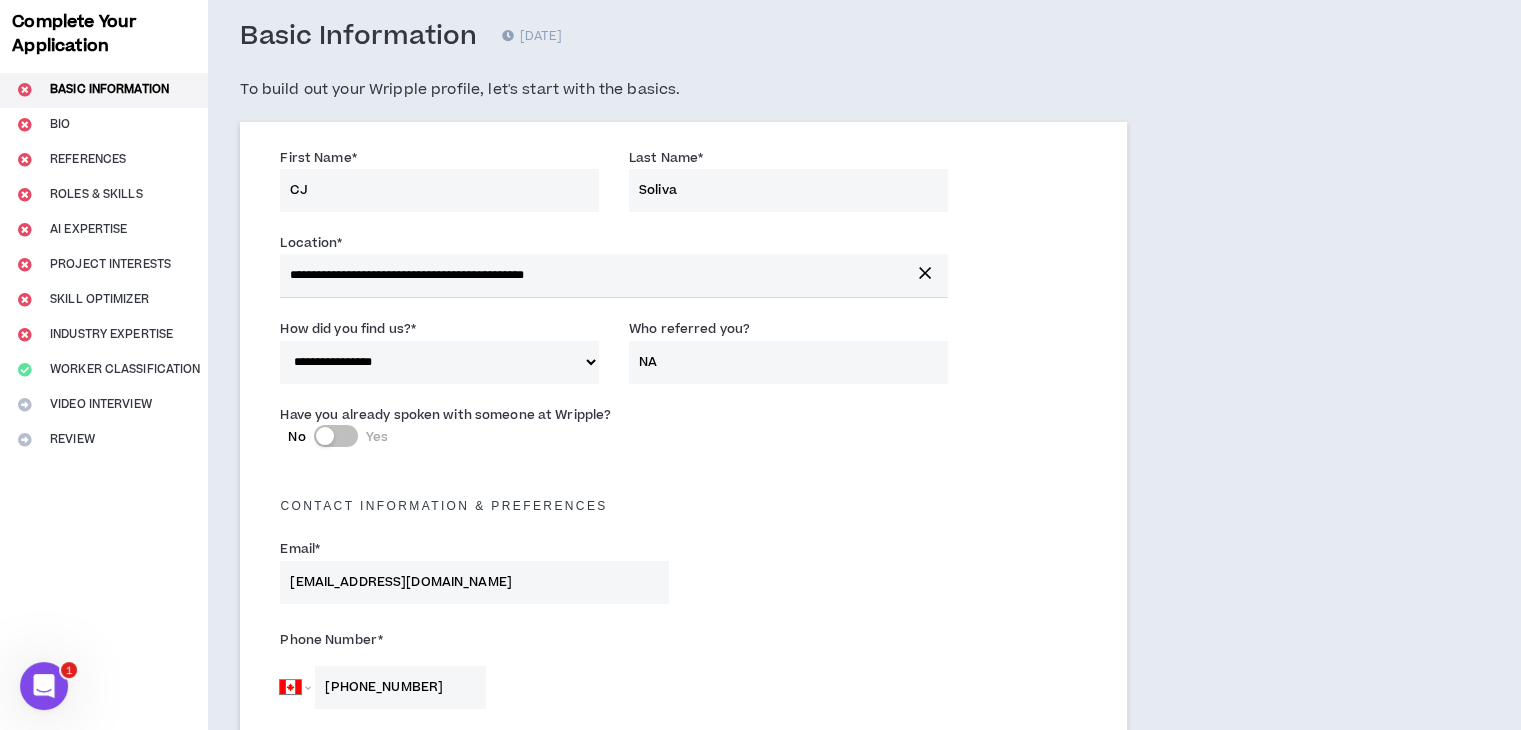 type on "NA" 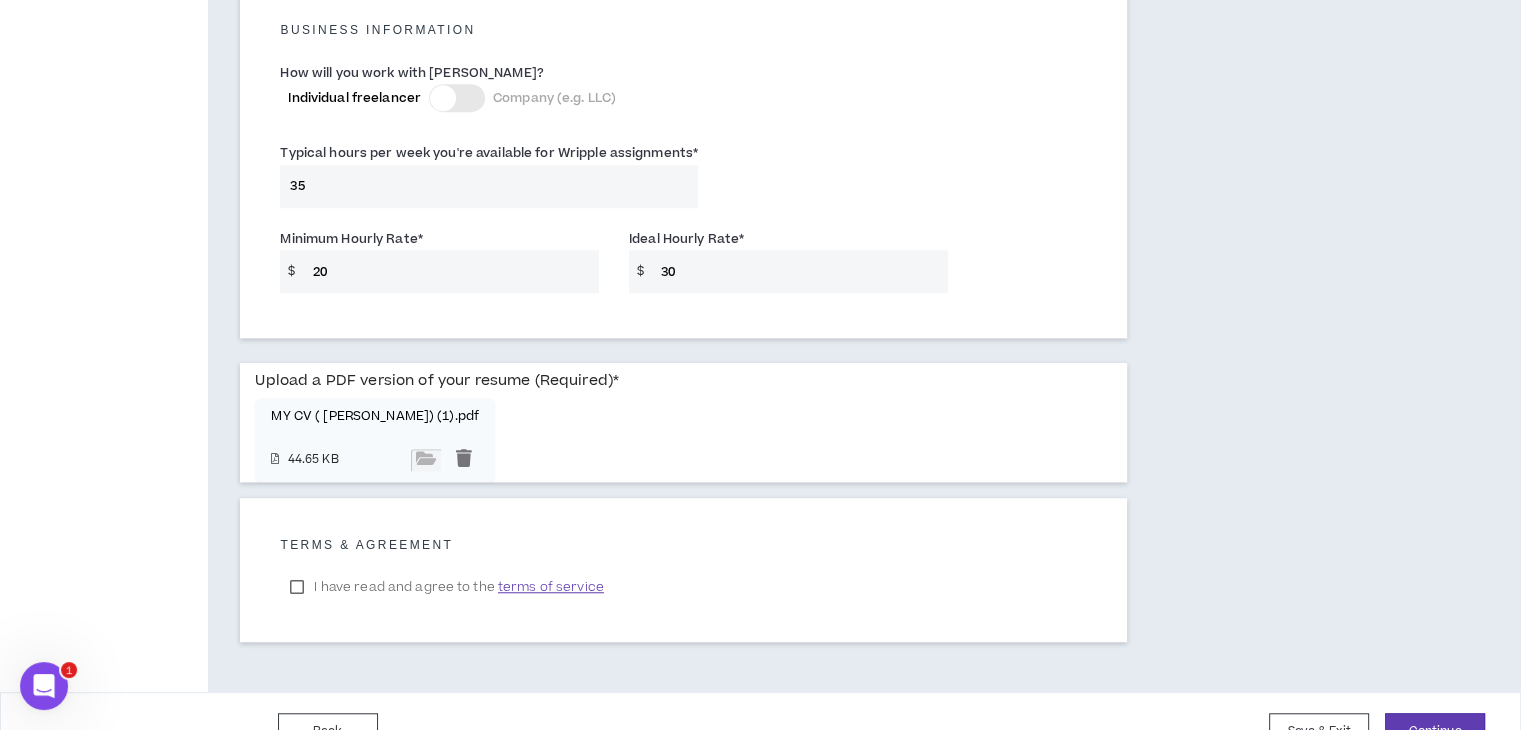 scroll, scrollTop: 1460, scrollLeft: 0, axis: vertical 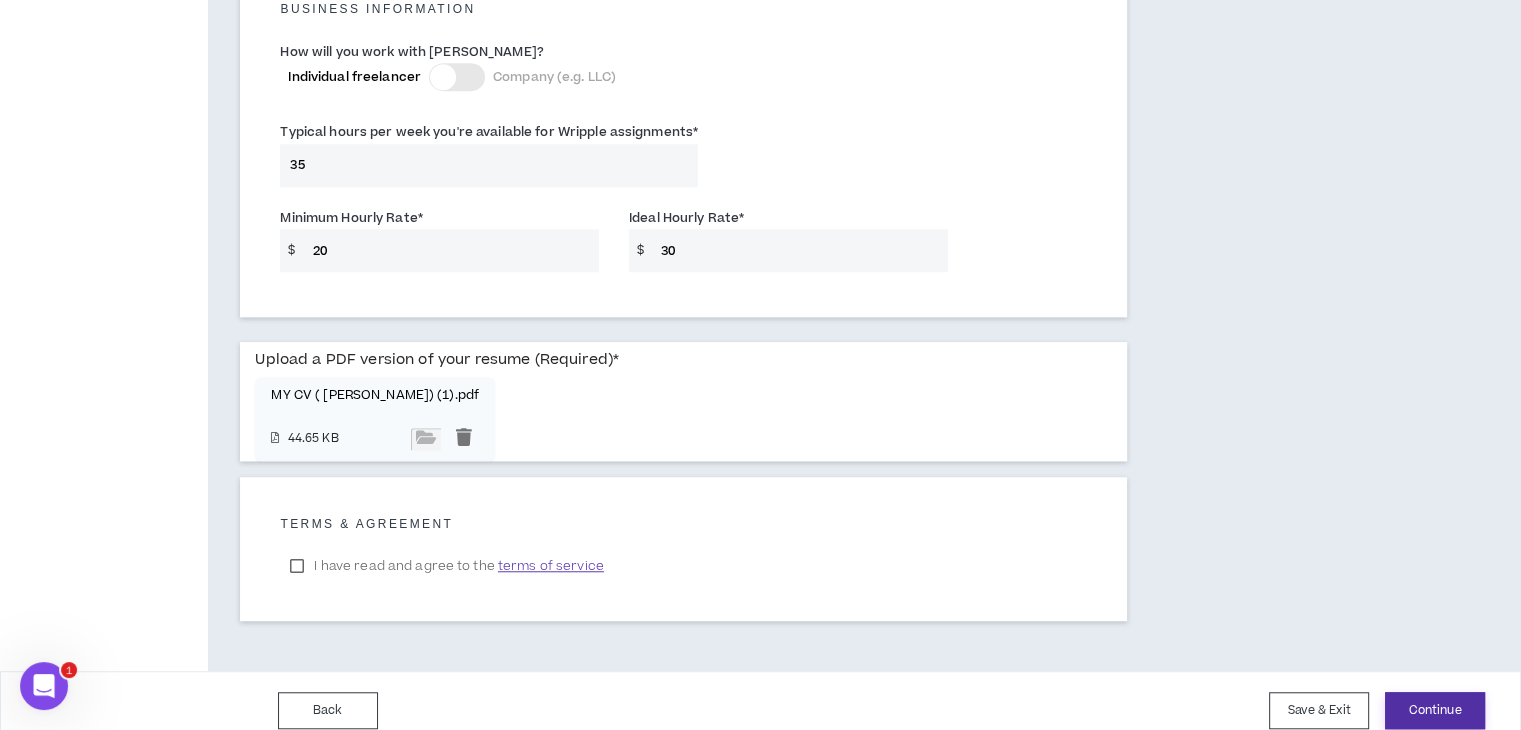 click on "Continue" at bounding box center [1435, 710] 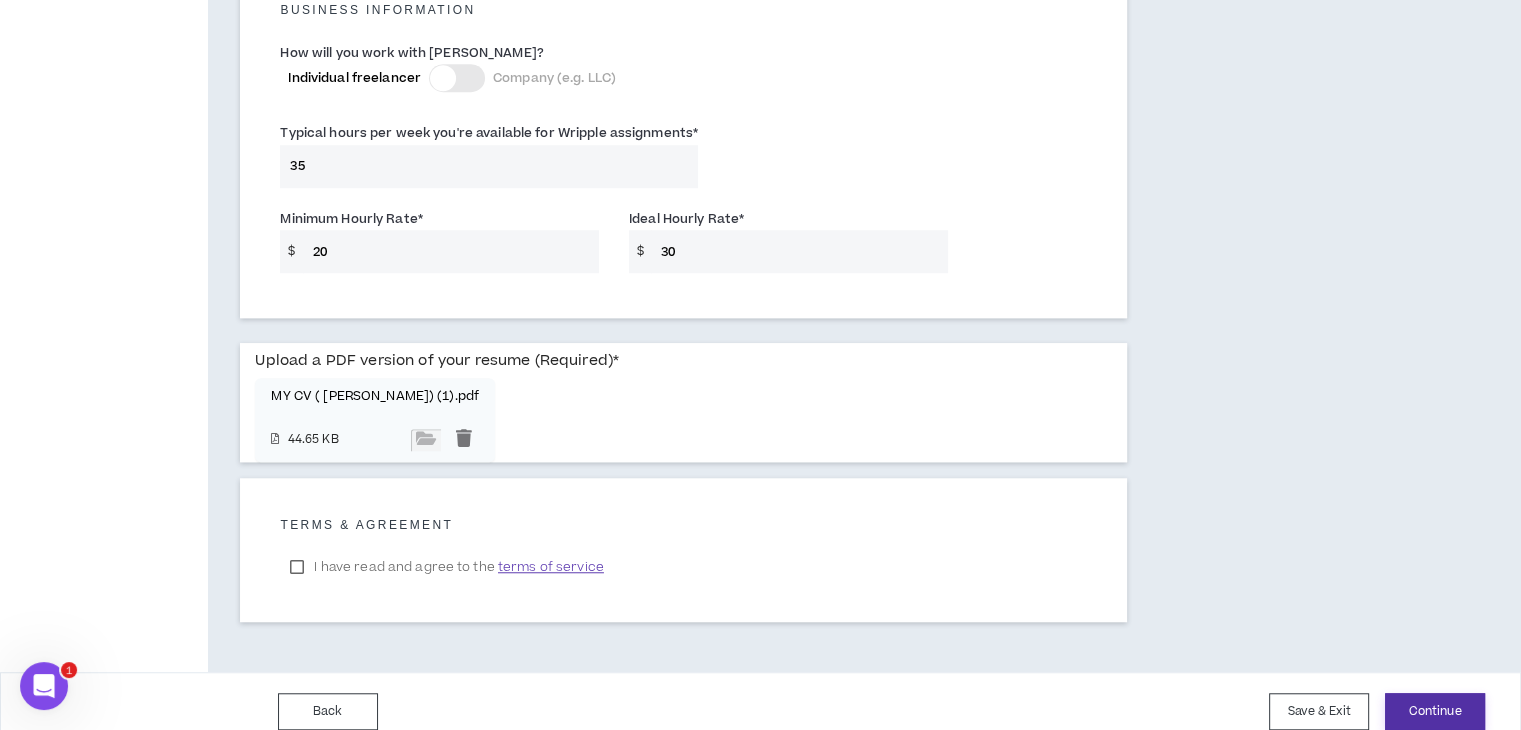 click on "Continue" at bounding box center (1435, 711) 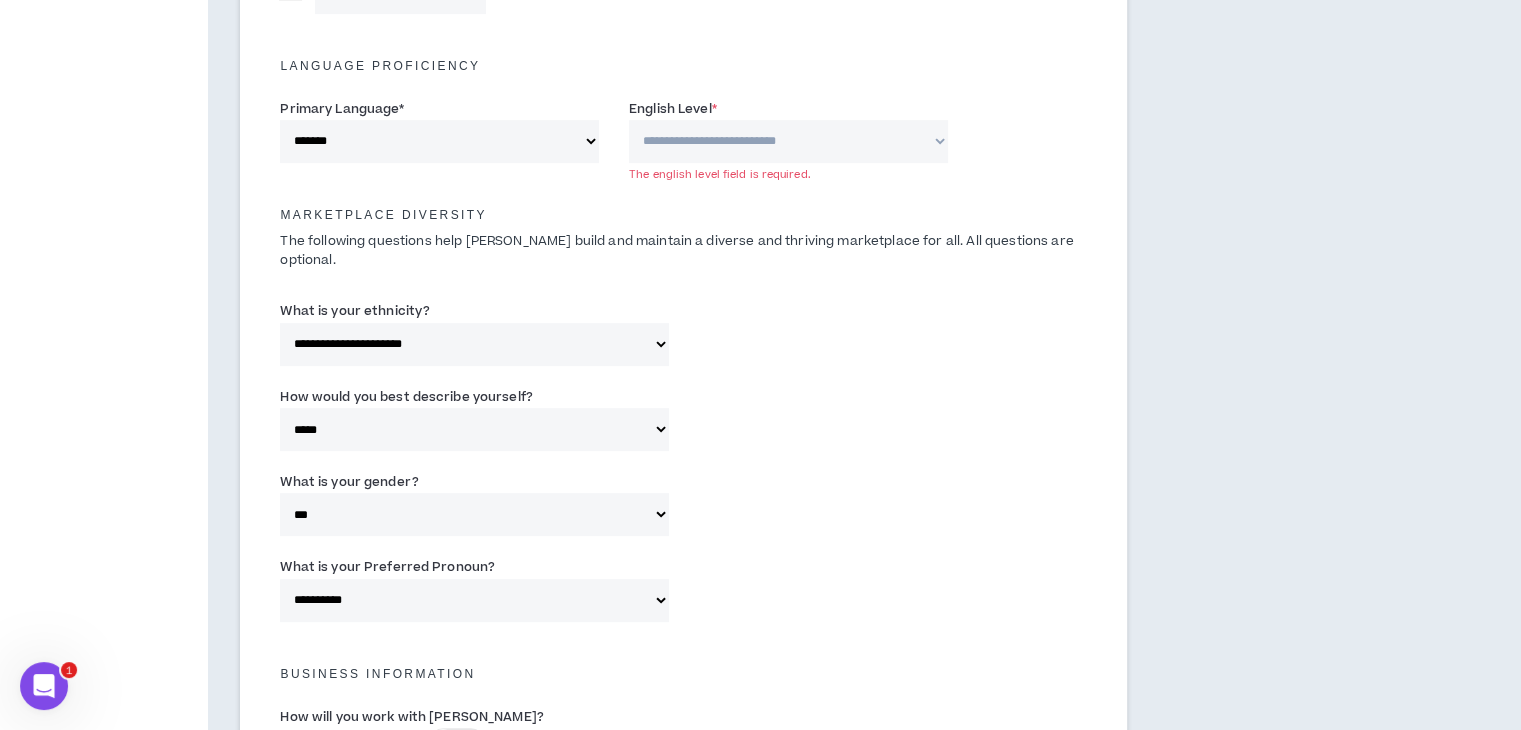 scroll, scrollTop: 692, scrollLeft: 0, axis: vertical 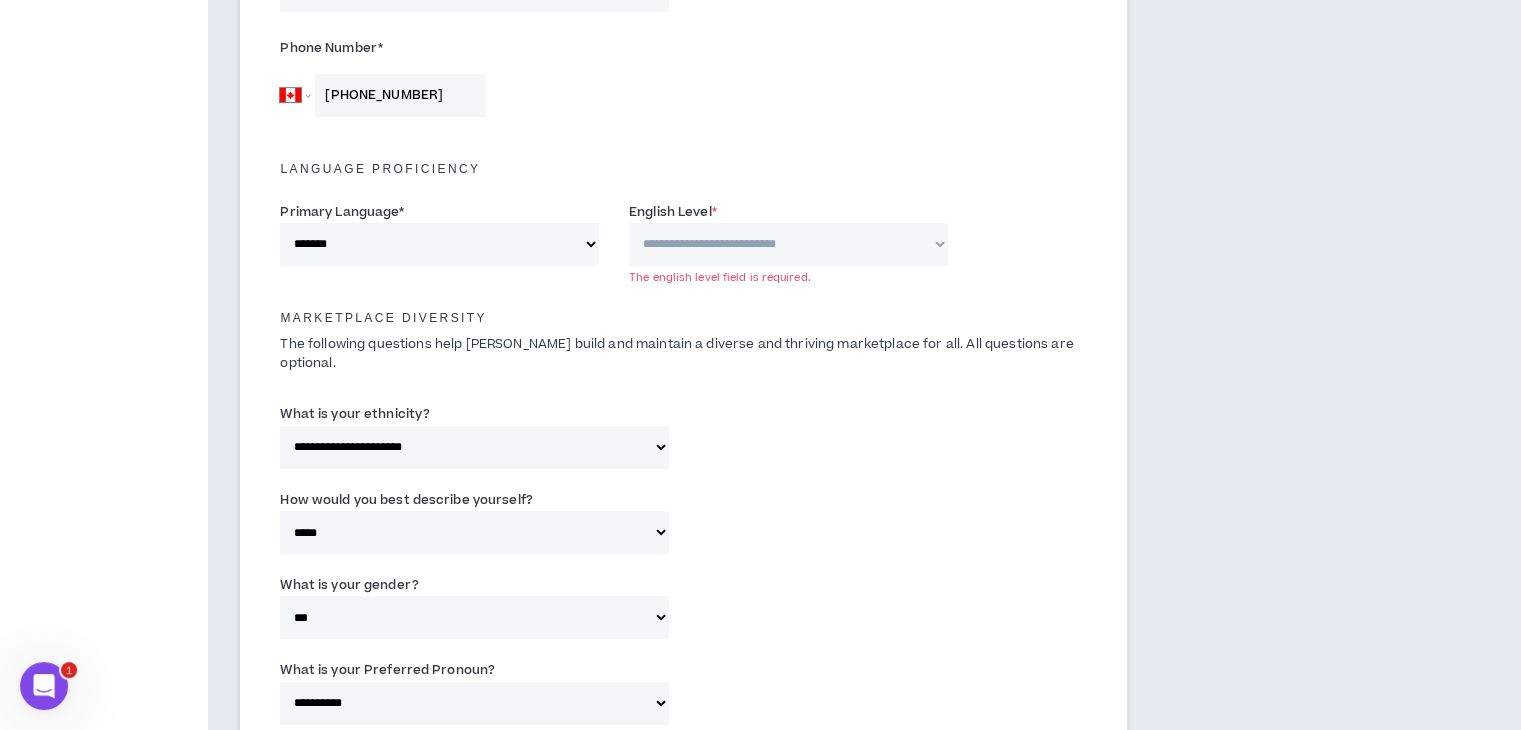 click on "English Level  *" at bounding box center [673, 212] 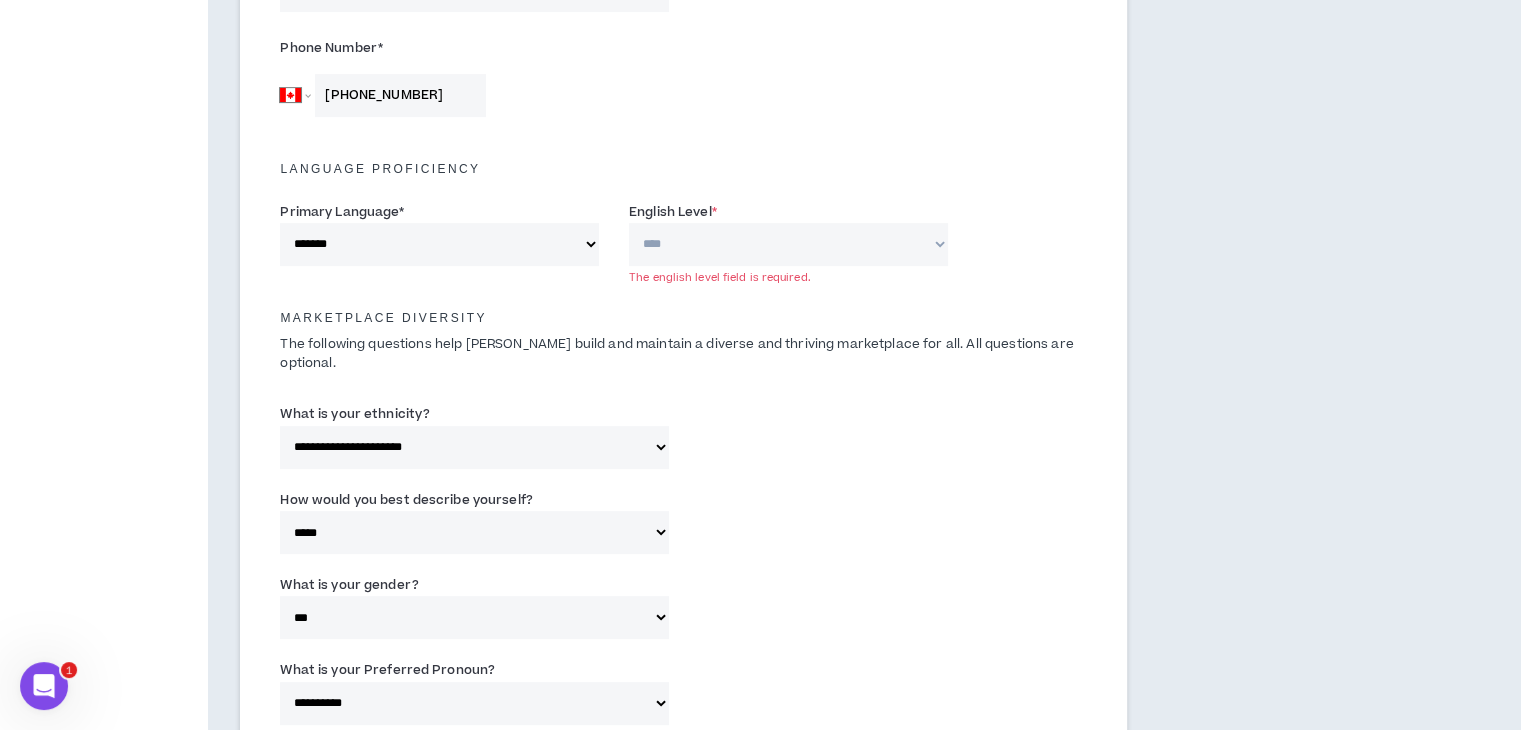 click on "**********" at bounding box center (788, 244) 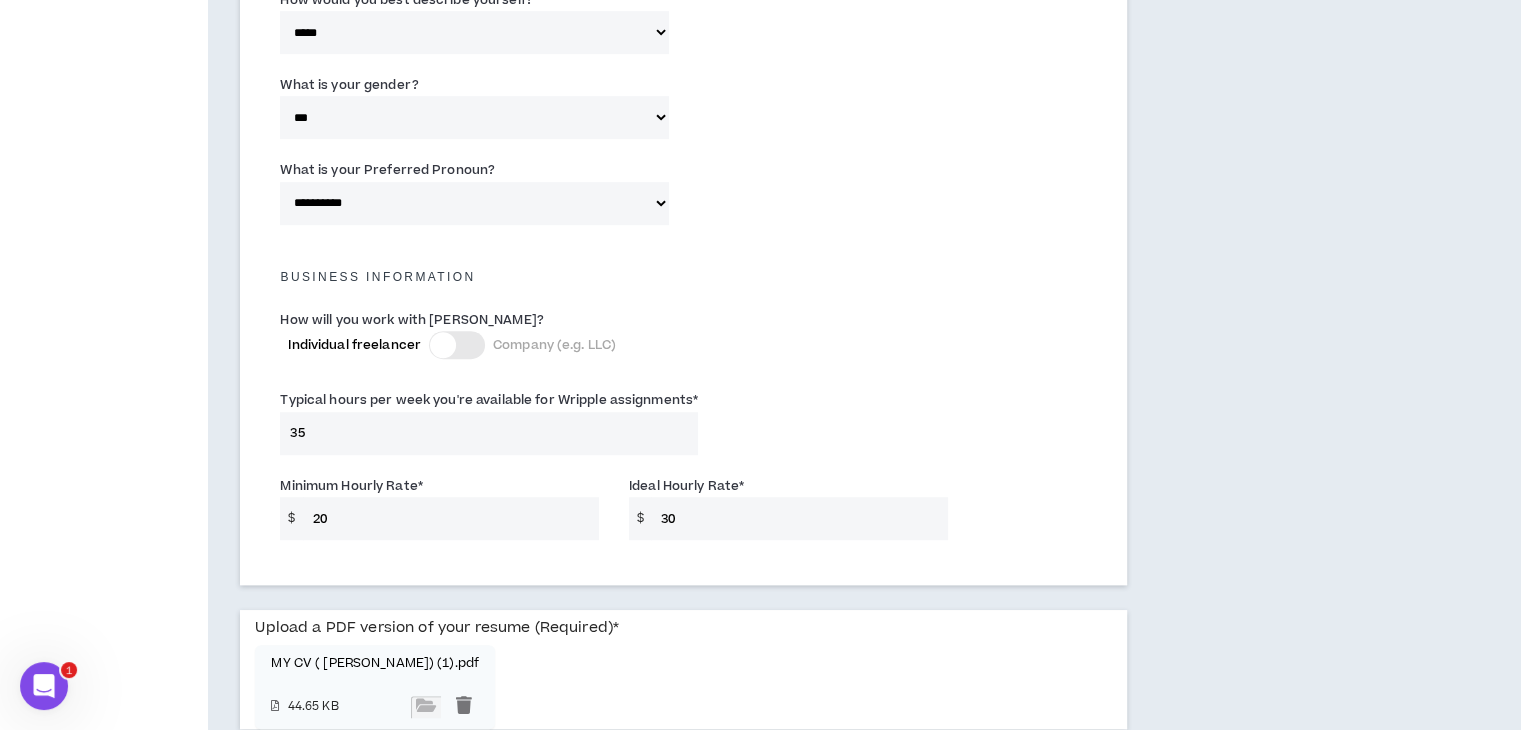 scroll, scrollTop: 1460, scrollLeft: 0, axis: vertical 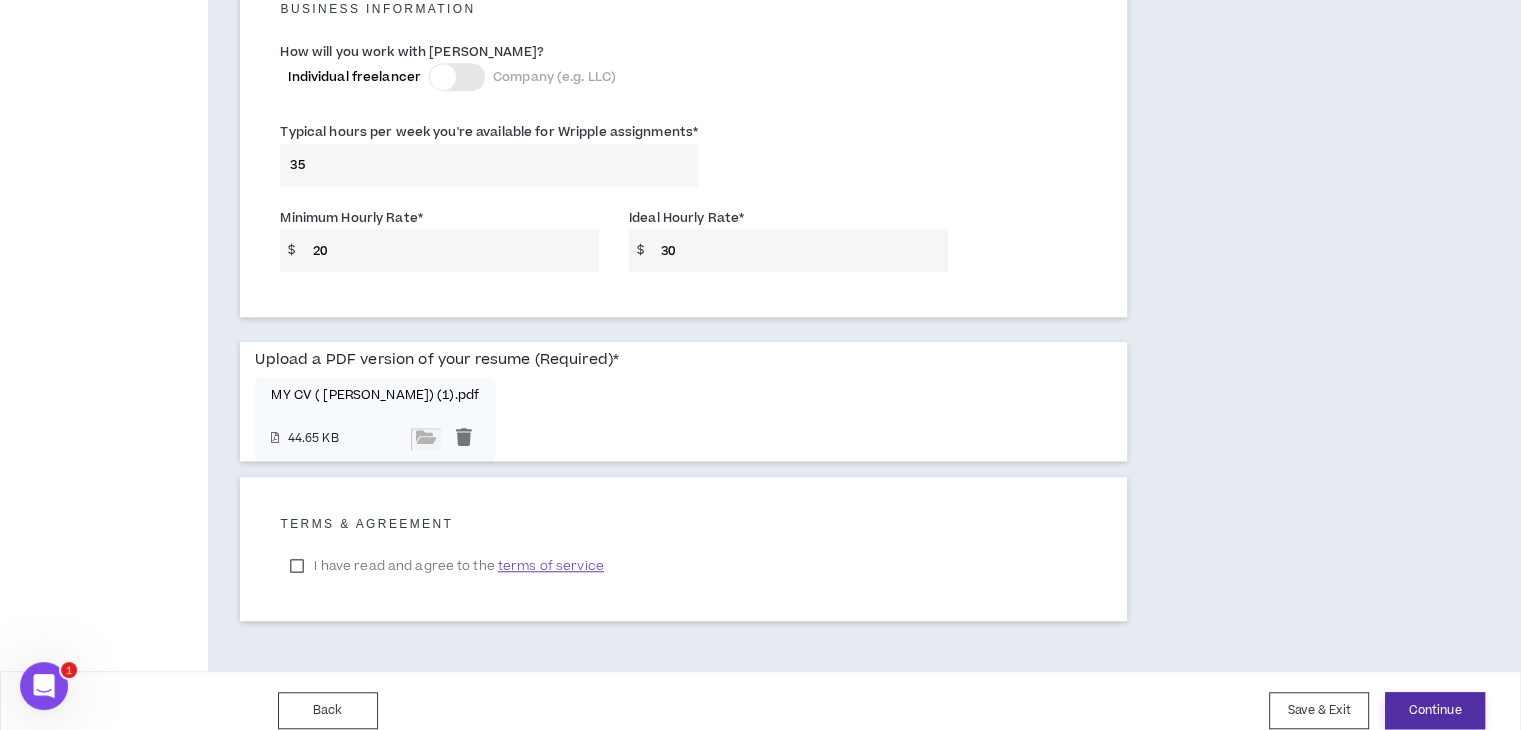 click on "Continue" at bounding box center (1435, 710) 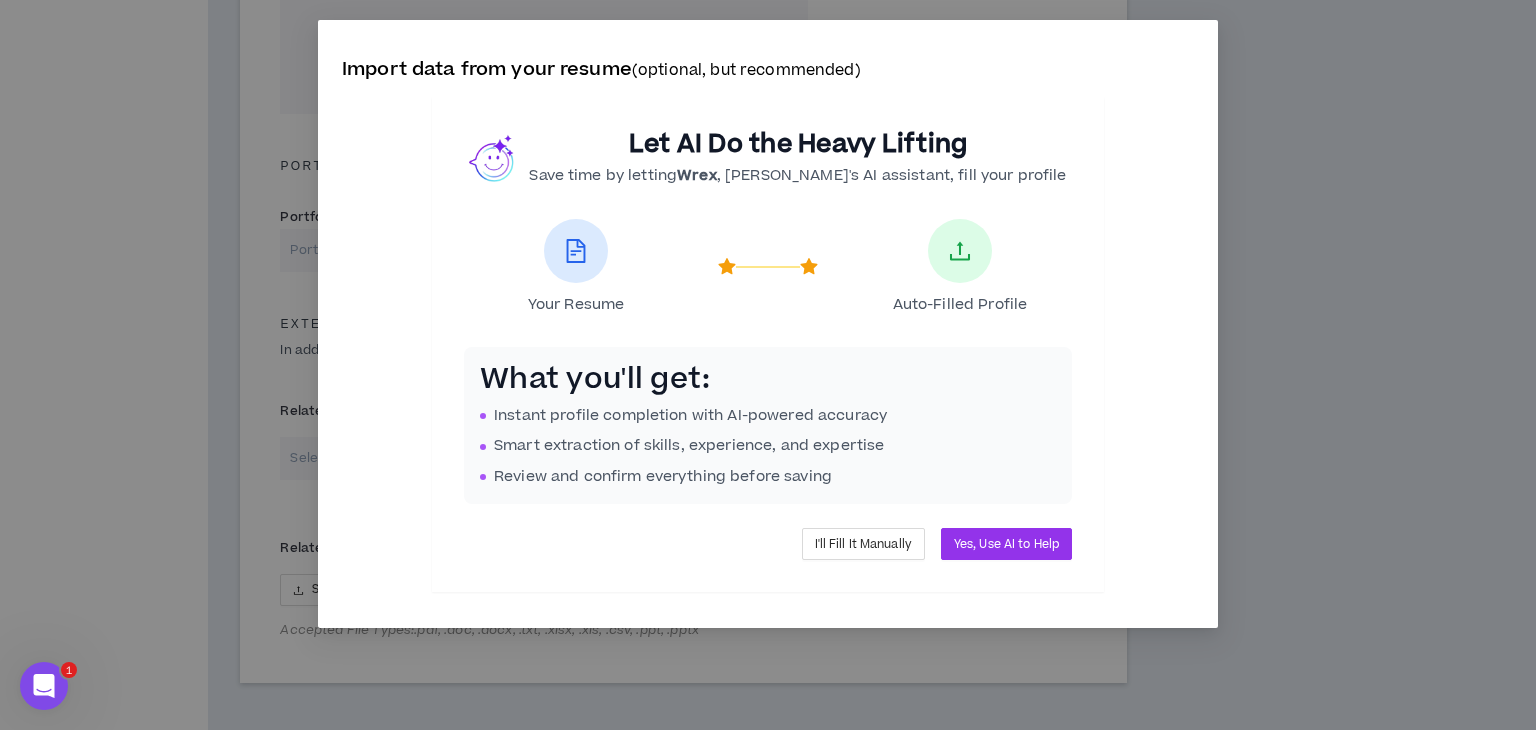 scroll, scrollTop: 11, scrollLeft: 0, axis: vertical 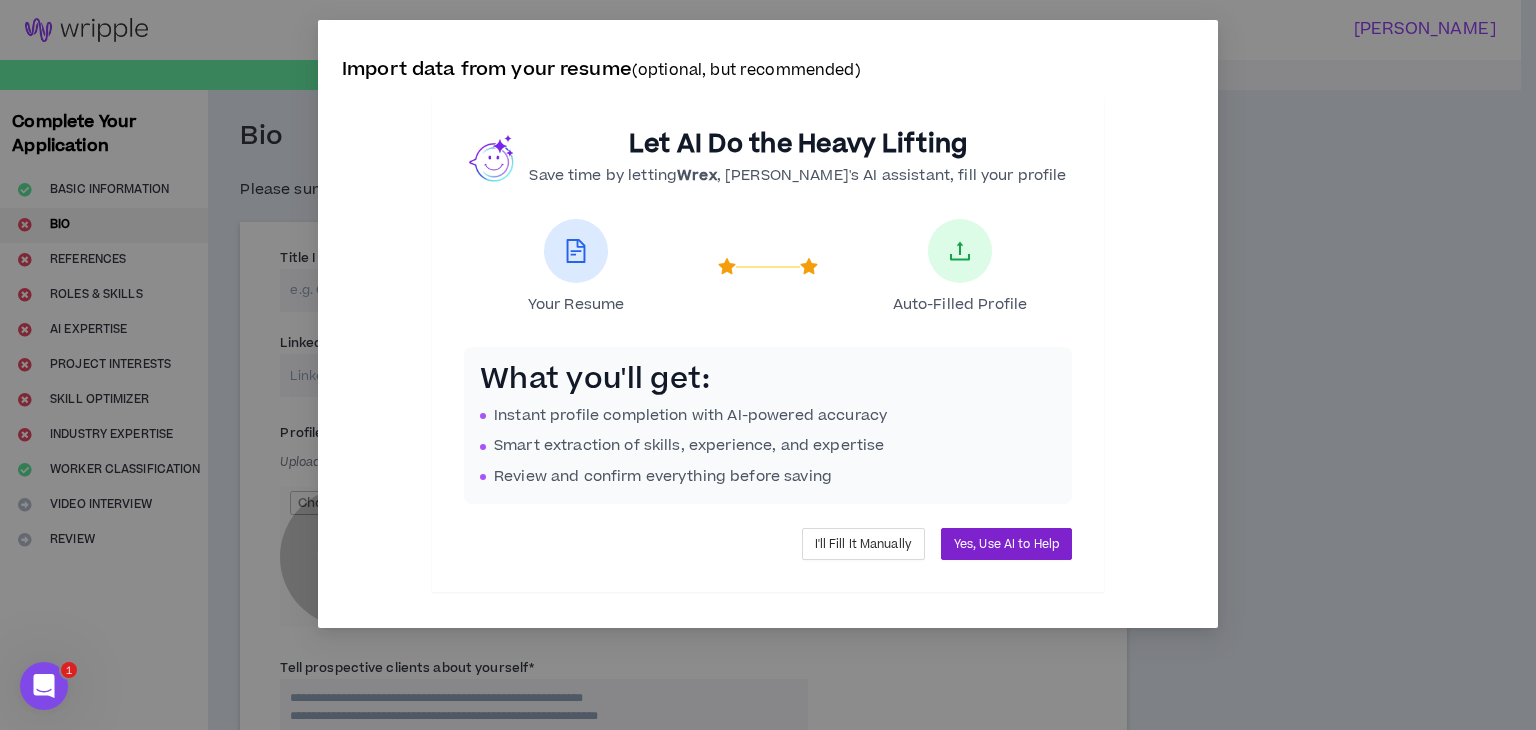 click on "Yes, Use AI to Help" at bounding box center [1006, 544] 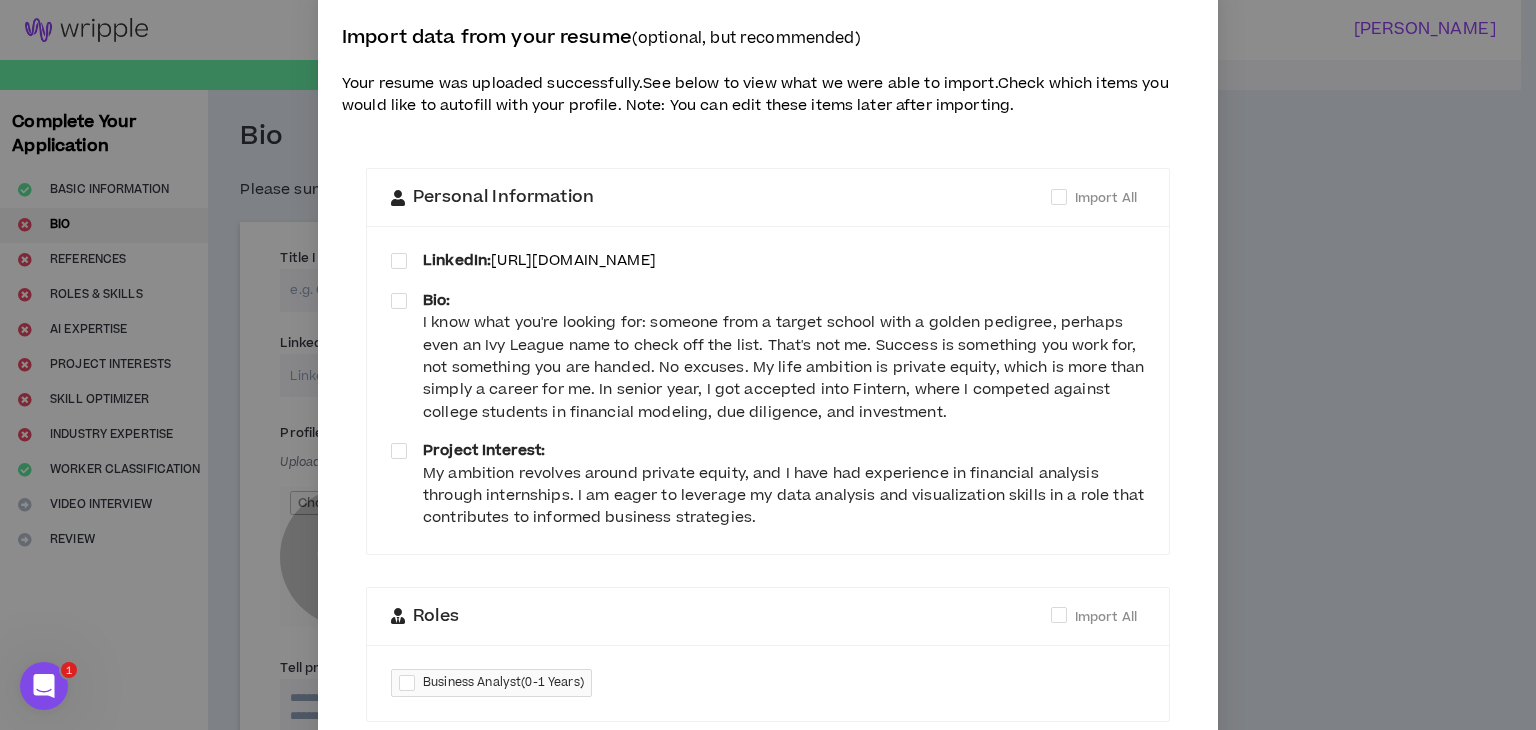 scroll, scrollTop: 0, scrollLeft: 0, axis: both 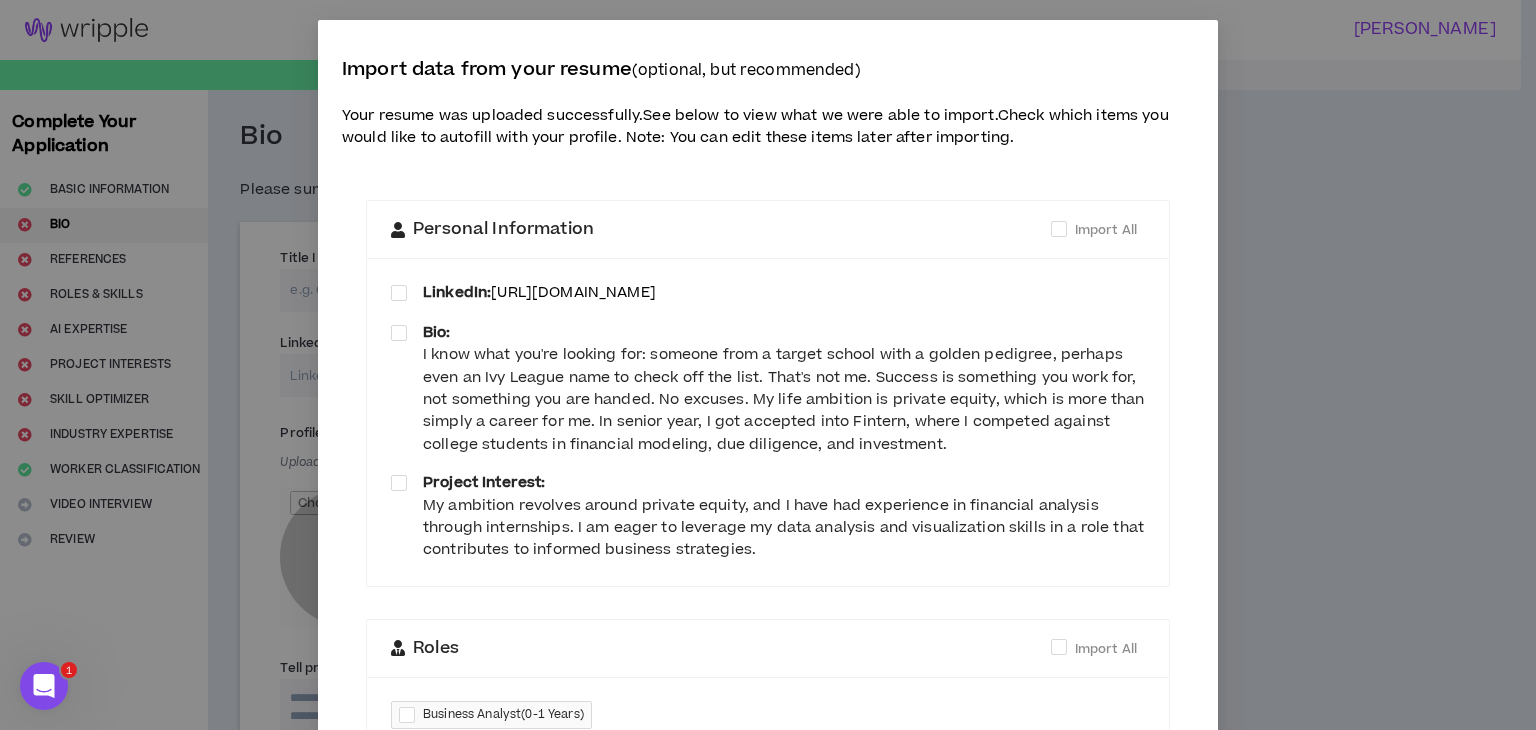 click on "LinkedIn:  [URL][DOMAIN_NAME]" at bounding box center [768, 293] 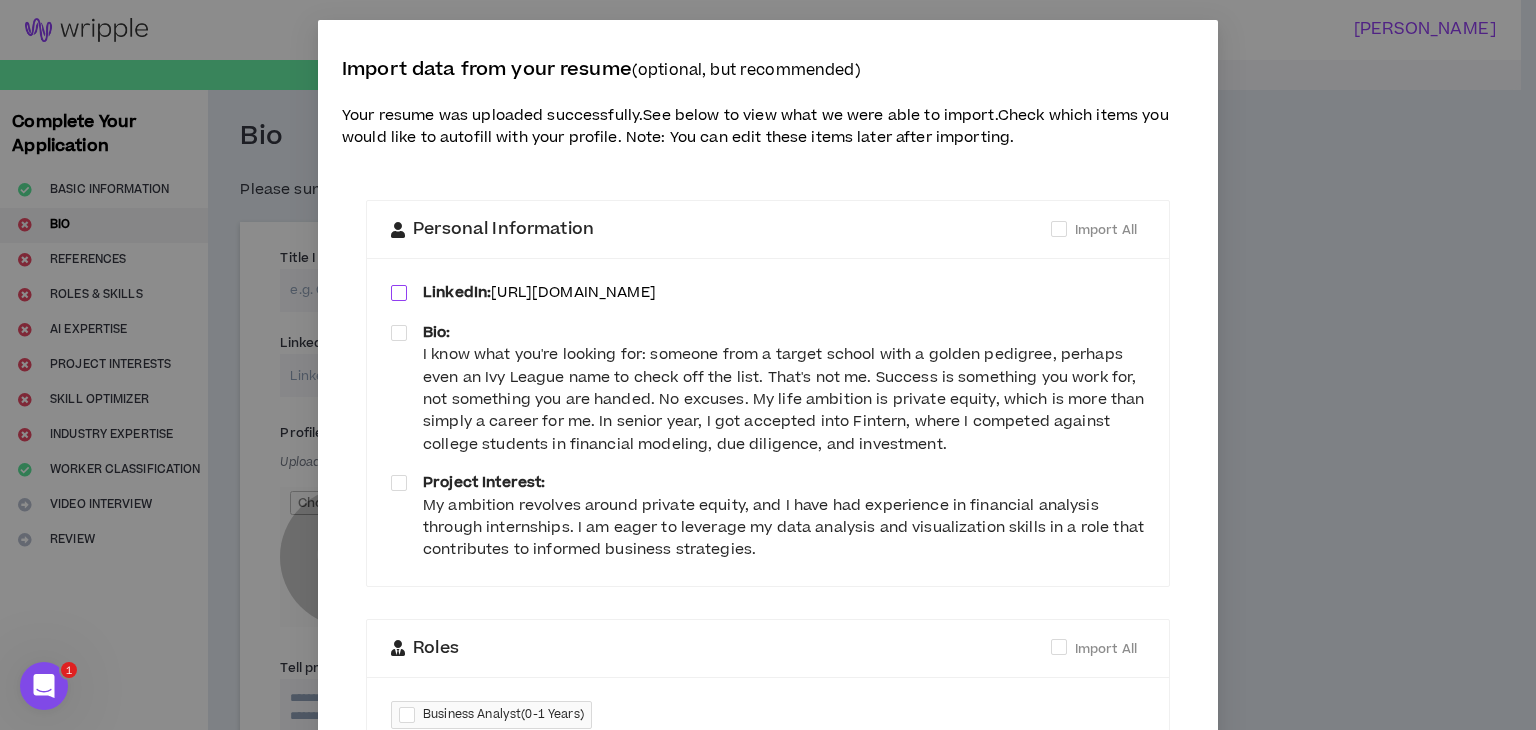 click at bounding box center [399, 293] 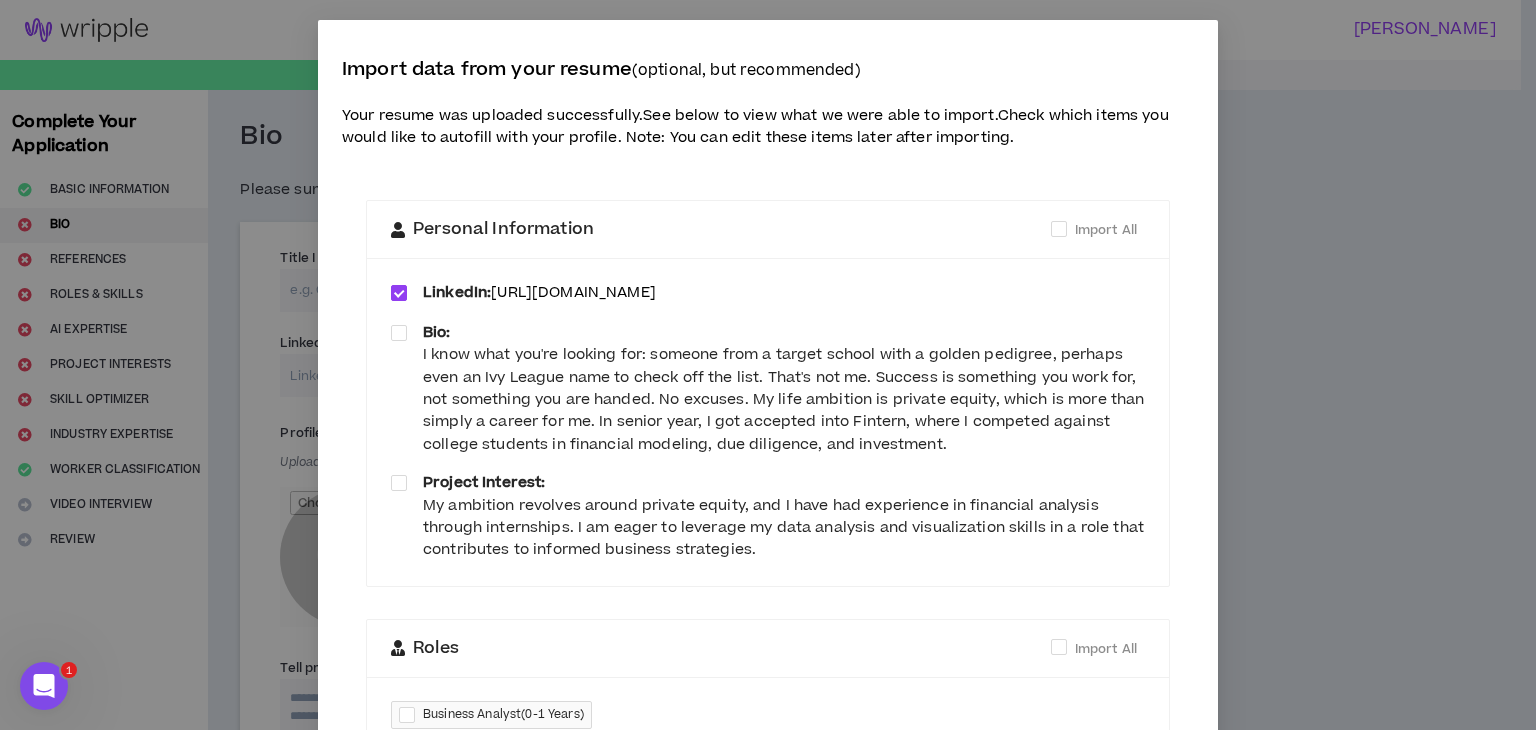 click on "Bio:  I know what you're looking for: someone from a target school with a golden pedigree, perhaps even an Ivy League name to check off the list. That's not me. Success is something you work for, not something you are handed. No excuses. My life ambition is private equity, which is more than simply a career for me. In senior year, I got accepted into Fintern, where I competed against college students in financial modeling, due diligence, and investment." at bounding box center (768, 389) 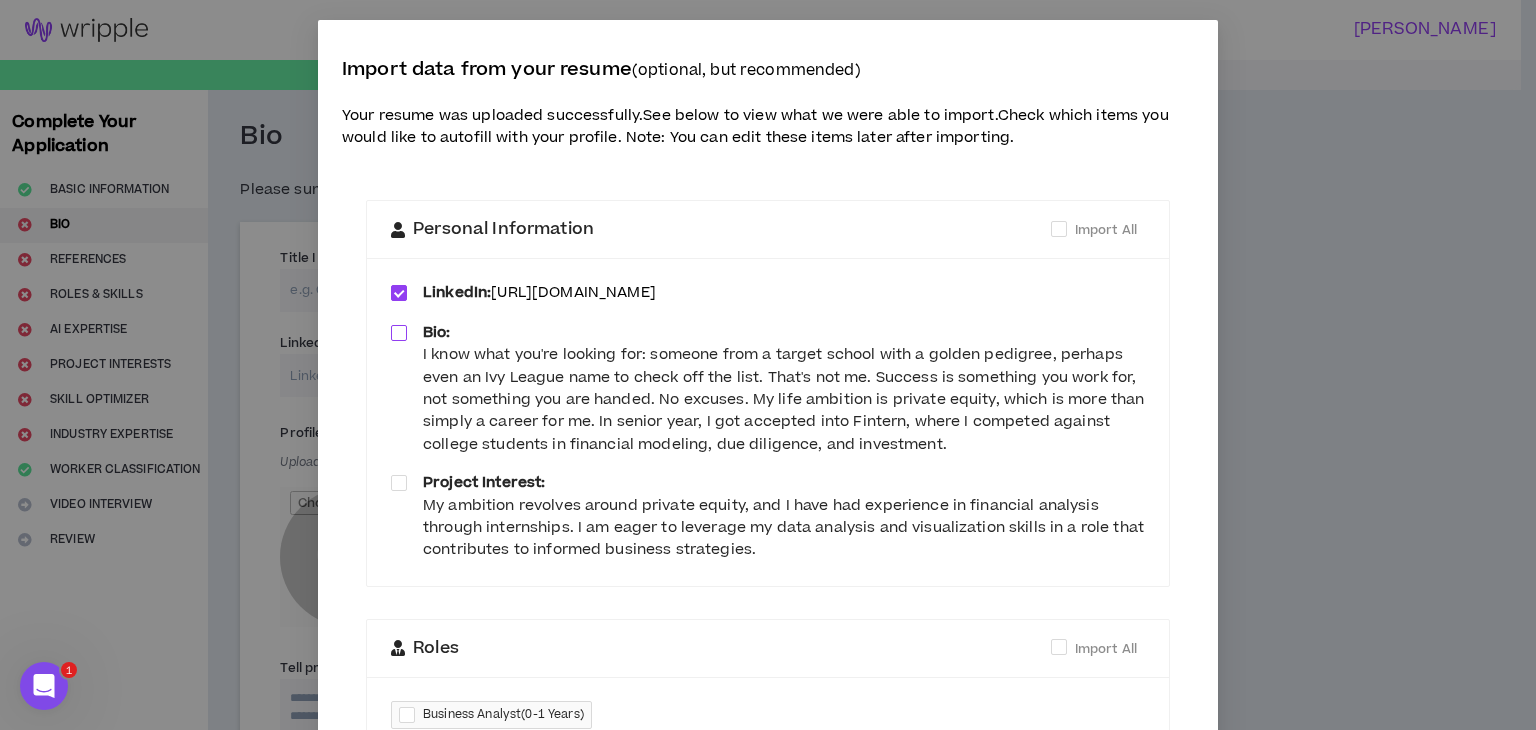 click at bounding box center [399, 333] 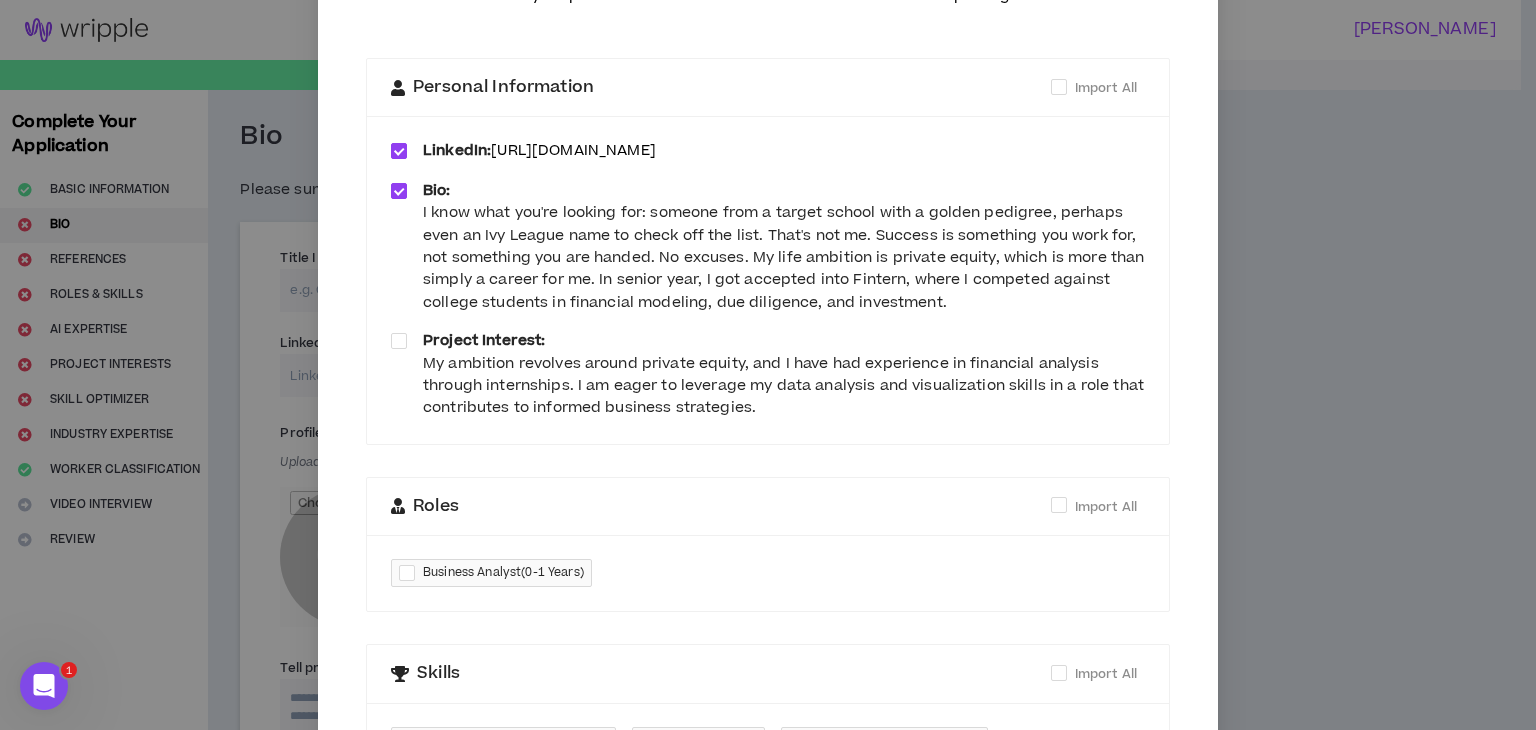 scroll, scrollTop: 400, scrollLeft: 0, axis: vertical 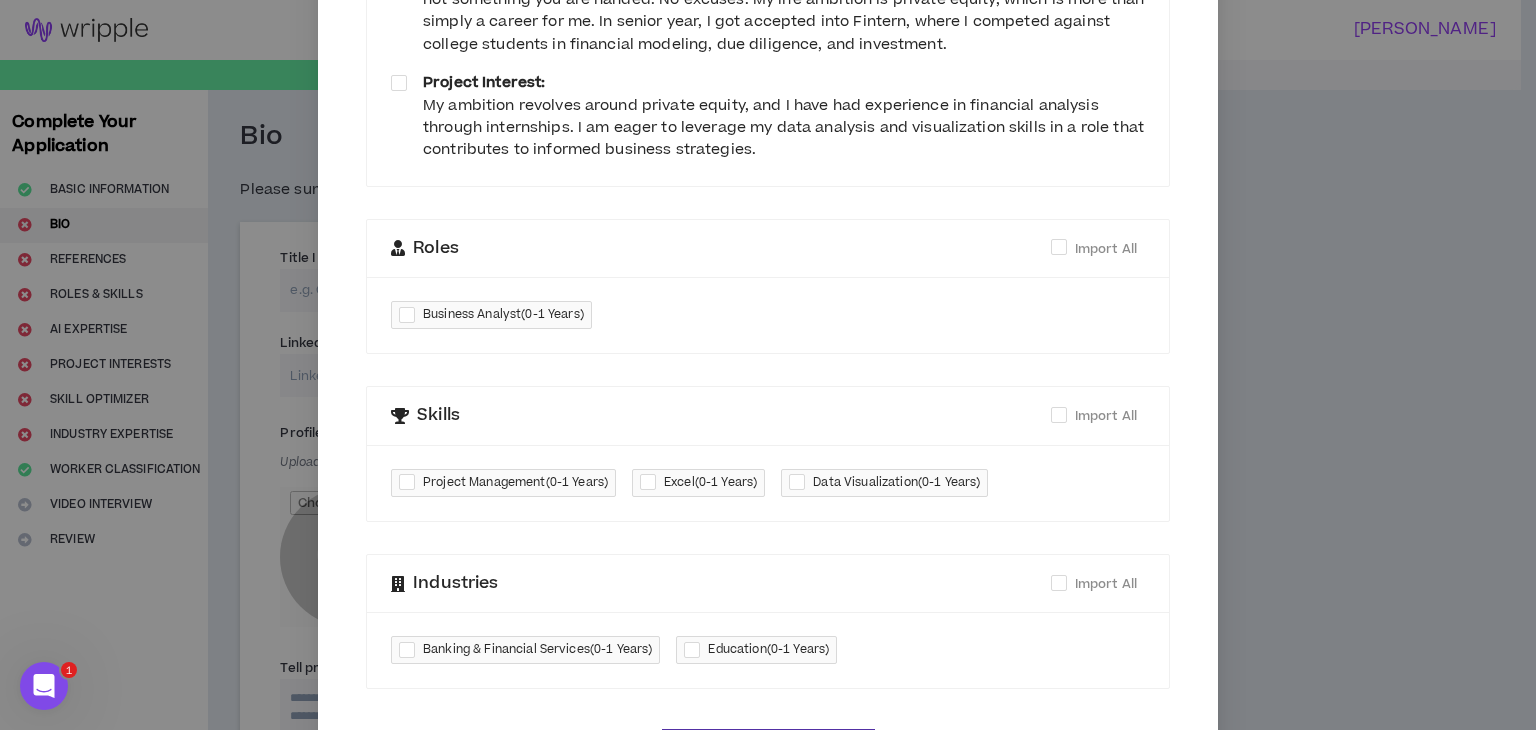 click at bounding box center (411, 315) 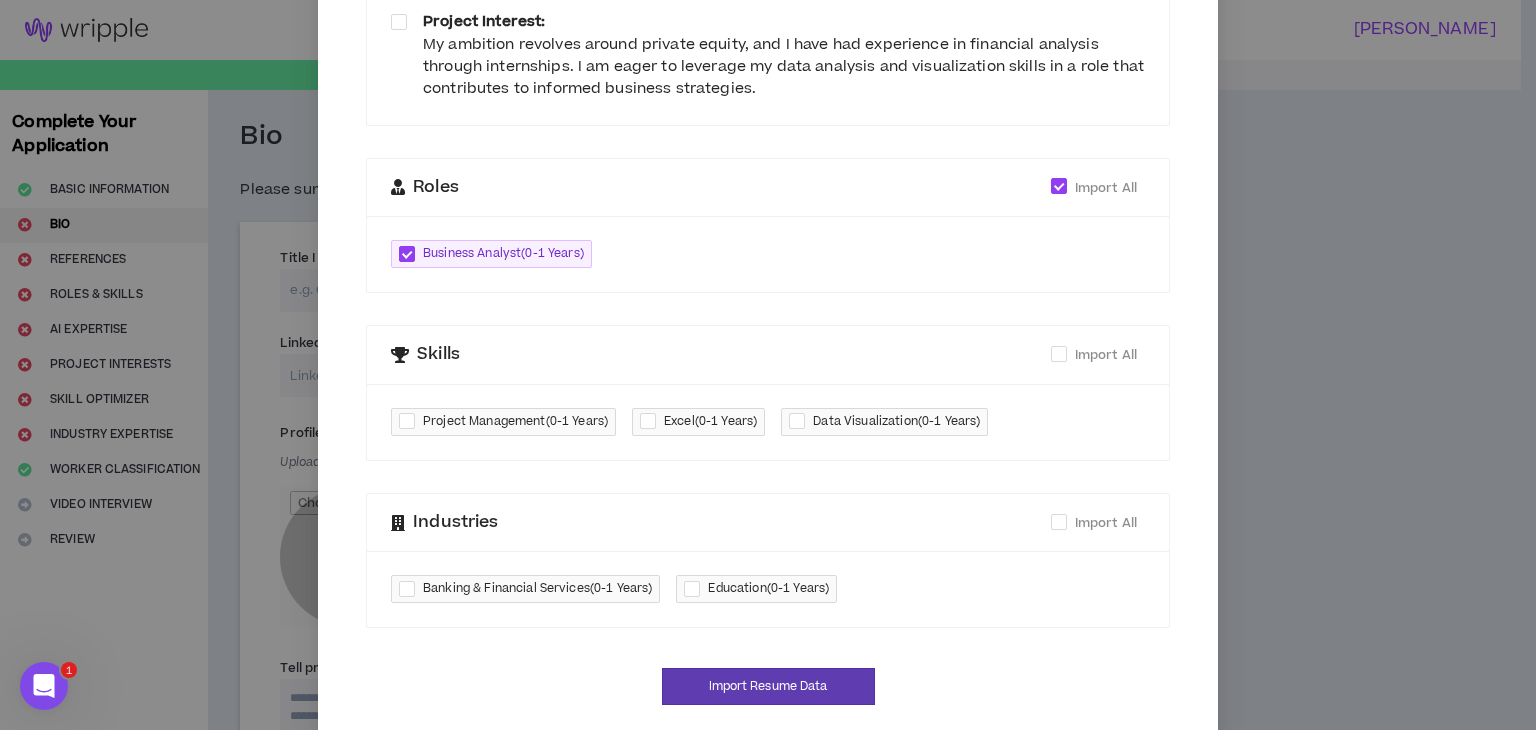scroll, scrollTop: 494, scrollLeft: 0, axis: vertical 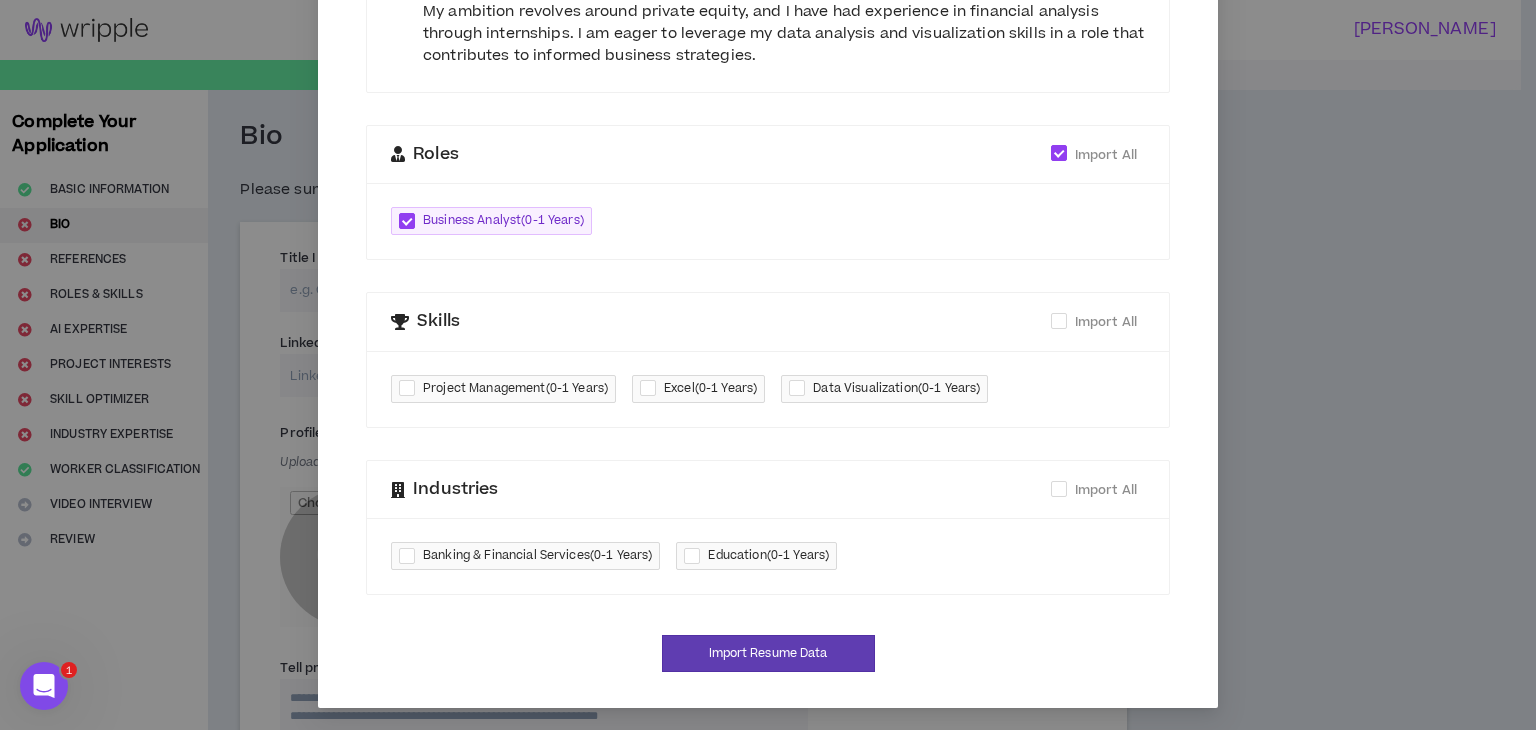 click at bounding box center [411, 388] 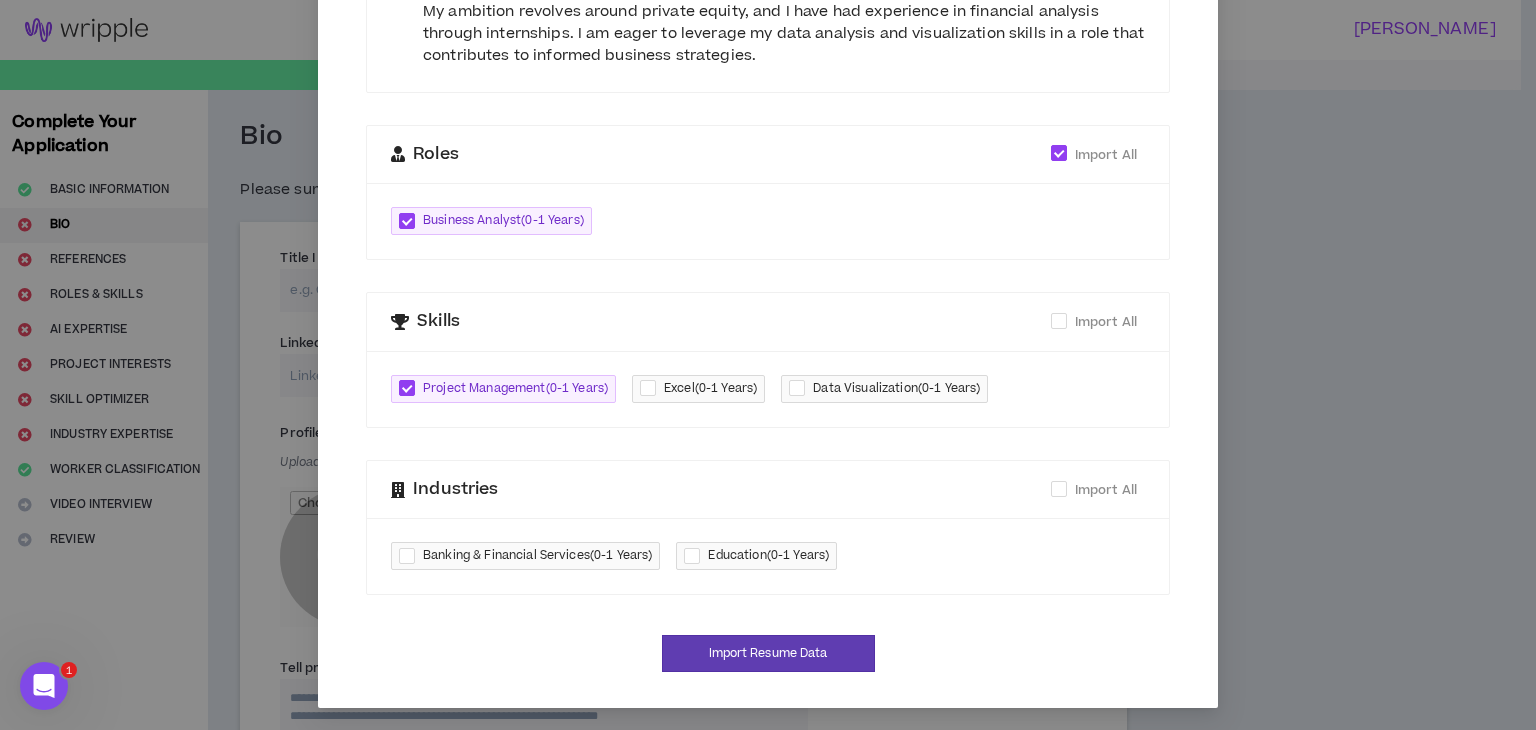 click at bounding box center (801, 388) 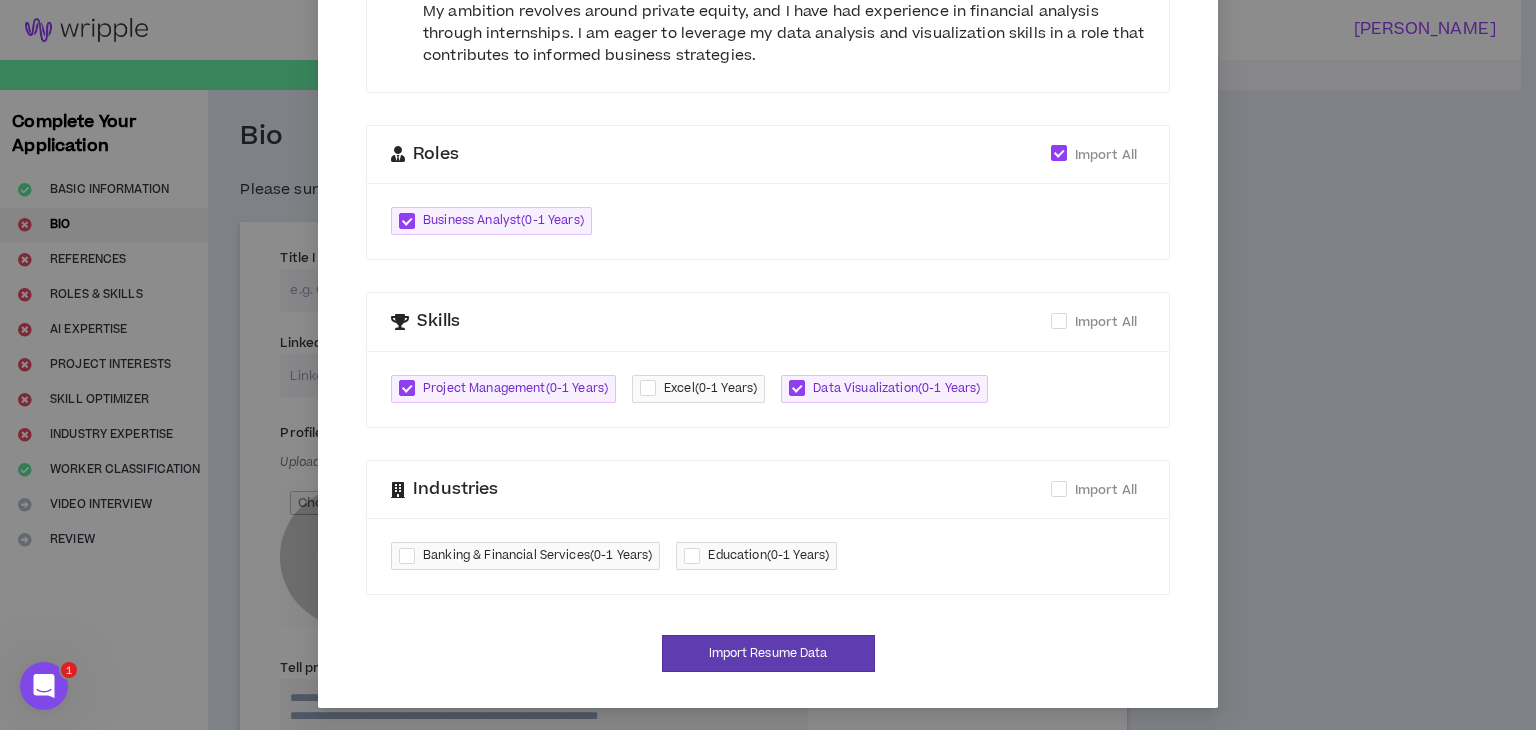 drag, startPoint x: 546, startPoint y: 557, endPoint x: 760, endPoint y: 629, distance: 225.7875 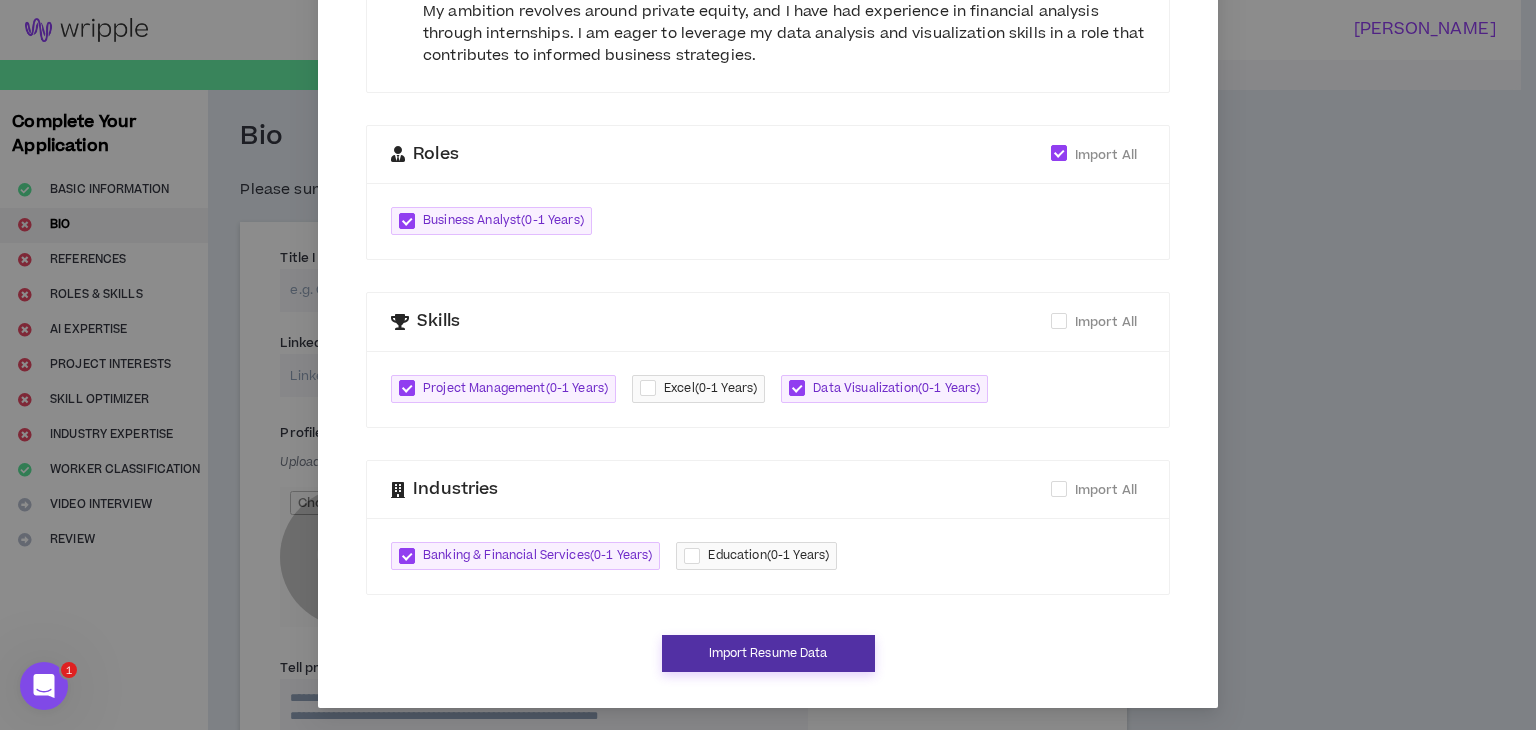 click on "Import Resume Data" at bounding box center [768, 653] 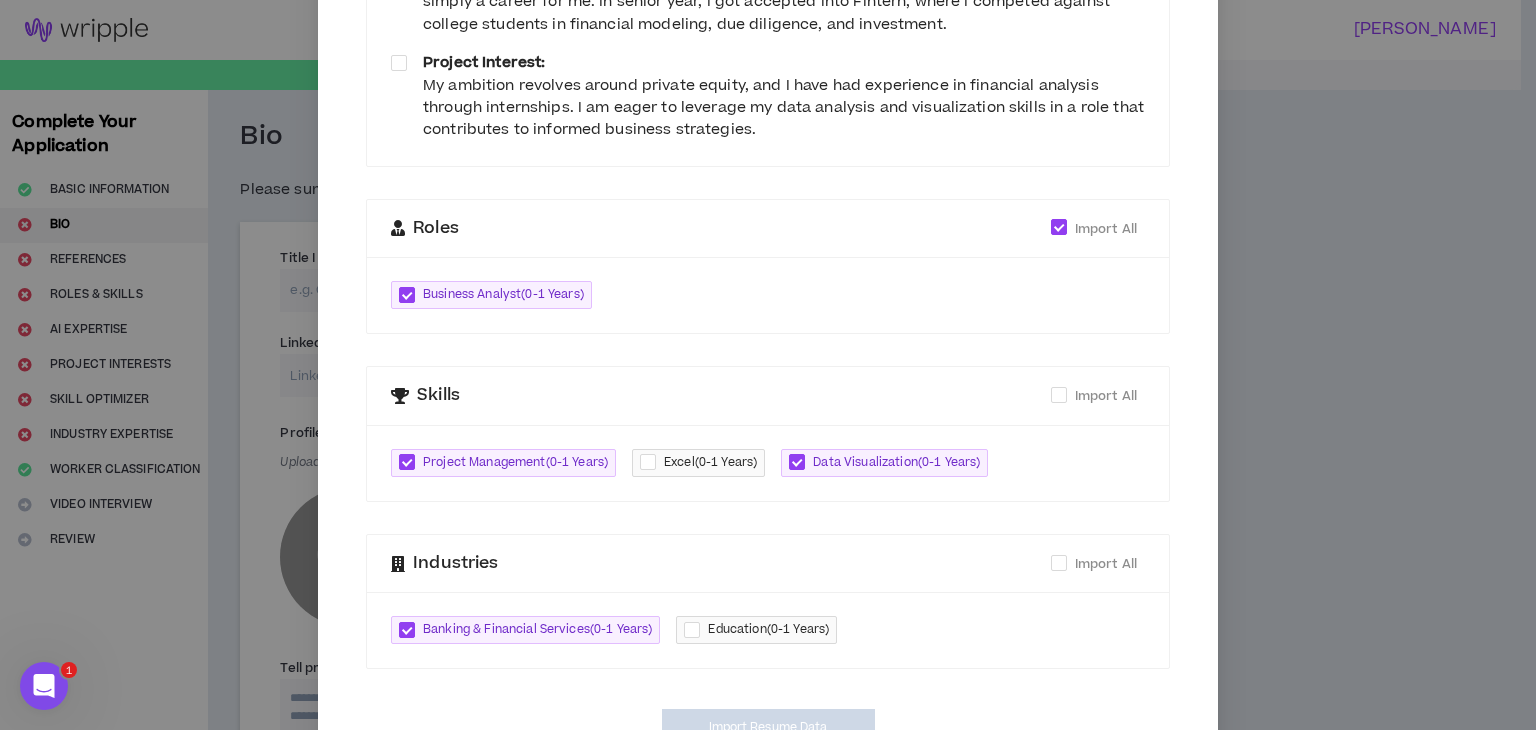 type on "[URL][DOMAIN_NAME]" 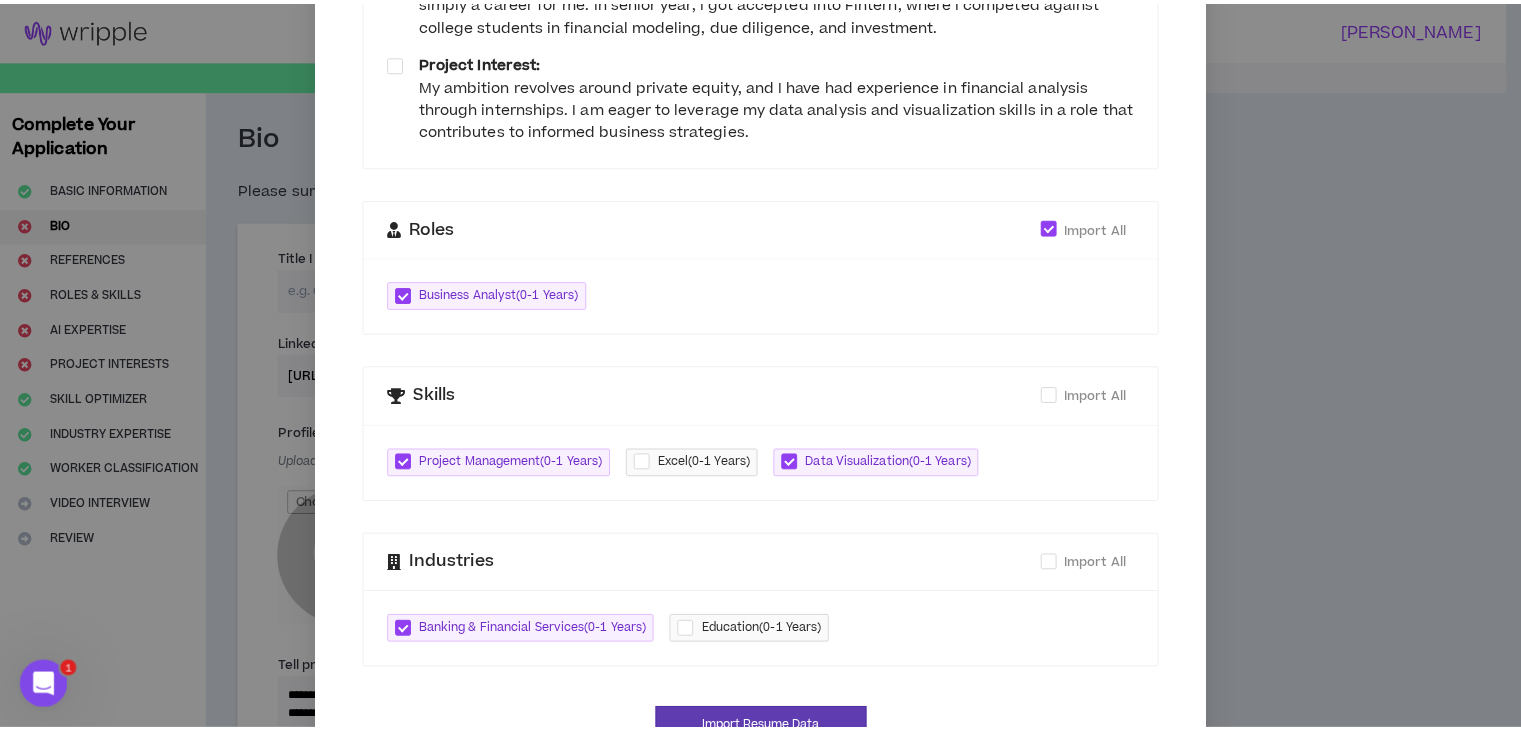 scroll, scrollTop: 94, scrollLeft: 0, axis: vertical 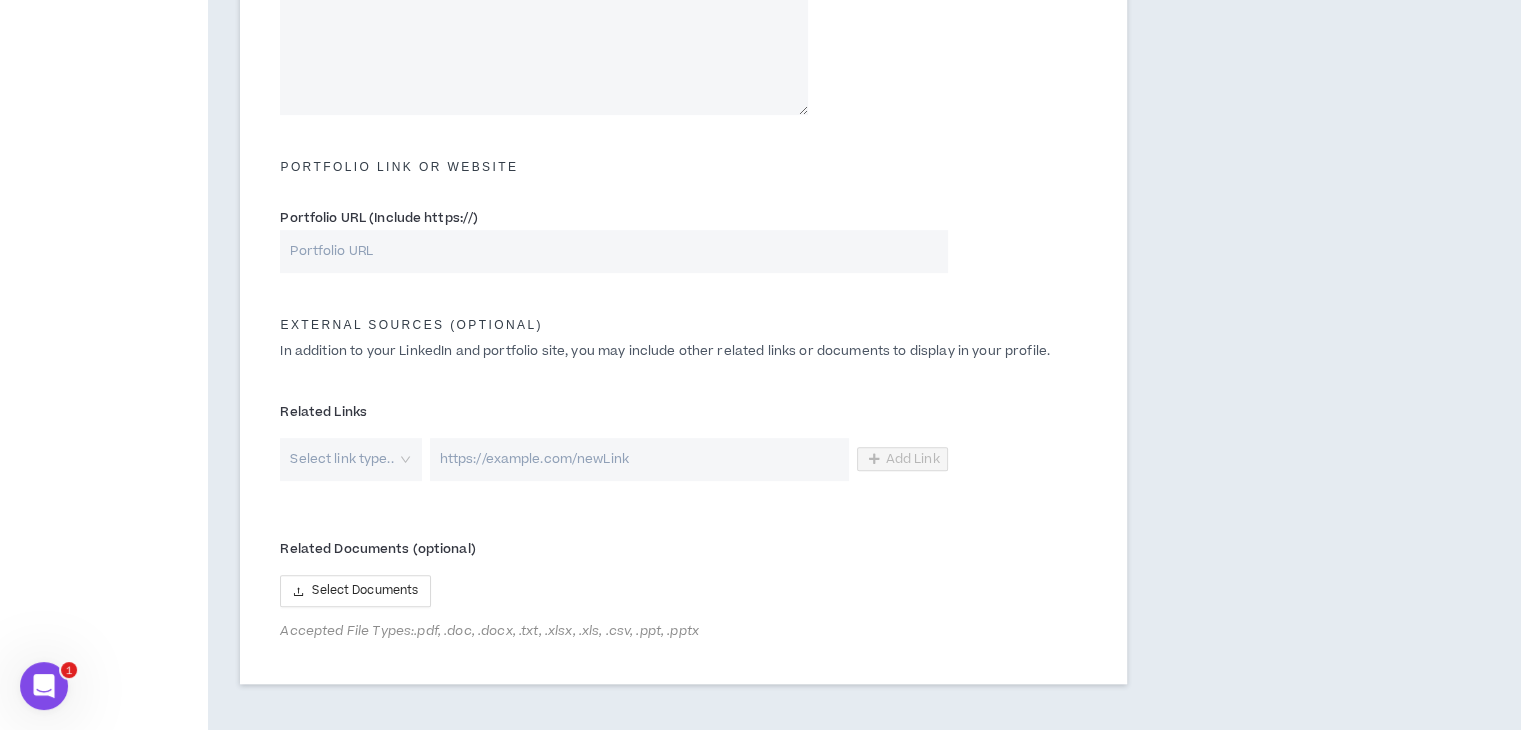 click on "Portfolio URL (Include https://)" at bounding box center (613, 251) 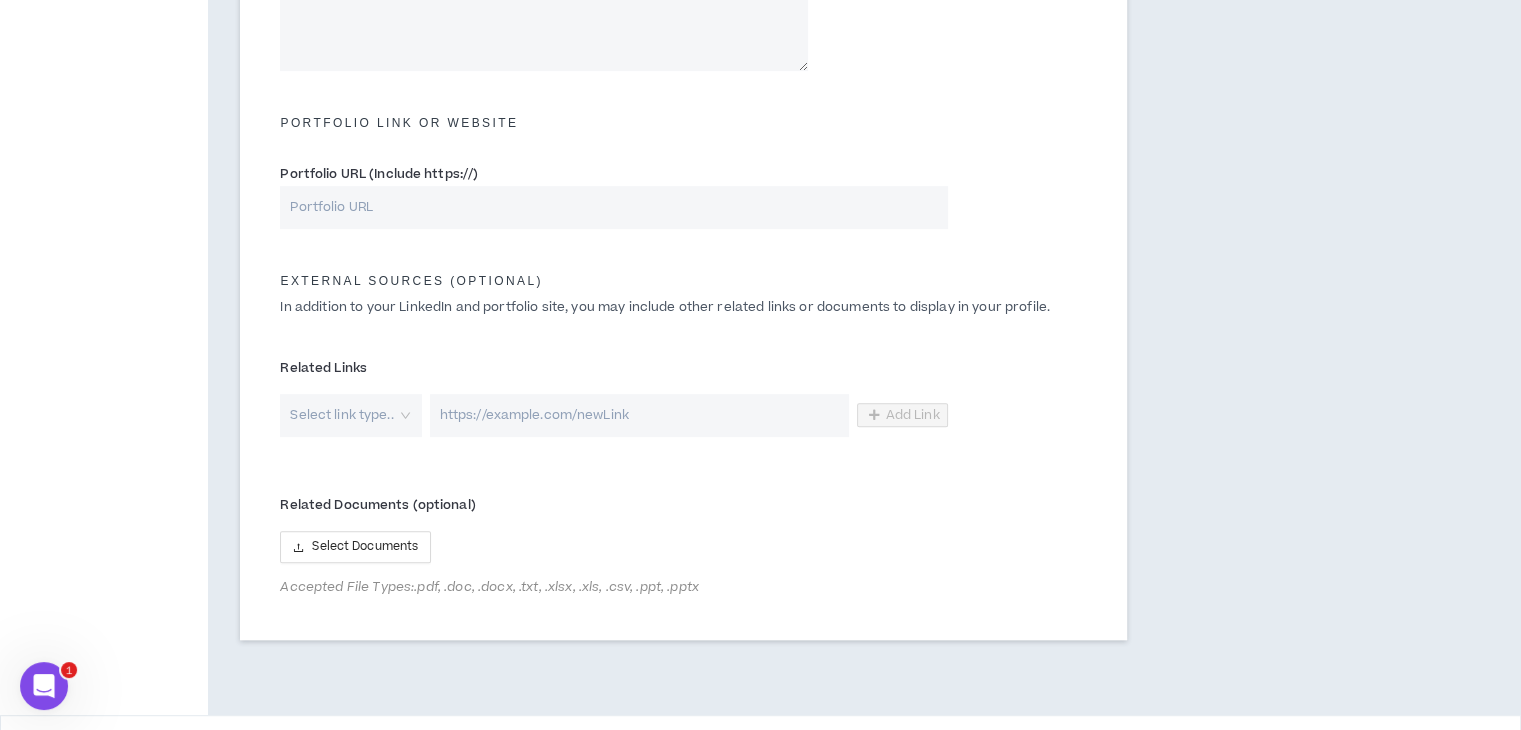 scroll, scrollTop: 907, scrollLeft: 0, axis: vertical 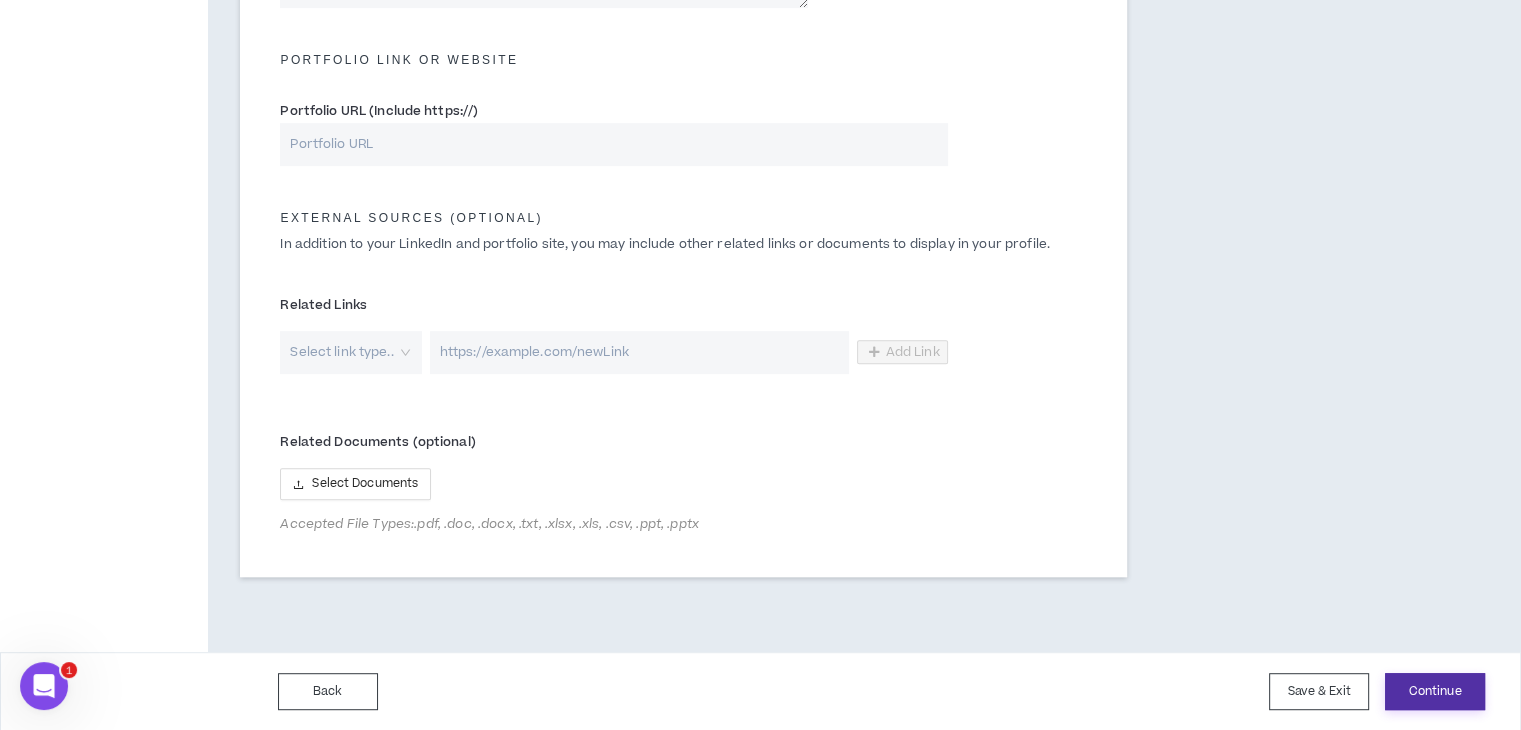 click on "Continue" at bounding box center [1435, 691] 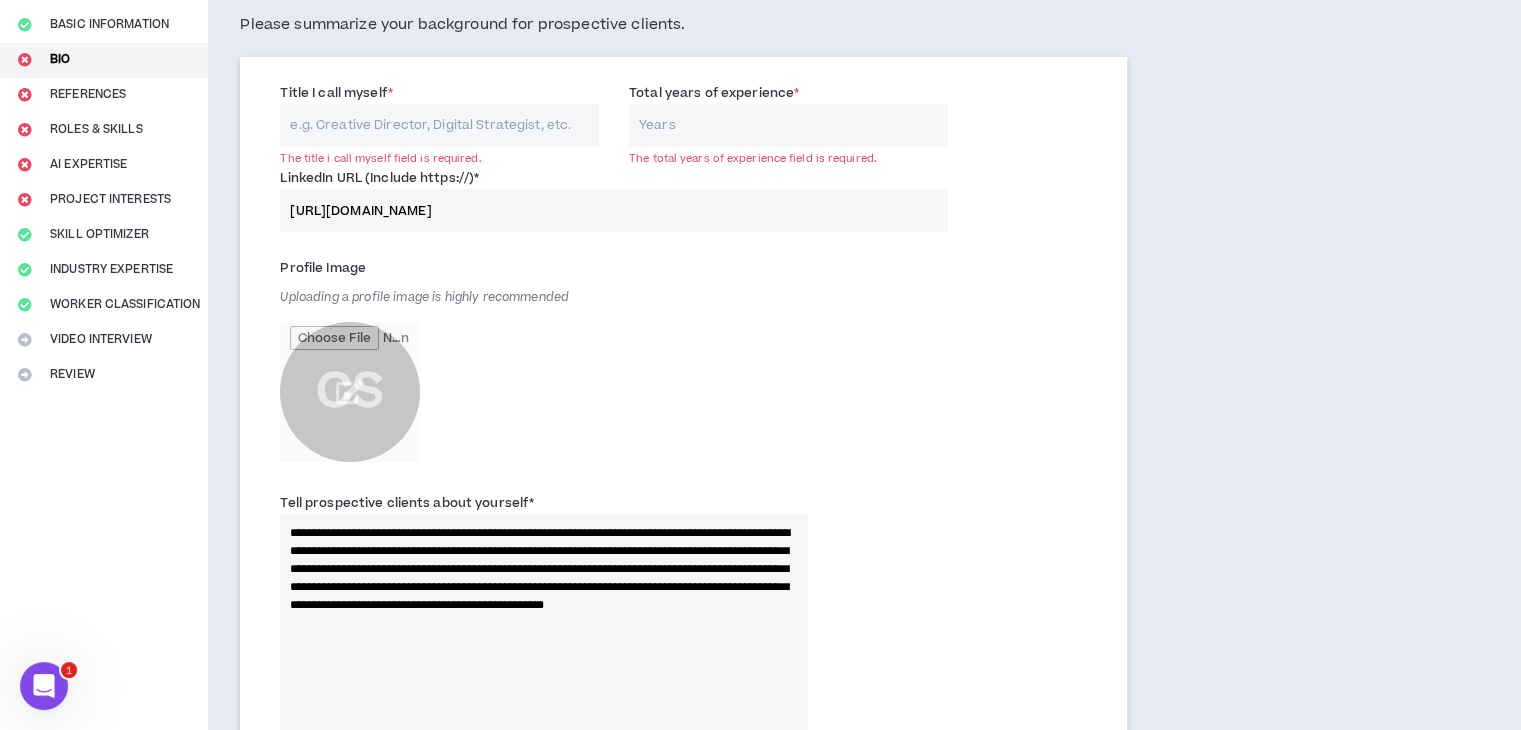 scroll, scrollTop: 46, scrollLeft: 0, axis: vertical 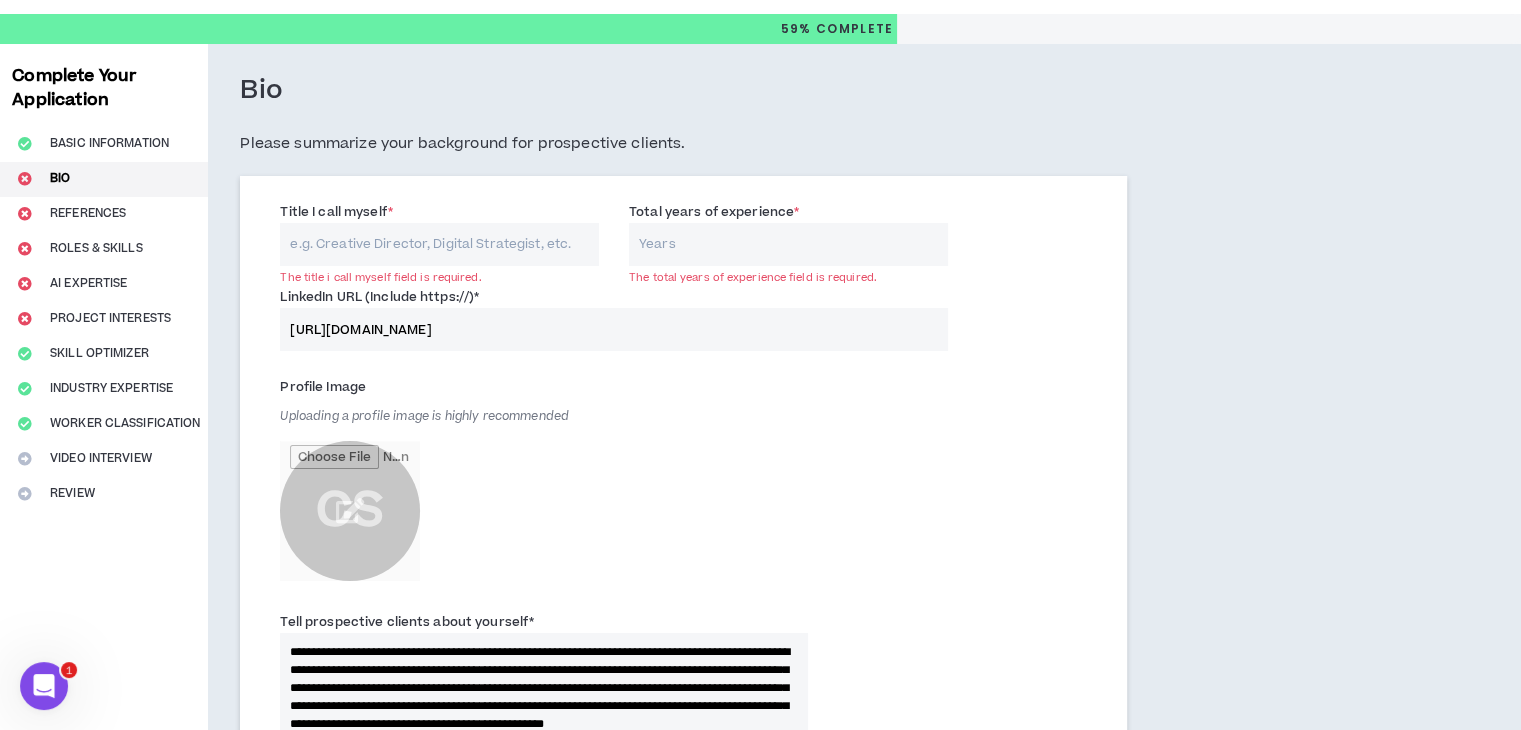 click on "Title I call myself  *" at bounding box center (439, 244) 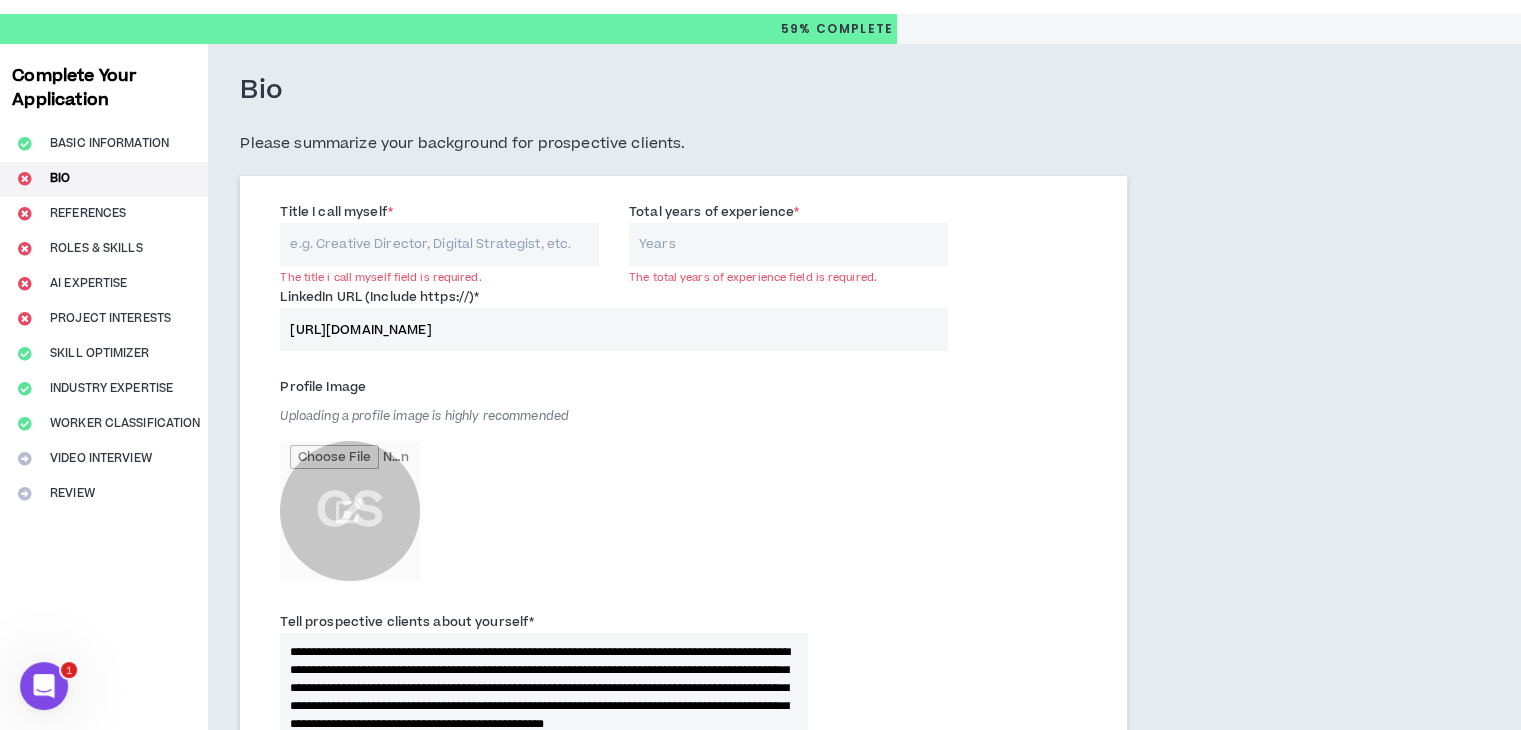 type on "Software Engineer" 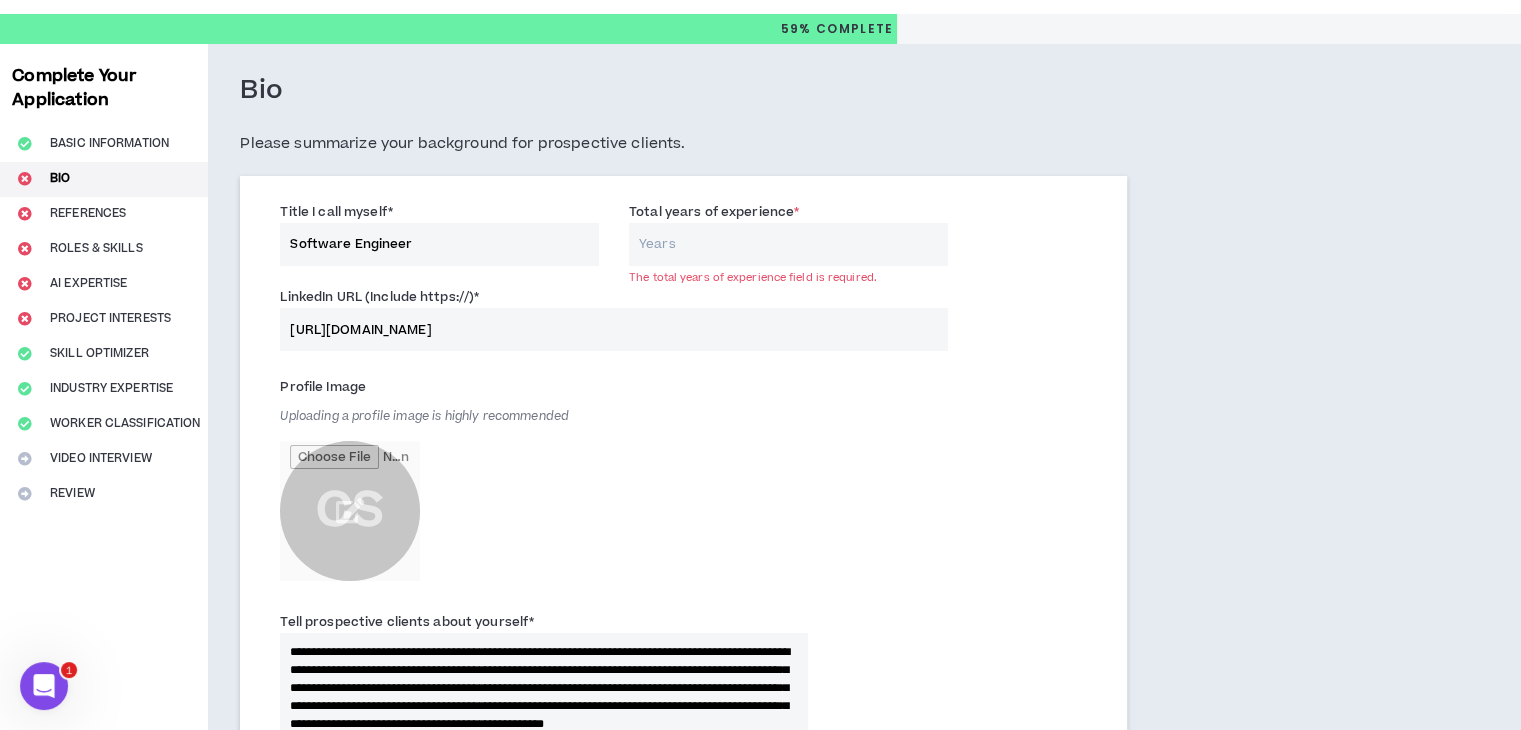 click on "Total years of experience  *" at bounding box center [788, 244] 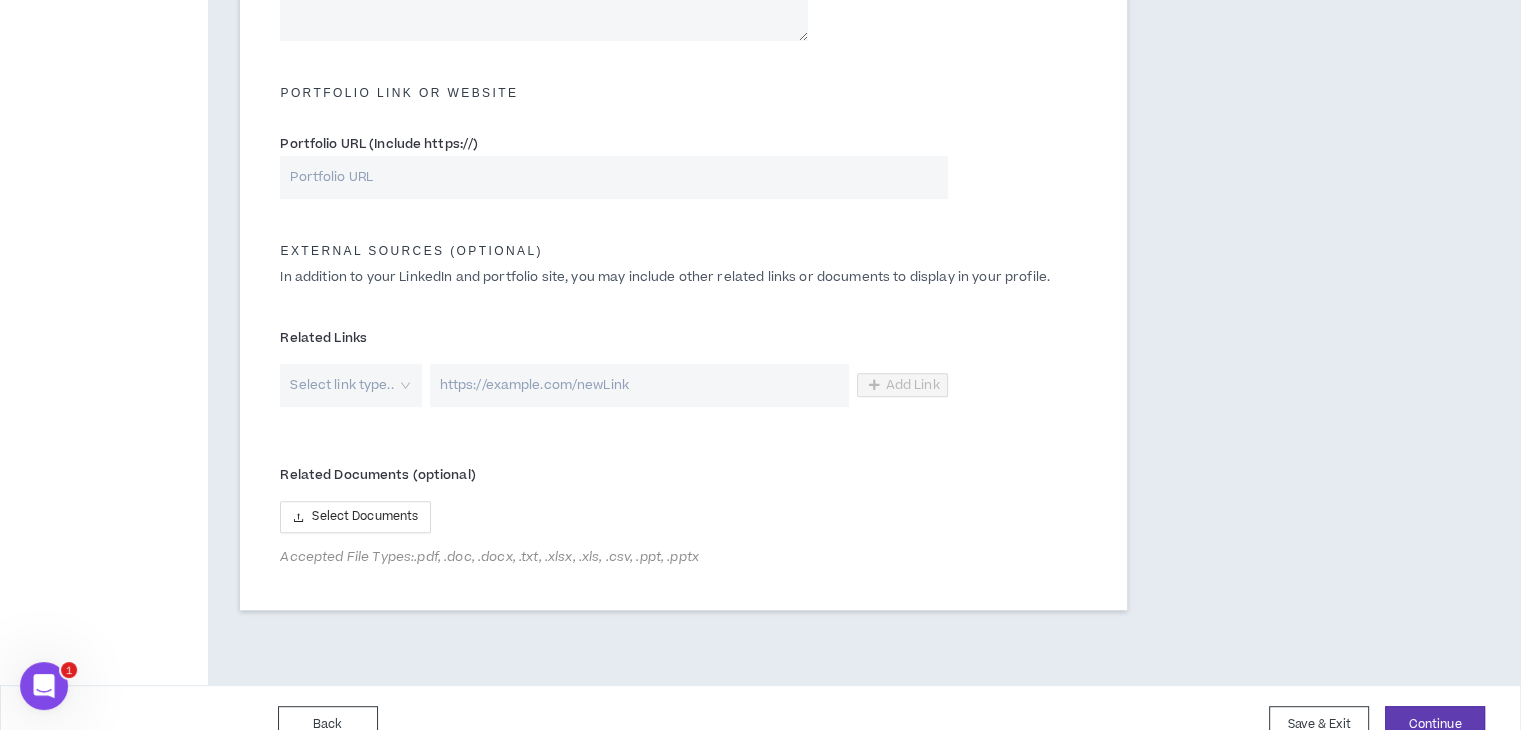 scroll, scrollTop: 907, scrollLeft: 0, axis: vertical 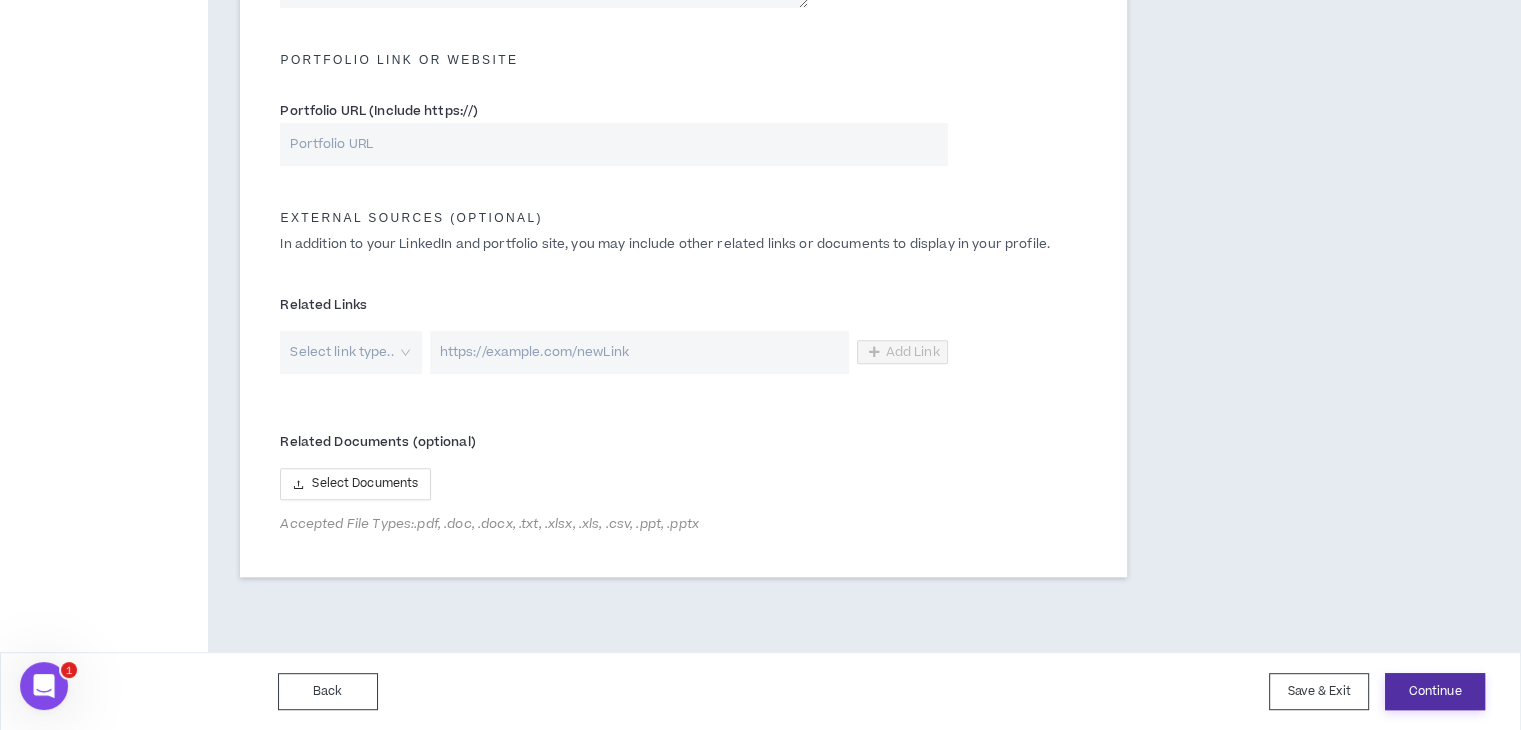 type on "3" 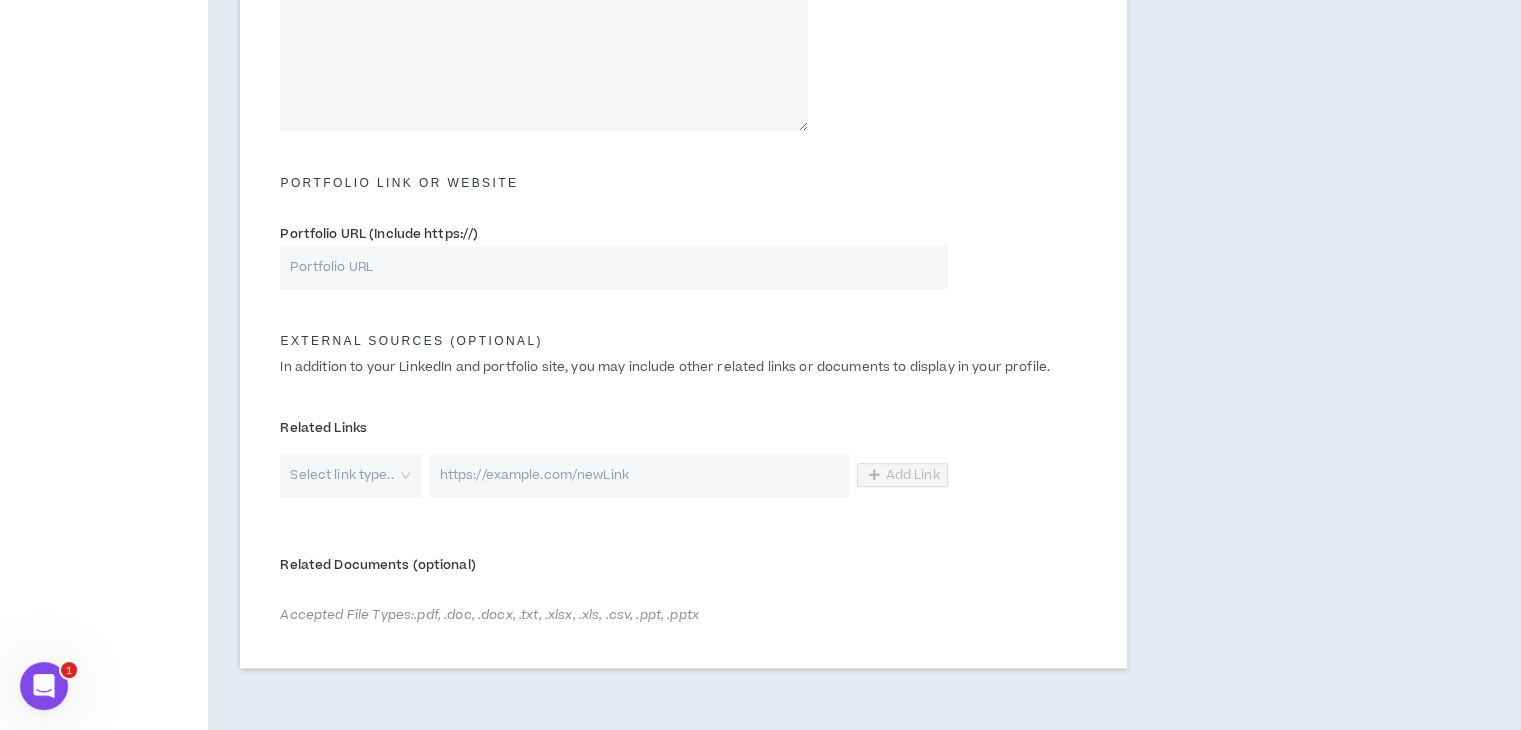 scroll, scrollTop: 875, scrollLeft: 0, axis: vertical 